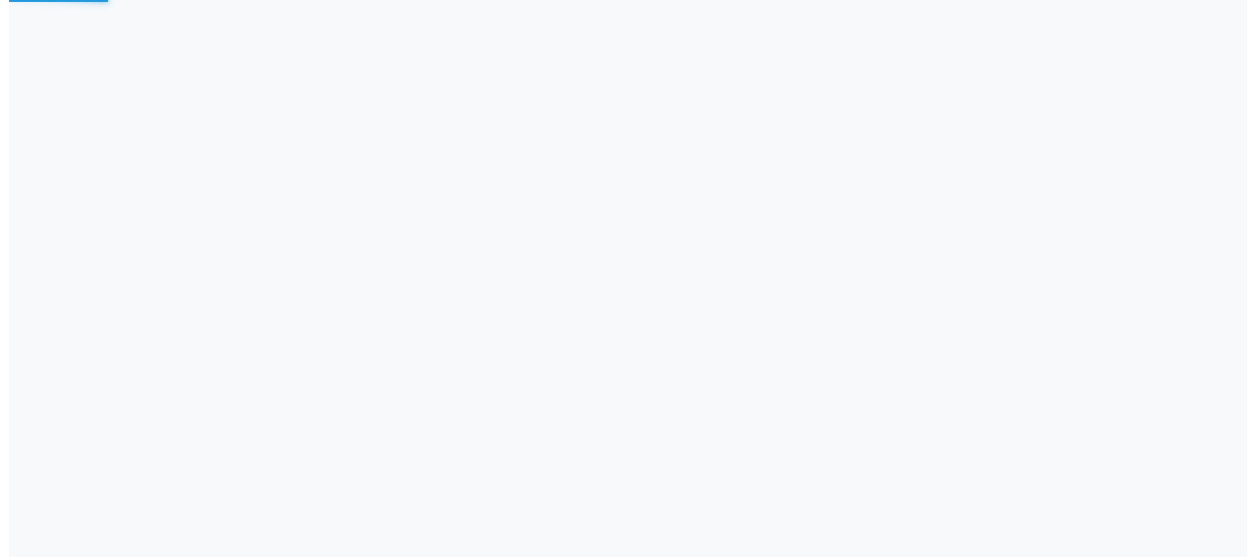 scroll, scrollTop: 0, scrollLeft: 0, axis: both 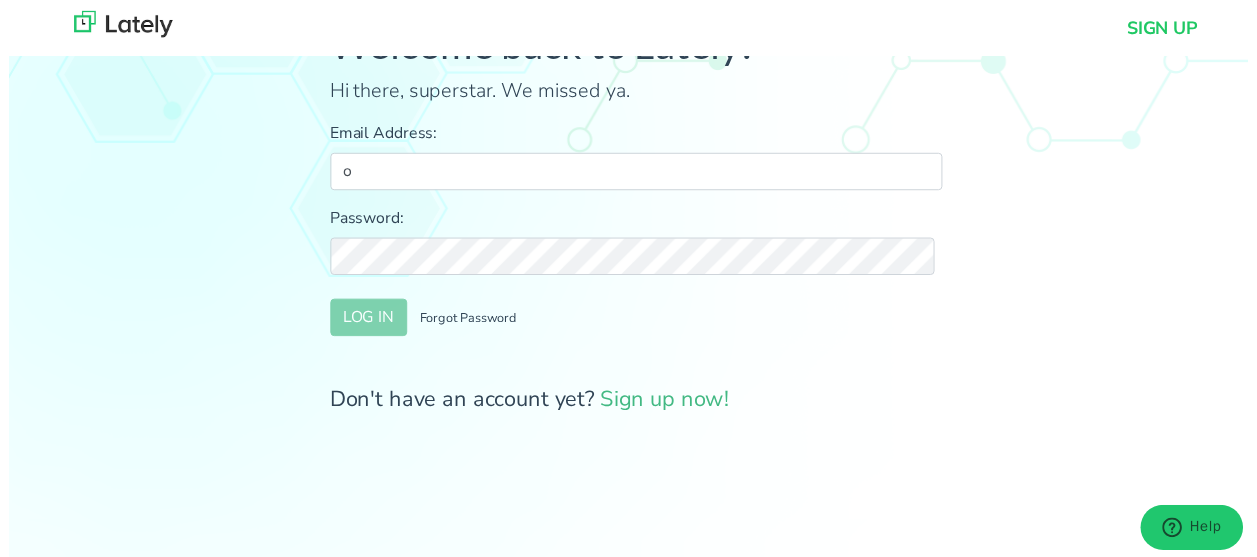 click on "o" at bounding box center (636, 174) 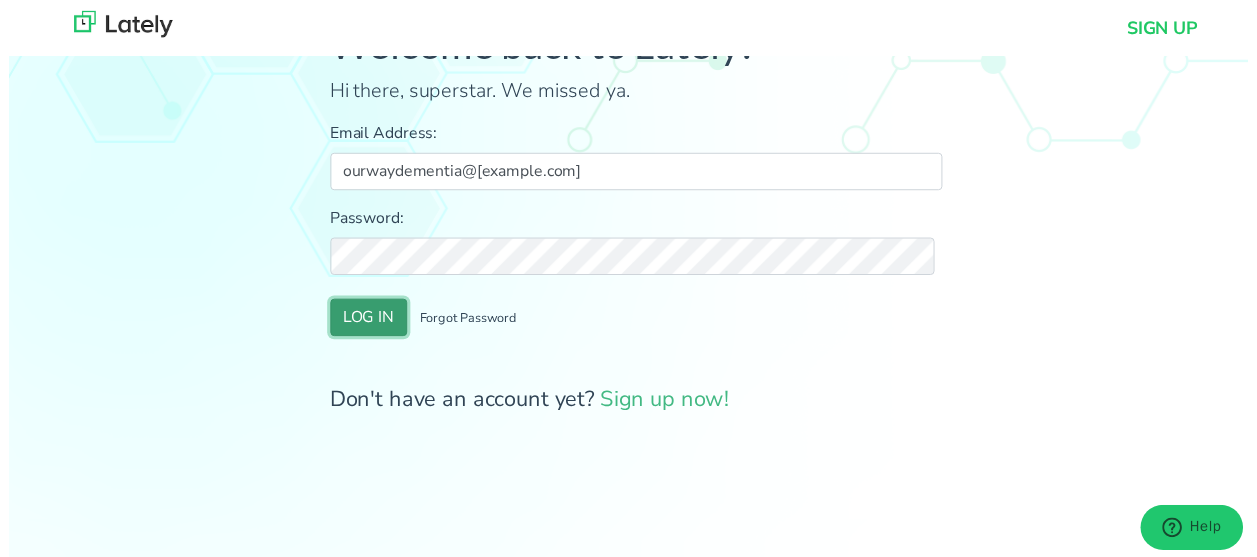 click on "LOG IN" at bounding box center (365, 322) 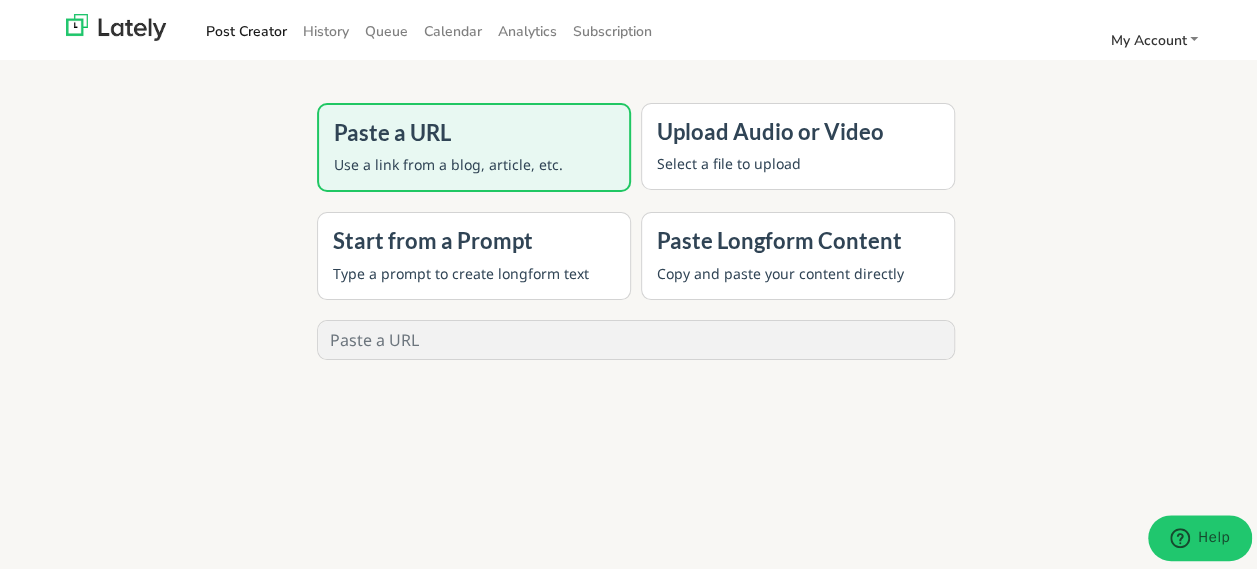 click on "Start from a Prompt" at bounding box center (474, 238) 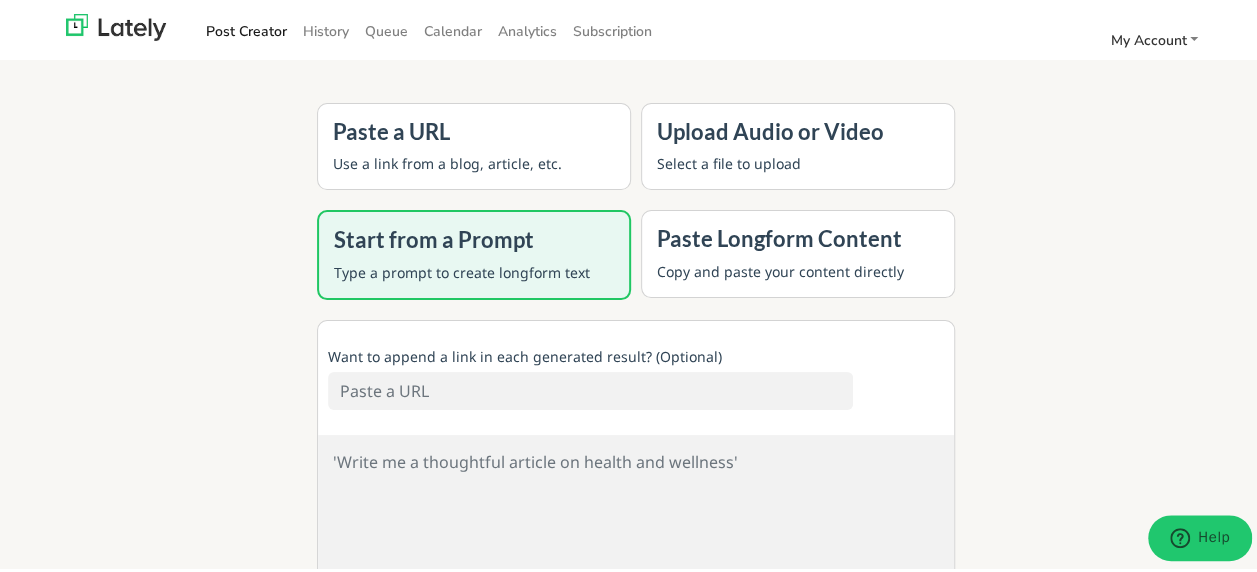 click at bounding box center [636, 519] 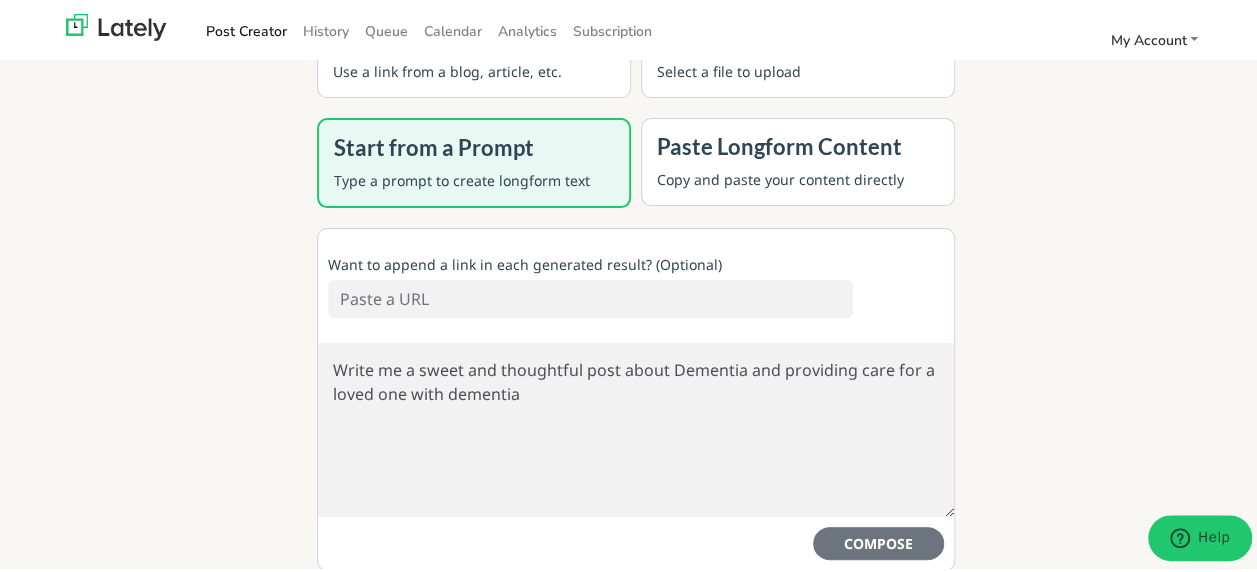 scroll, scrollTop: 95, scrollLeft: 0, axis: vertical 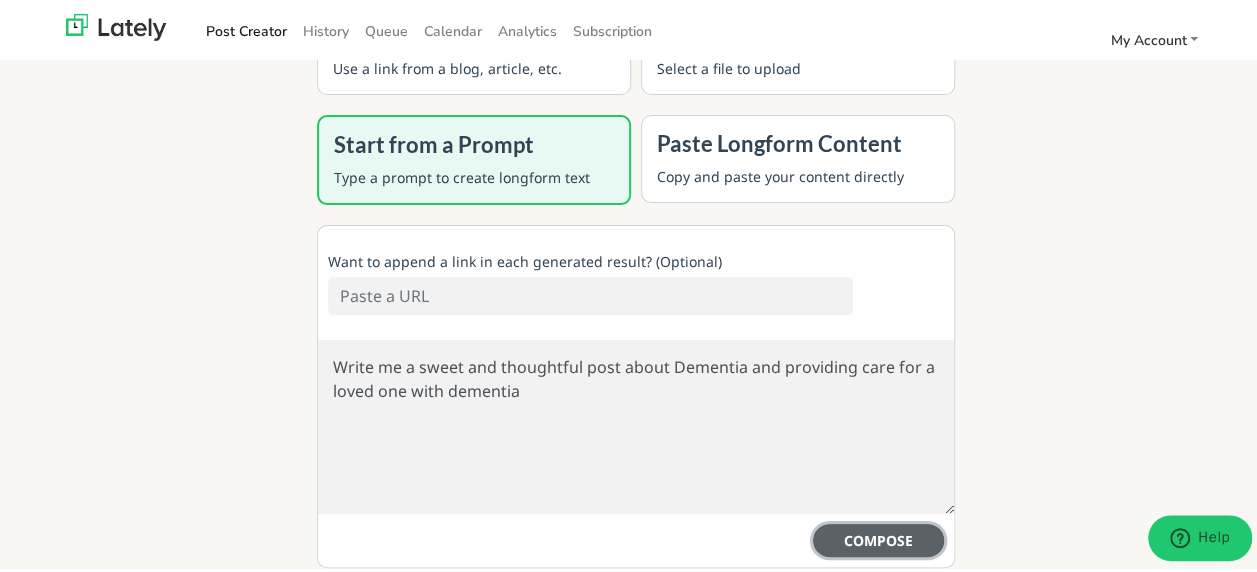 click on "COMPOSE" at bounding box center (878, 537) 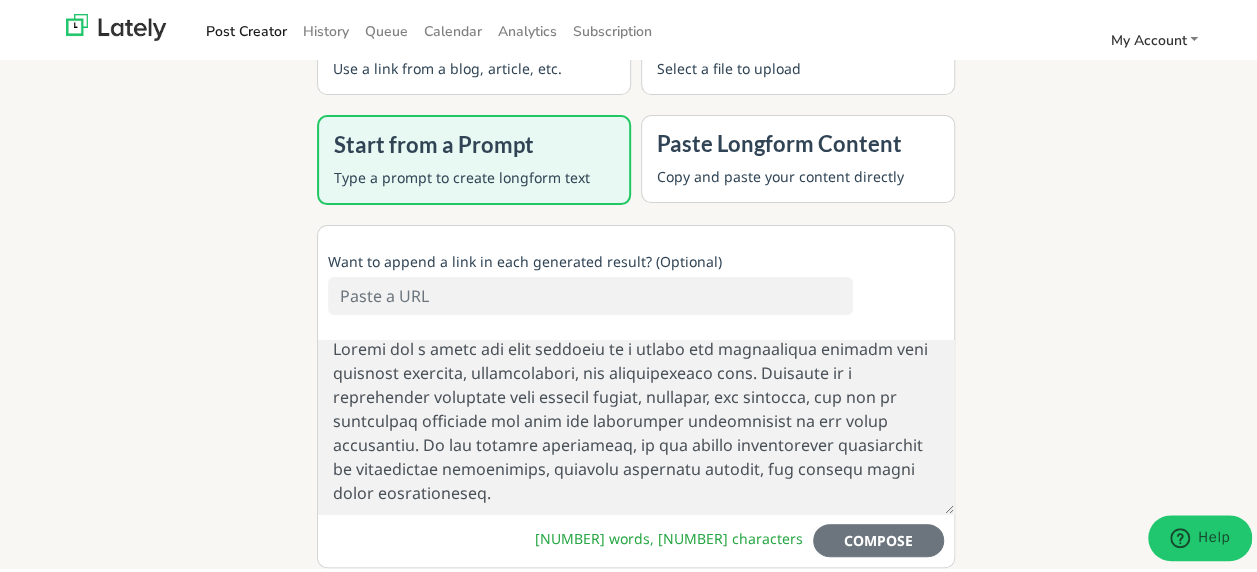 scroll, scrollTop: 0, scrollLeft: 0, axis: both 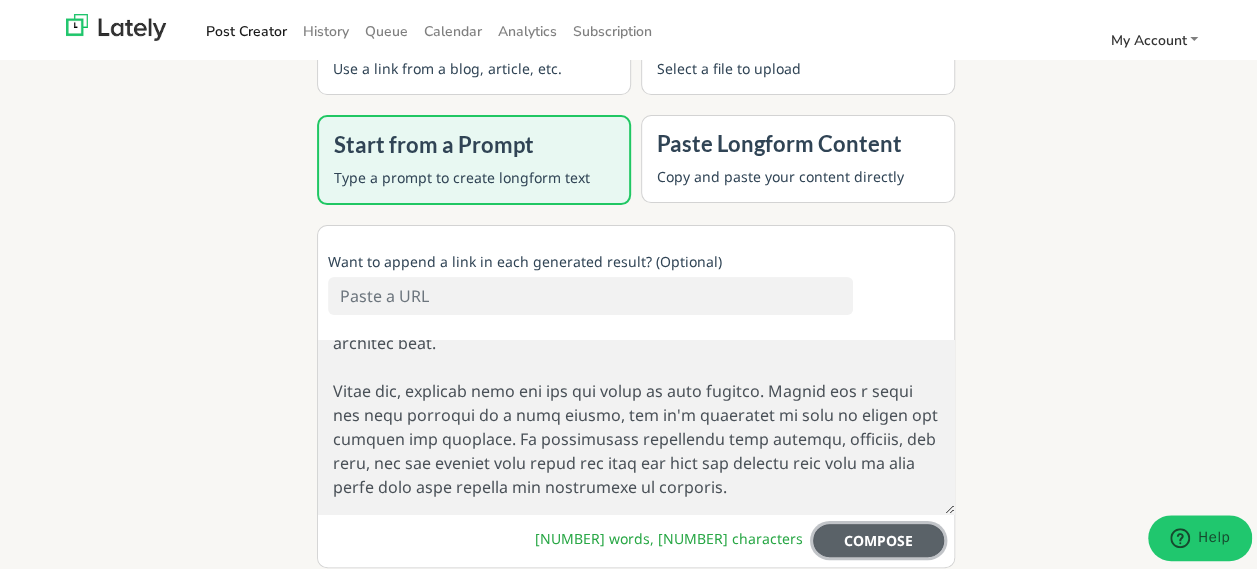 click on "COMPOSE" at bounding box center [878, 537] 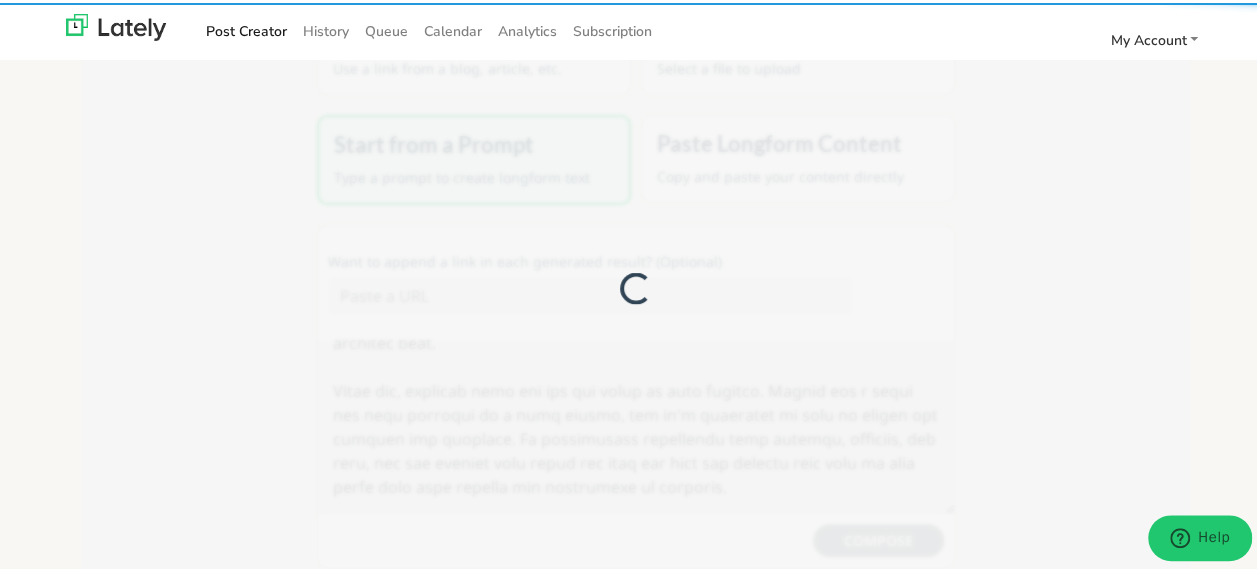 type on "Caring for a loved one with dementia can be an incredibly challenging and sometimes overwhelming experience. It requires a great deal of patience, understanding, and unconditional love. It's important to remember that dementia is a progressive condition that affects memory, thinking, and behavior, and as a caregiver, it's essential to approach the situation with empathy and compassion.
One of the key aspects of caring for a loved one with dementia is to focus on their strengths and abilities rather than their limitations. It's important to treat them with respect and dignity, and to remember that they are still the same person they have always been, even if their behaviors and abilities have changed. By focusing on their strengths, you can help them maintain a sense of identity and self-worth.
Another important aspect of caregiving for someone with dementia is to be patient and understanding. Dementia can cause confusion, agitation, and frustration, and it's important to remain calm and composed in the f..." 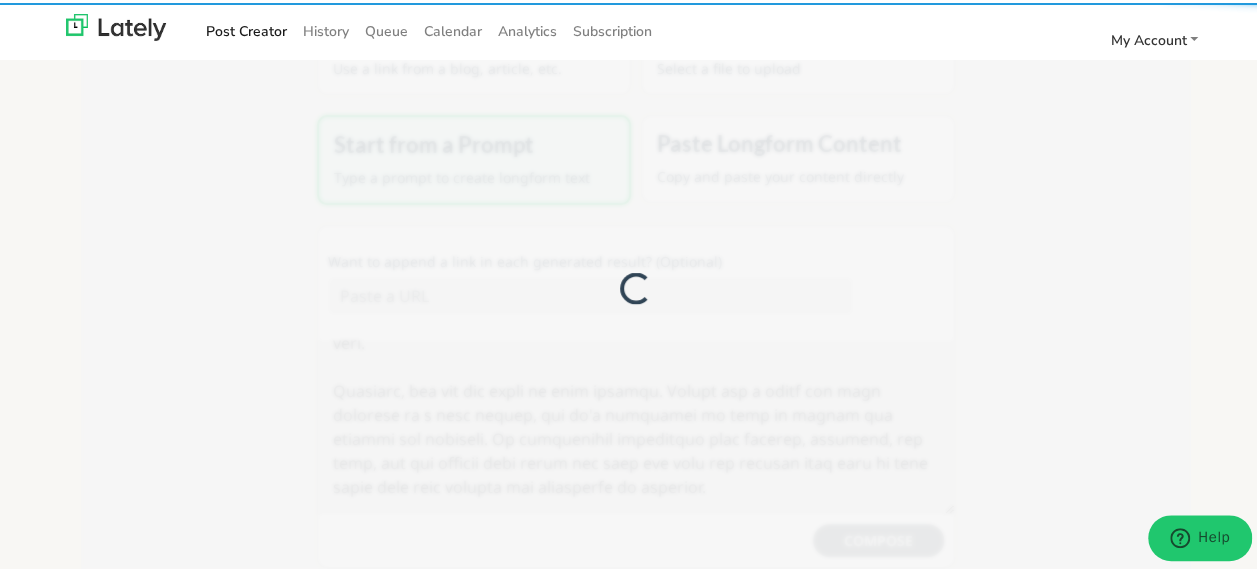 scroll, scrollTop: 840, scrollLeft: 0, axis: vertical 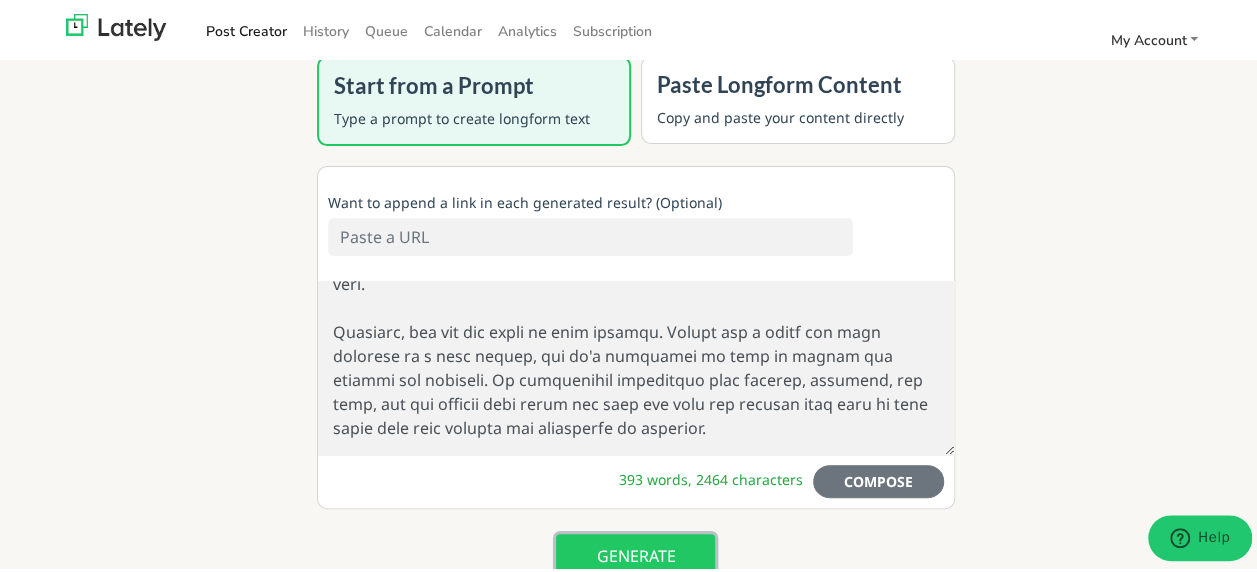 click on "GENERATE" at bounding box center (635, 553) 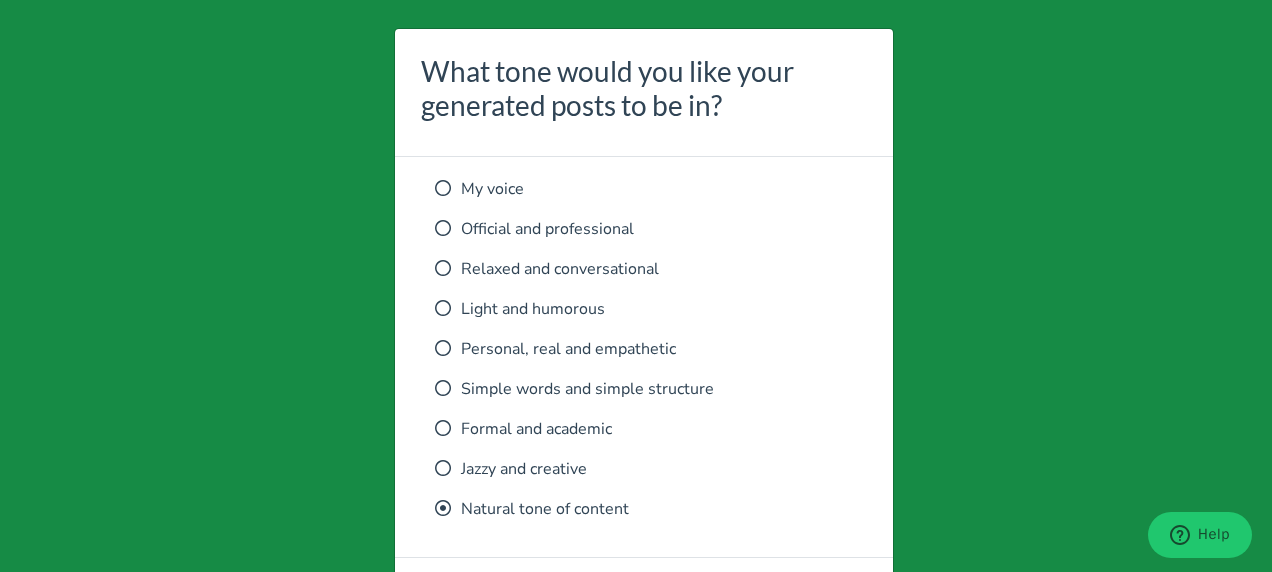 scroll, scrollTop: 0, scrollLeft: 0, axis: both 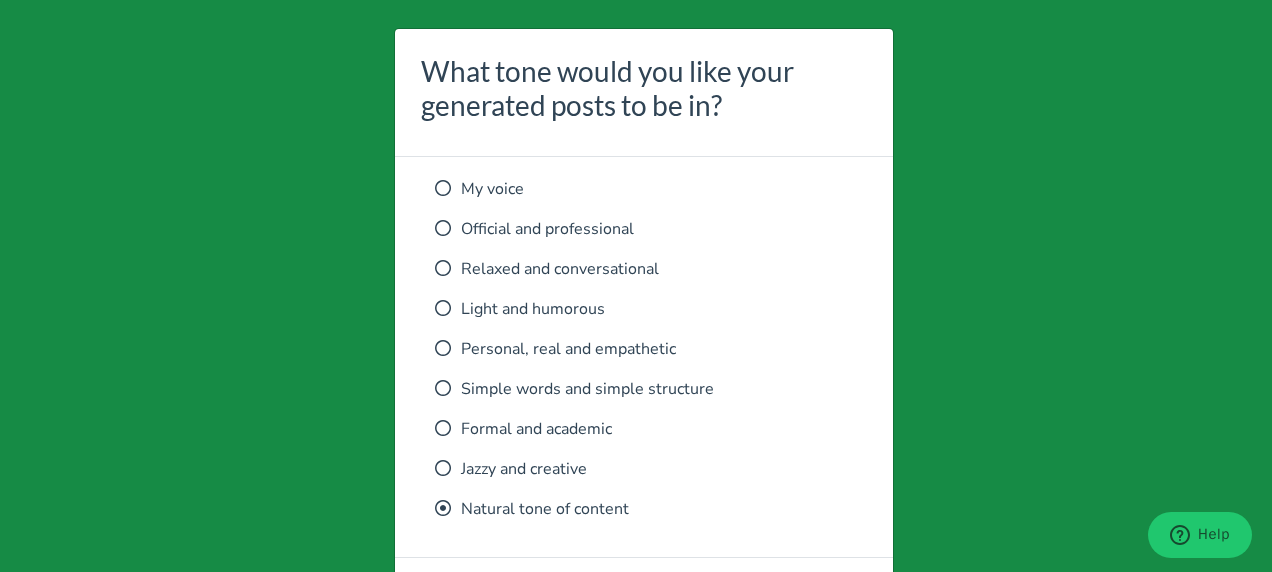 click at bounding box center (443, 348) 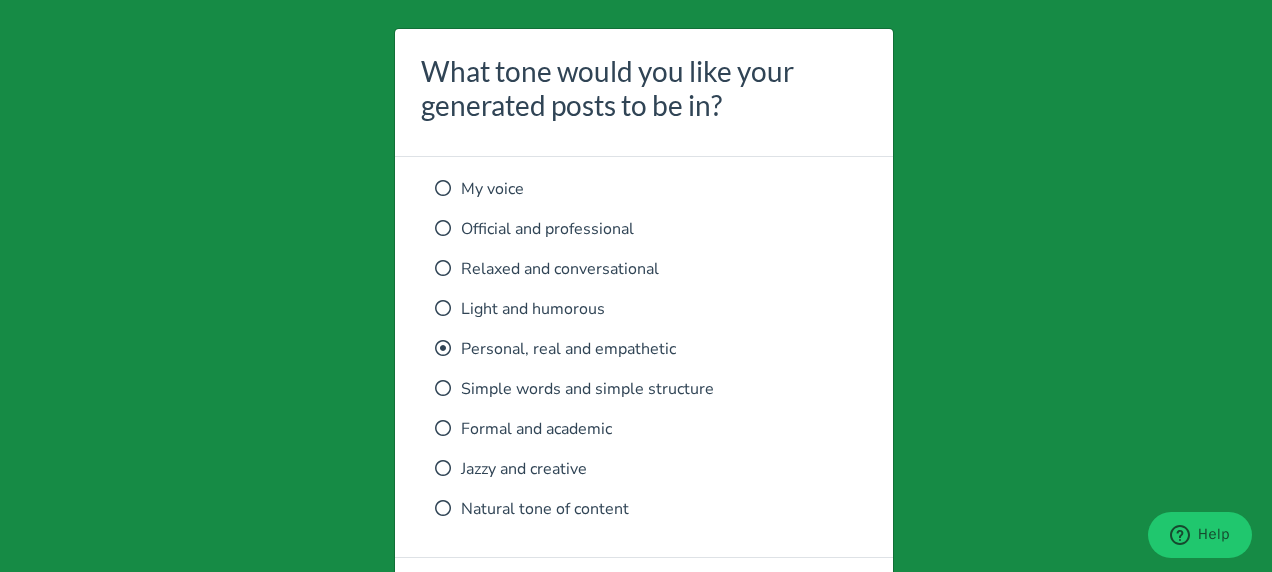 scroll, scrollTop: 83, scrollLeft: 0, axis: vertical 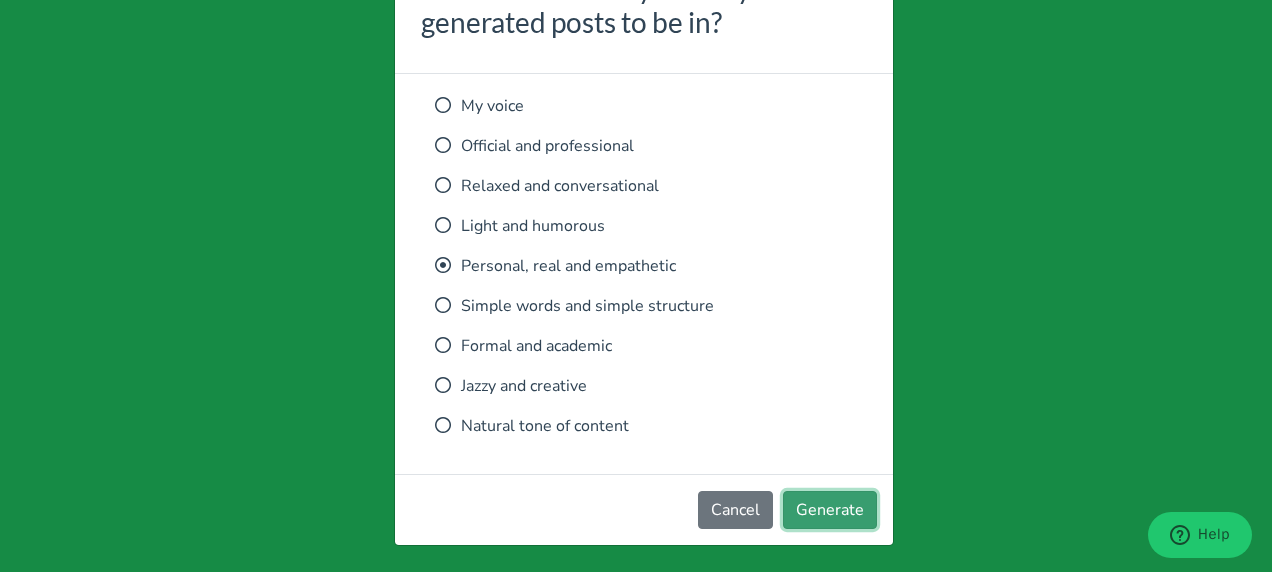 click on "Generate" at bounding box center (830, 510) 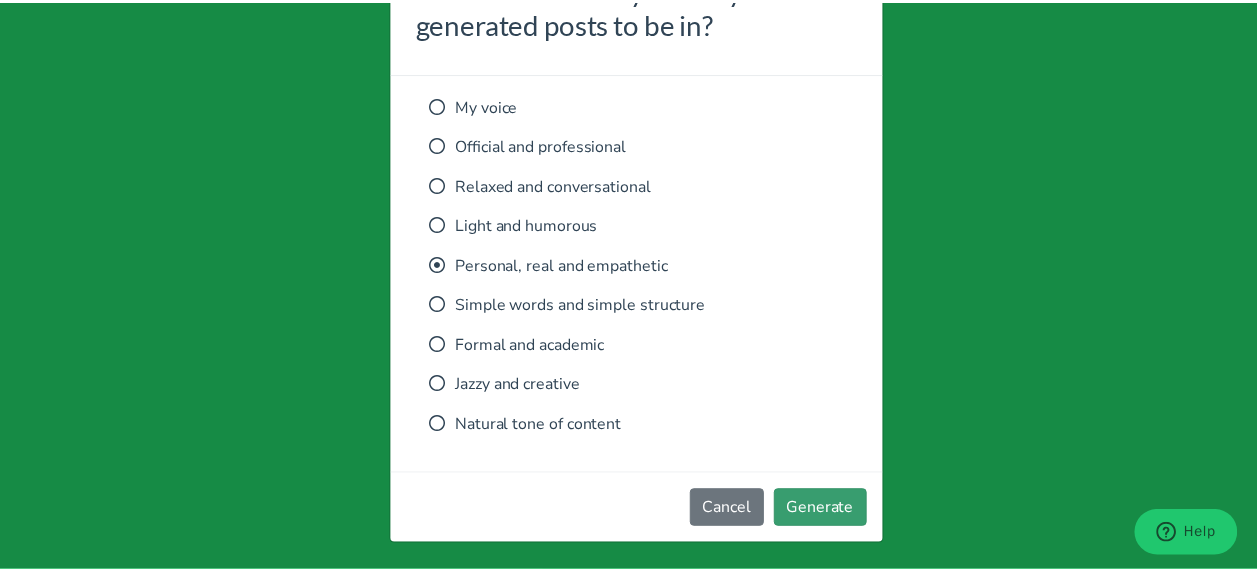 scroll, scrollTop: 95, scrollLeft: 0, axis: vertical 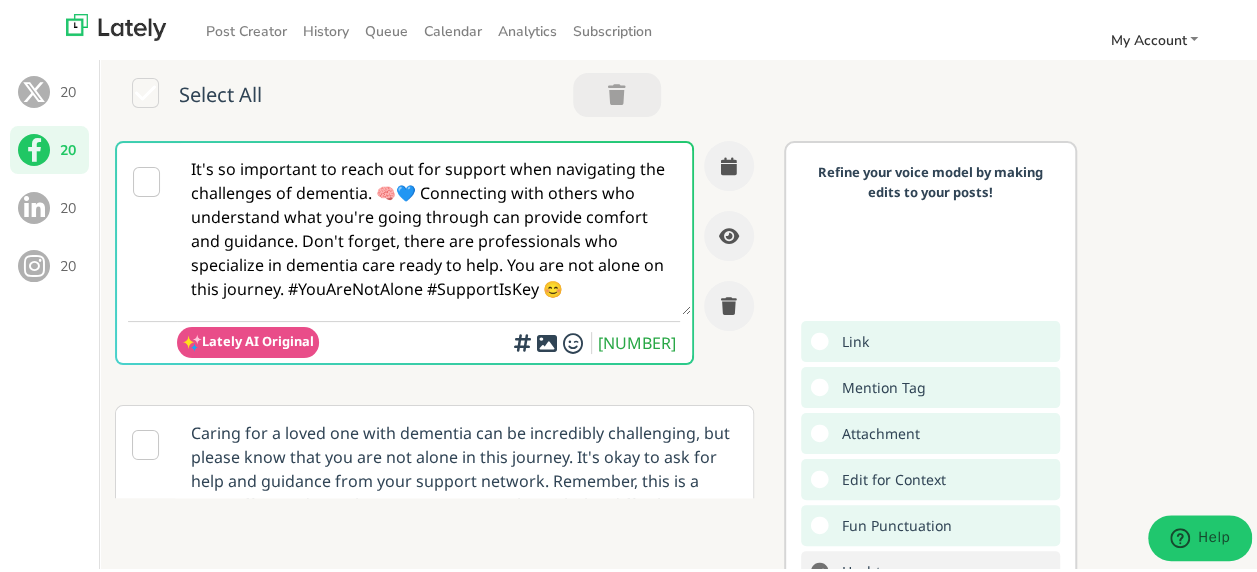 click at bounding box center (146, 179) 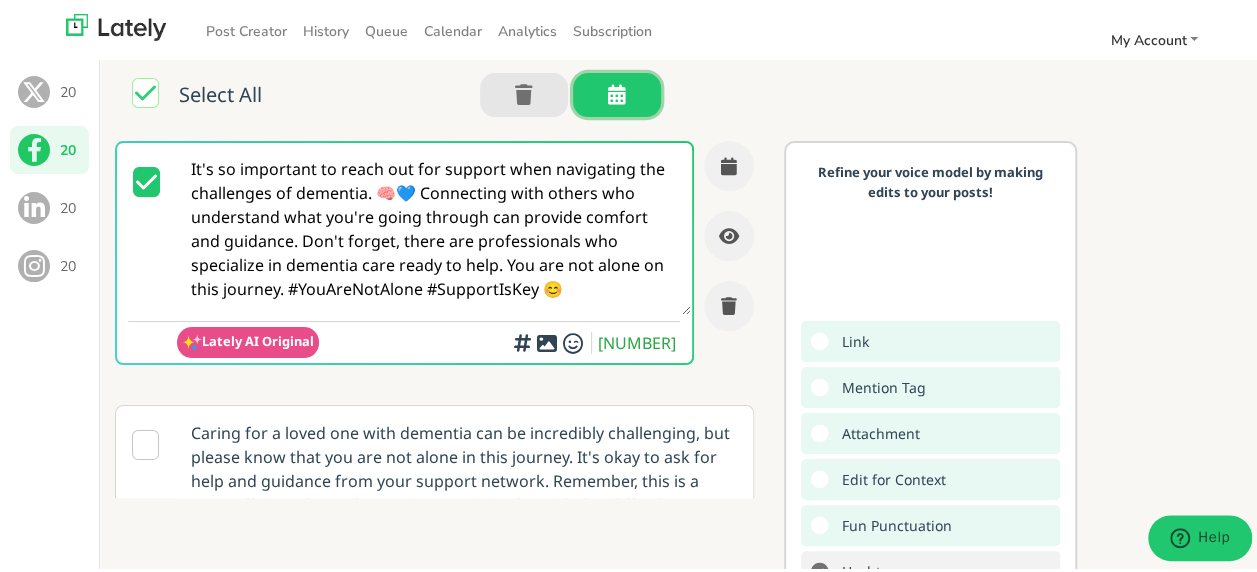 click at bounding box center (617, 91) 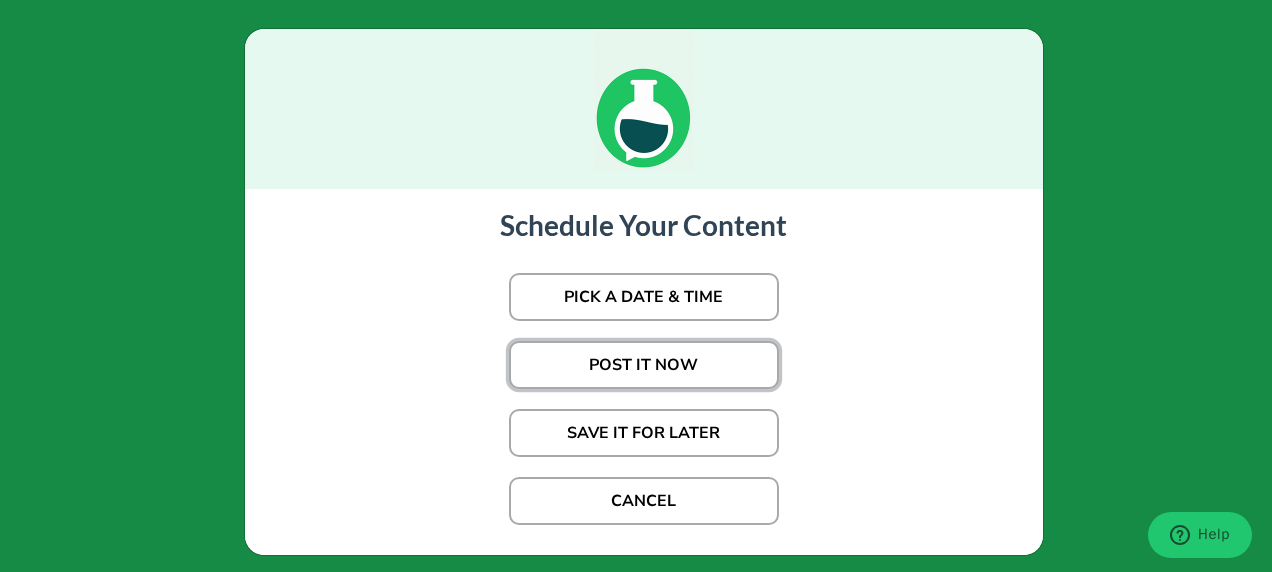 click on "POST IT NOW" at bounding box center [644, 365] 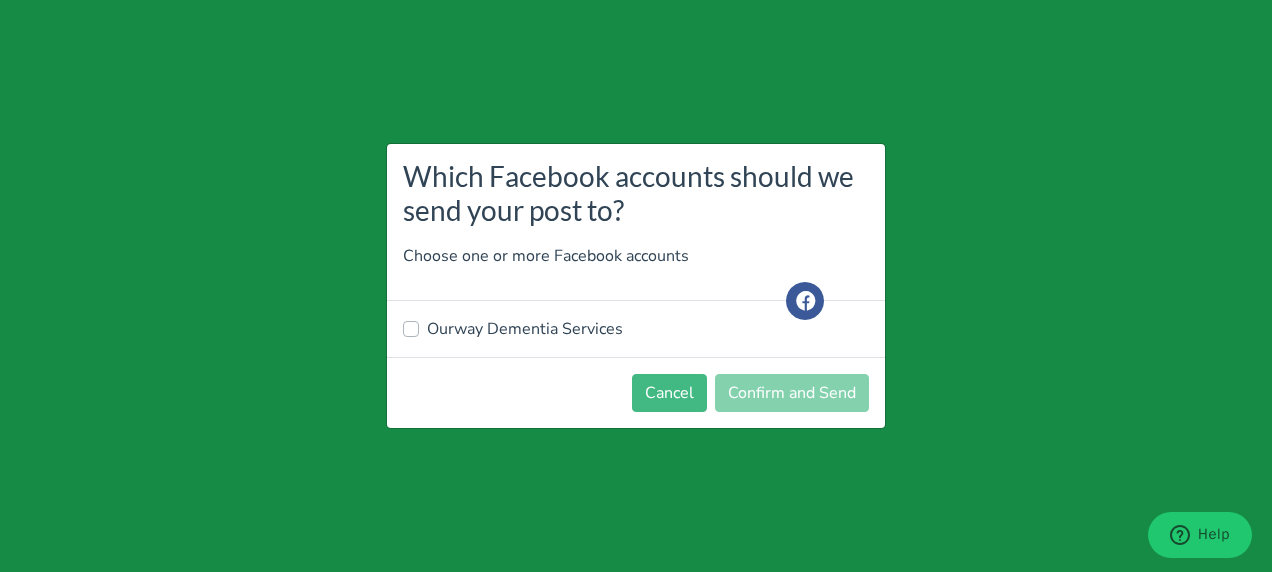 click on "Ourway Dementia Services" at bounding box center (525, 329) 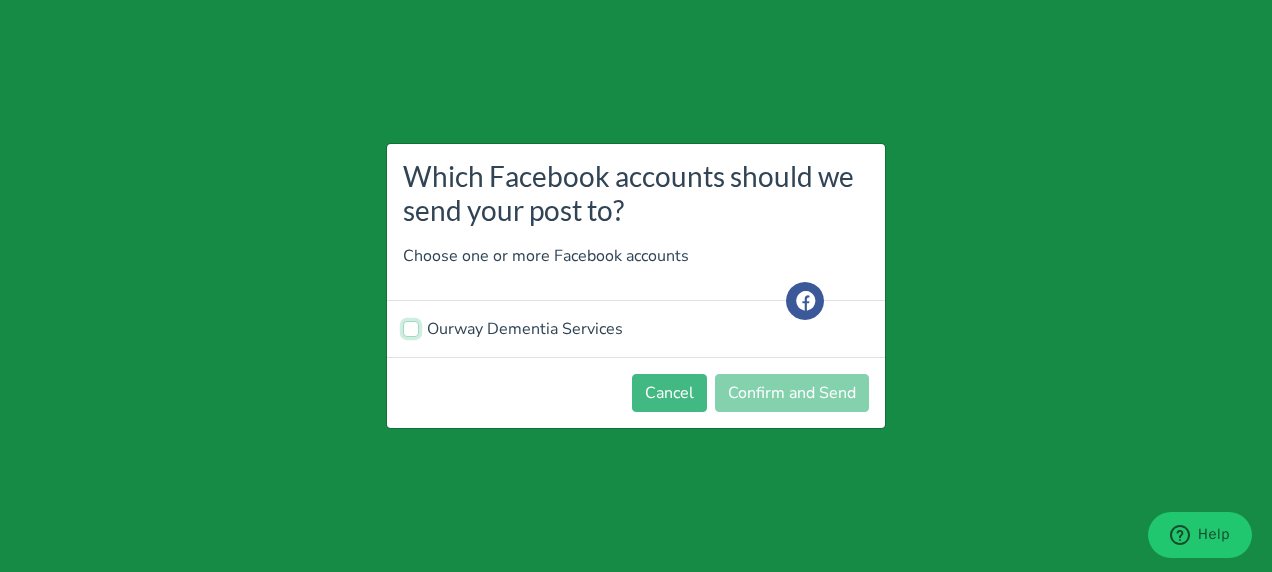 click on "Ourway Dementia Services" at bounding box center (411, 327) 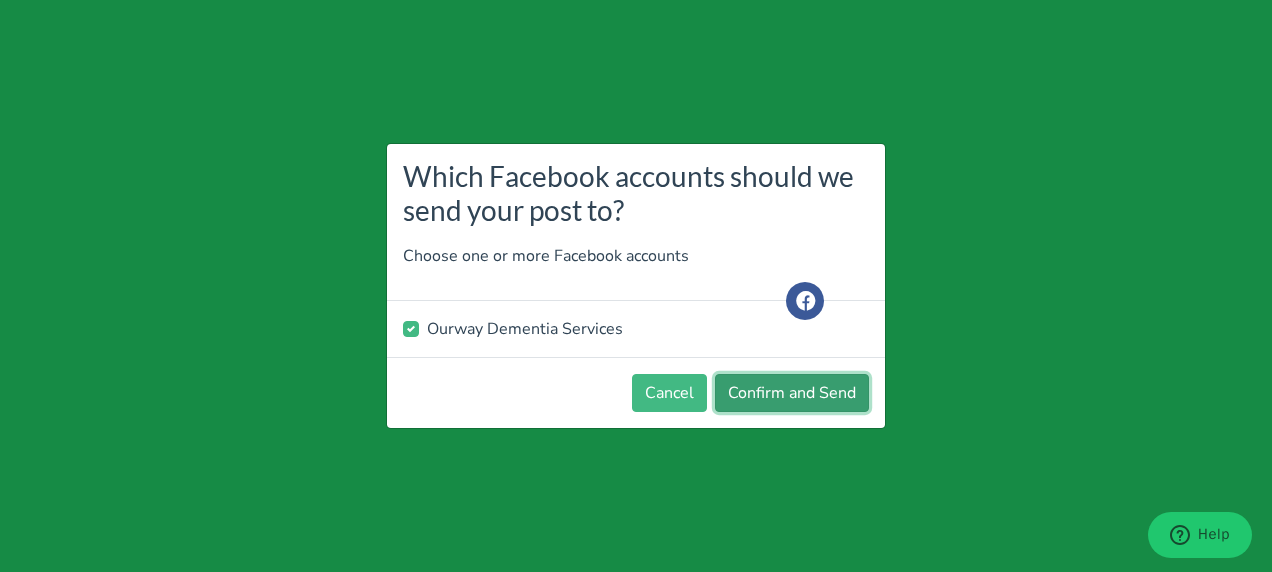 click on "Confirm and Send" at bounding box center [792, 393] 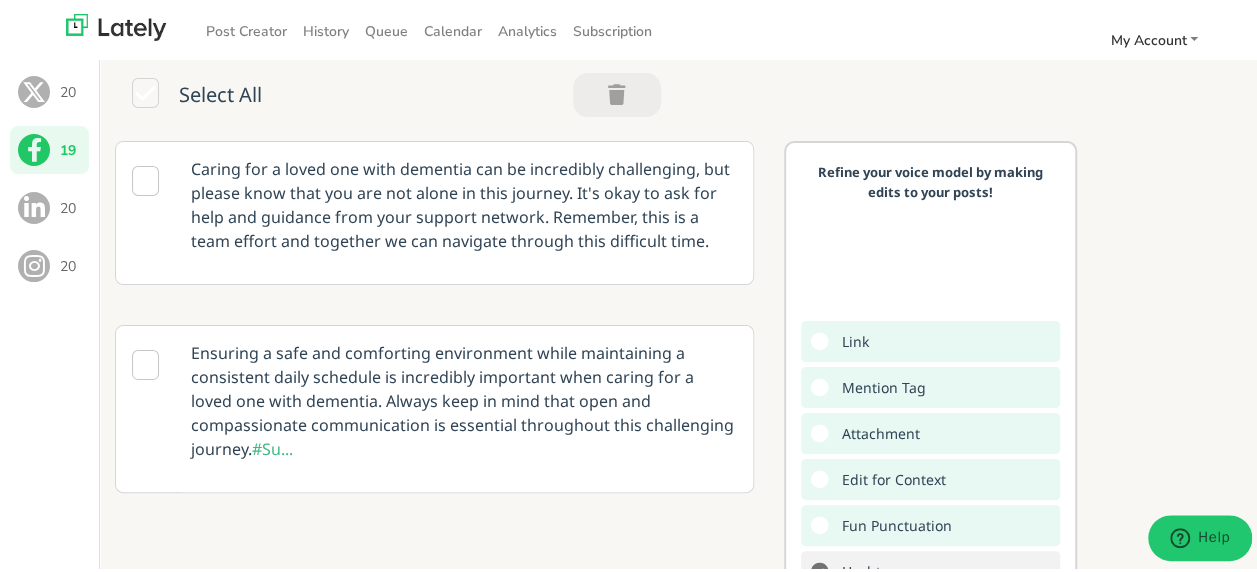 click at bounding box center (145, 362) 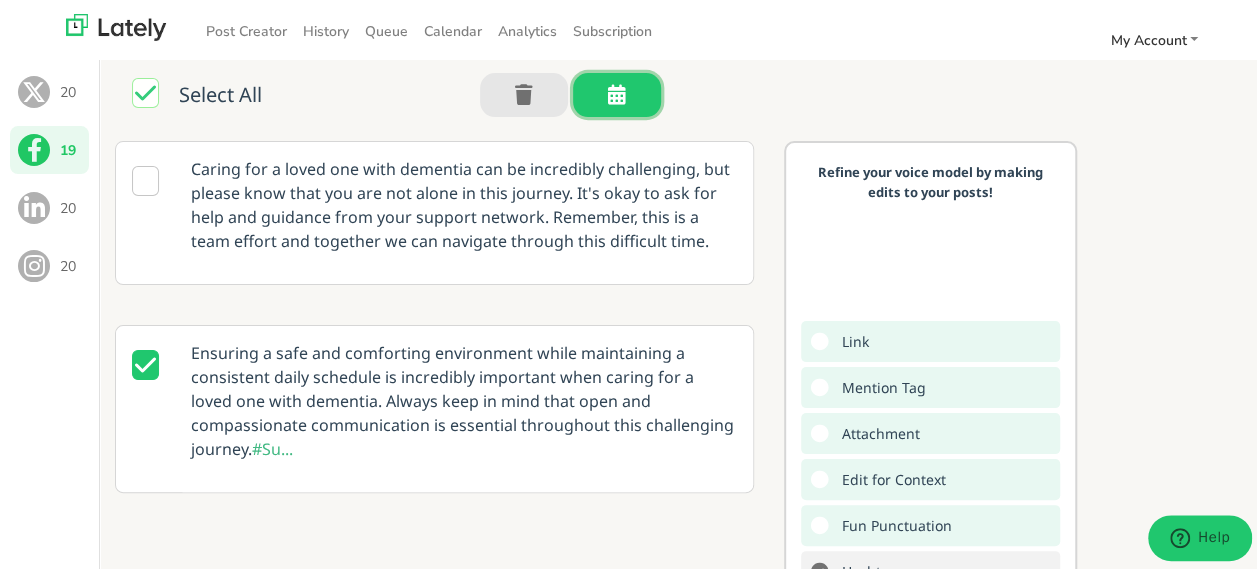 click at bounding box center [617, 91] 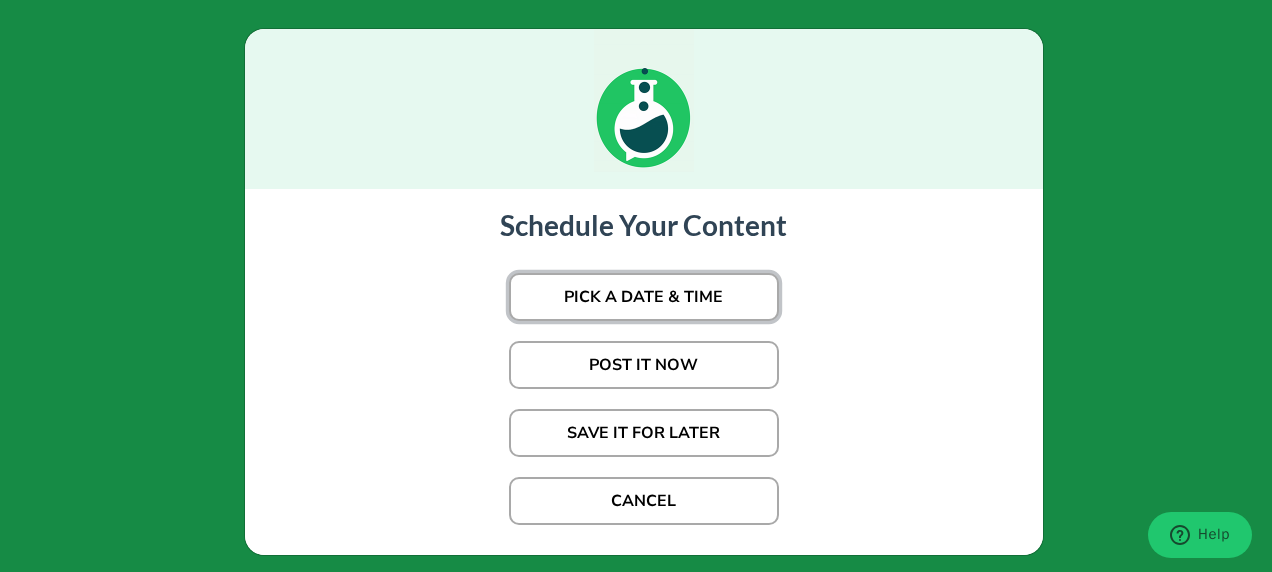 click on "PICK A DATE & TIME" at bounding box center [644, 297] 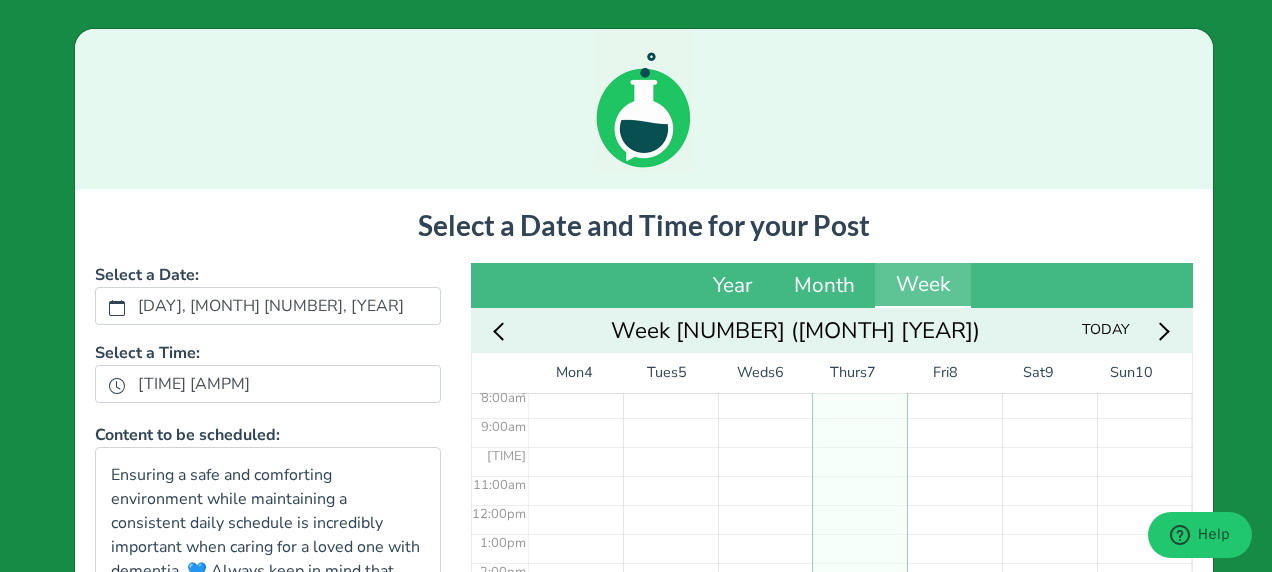 scroll, scrollTop: 278, scrollLeft: 0, axis: vertical 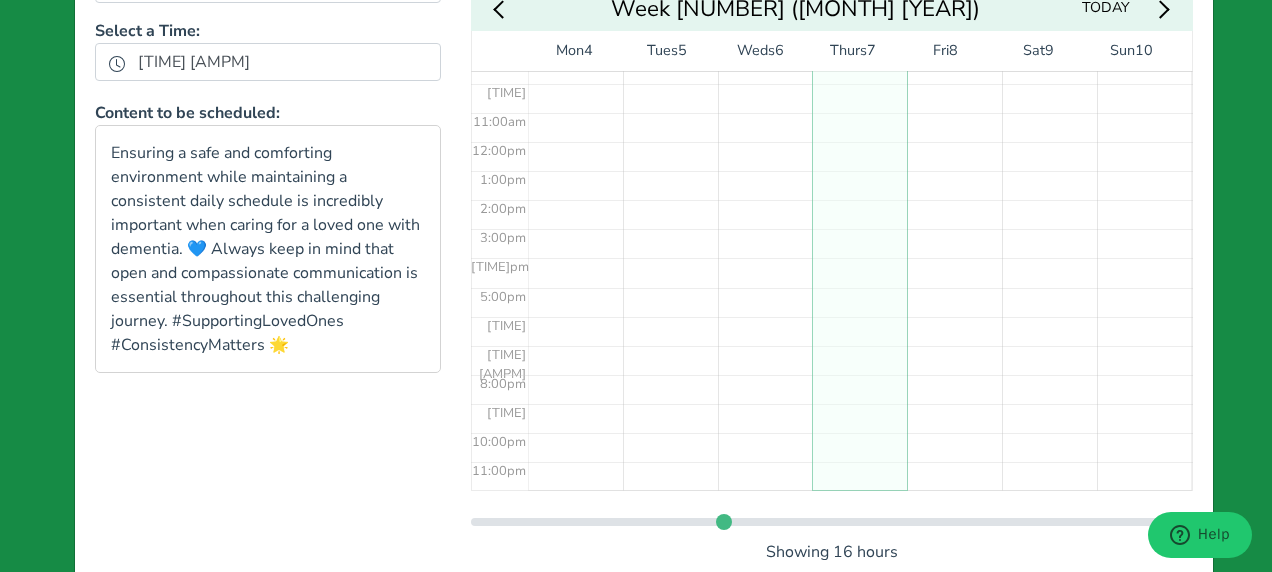 click on "[TIME]" at bounding box center (859, 141) 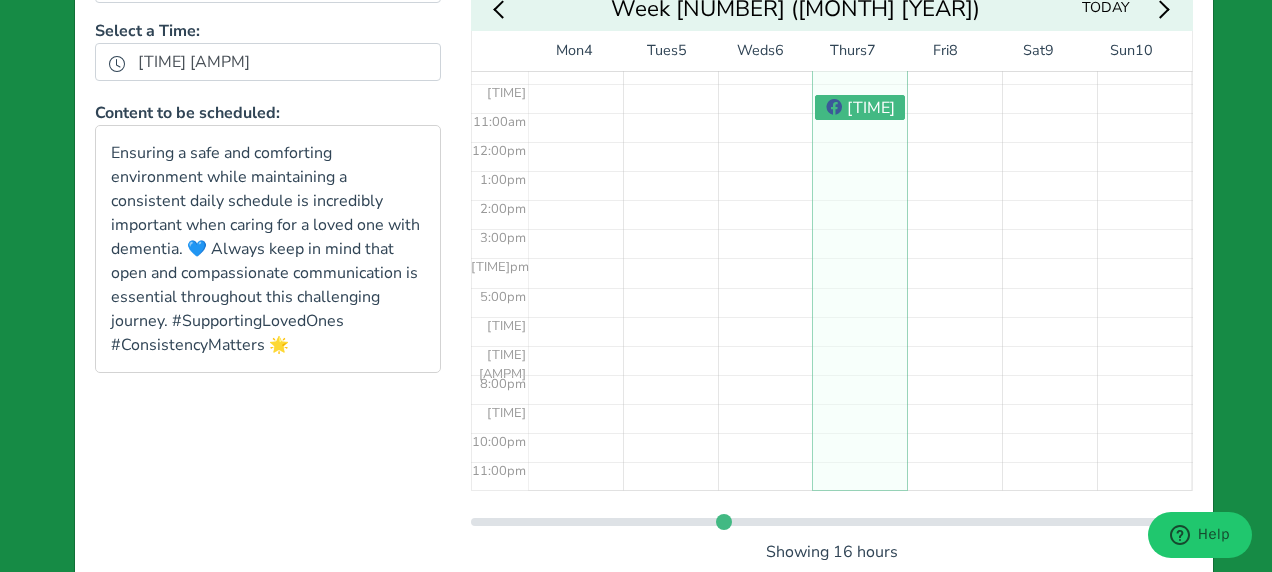 drag, startPoint x: 1248, startPoint y: 383, endPoint x: 1248, endPoint y: 413, distance: 30 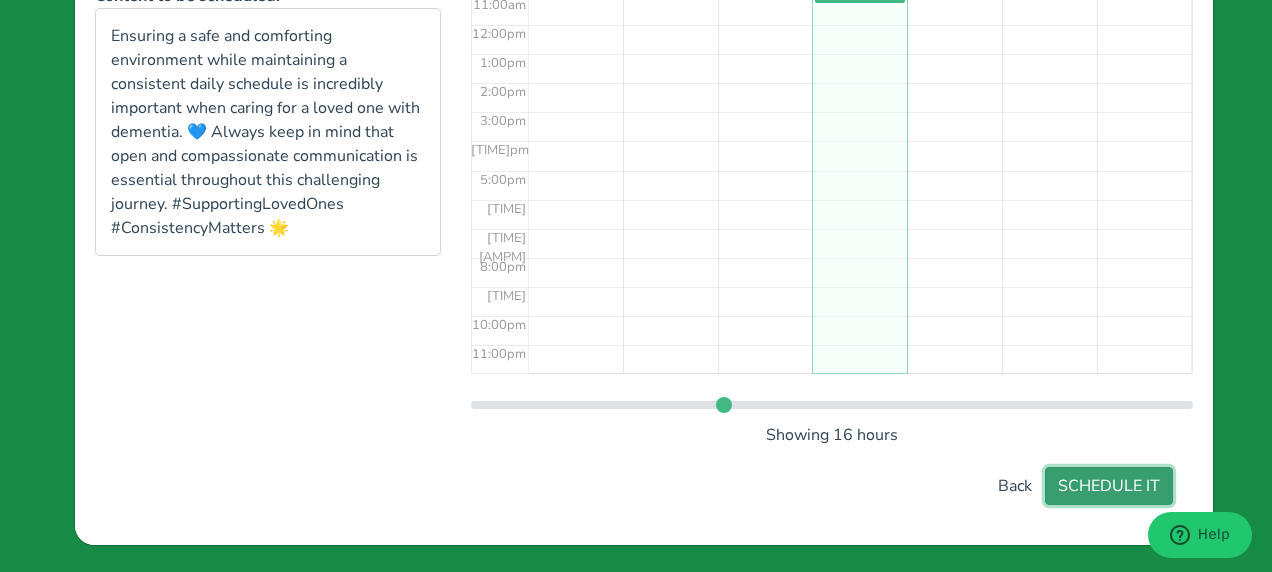 click on "SCHEDULE IT" at bounding box center (1109, 486) 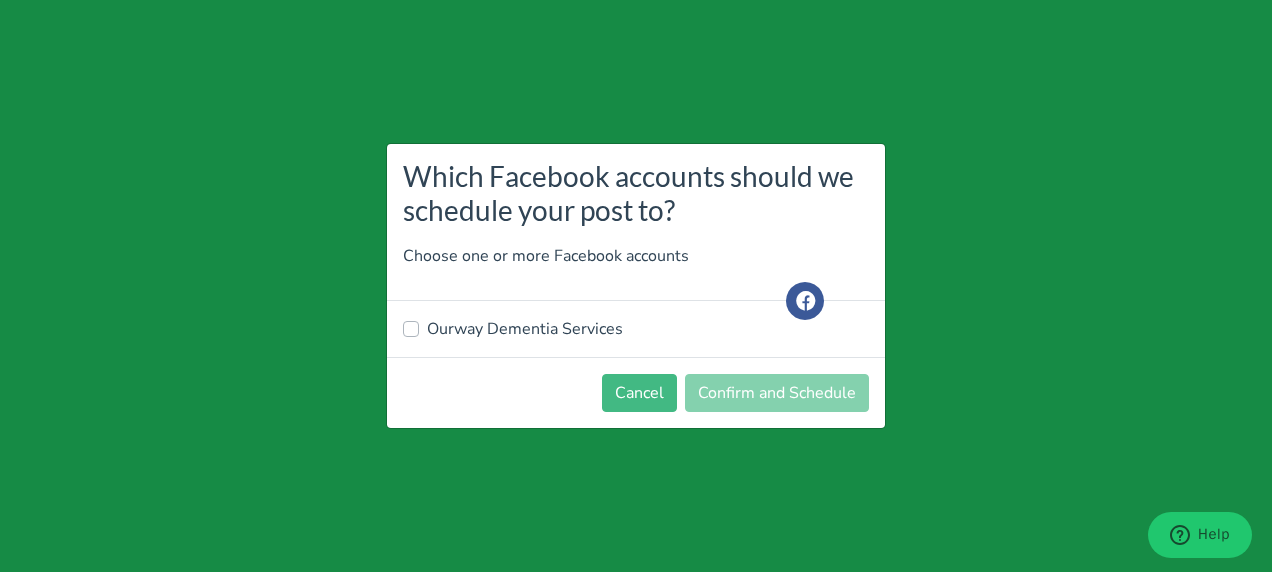 click on "Ourway Dementia Services" at bounding box center [525, 329] 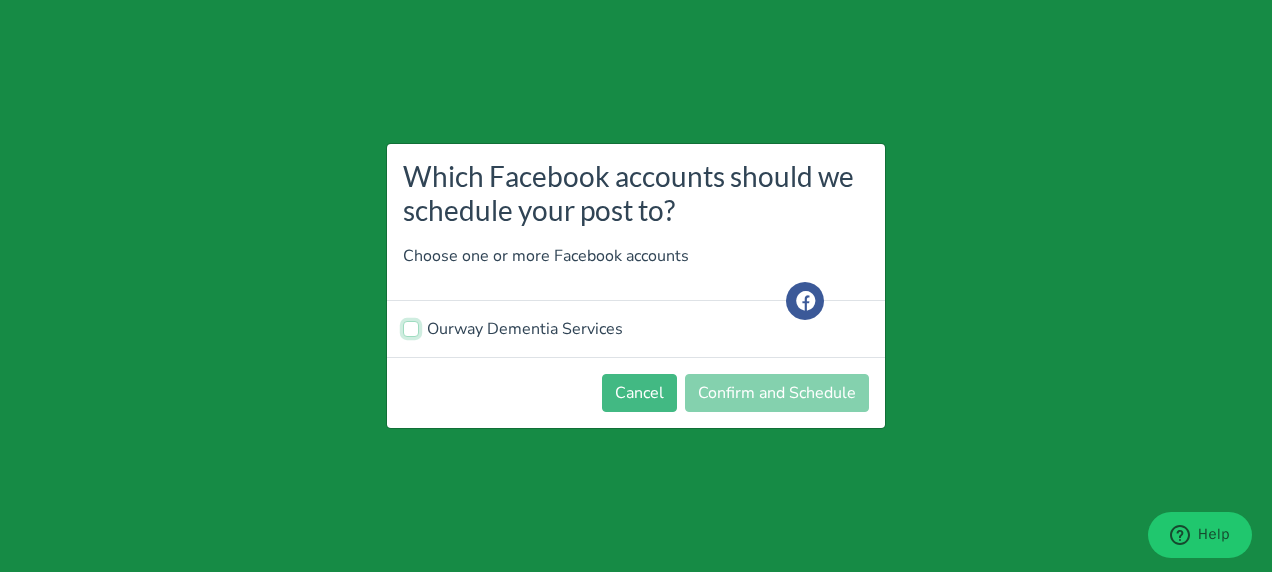 click on "Ourway Dementia Services" at bounding box center (411, 327) 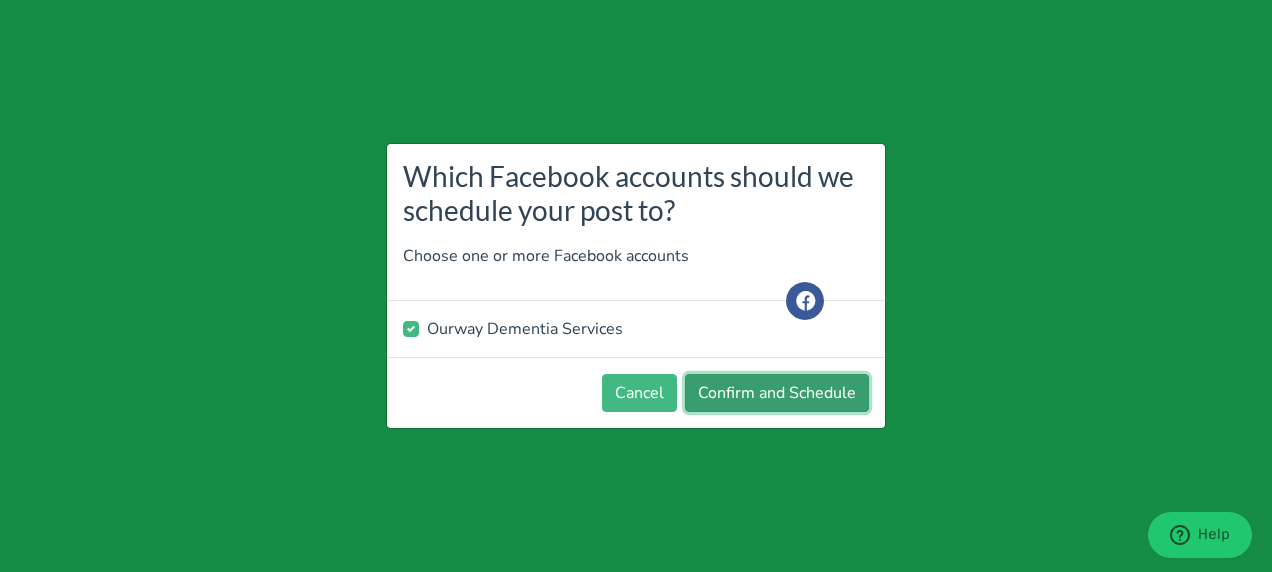click on "Confirm and Schedule" at bounding box center (777, 393) 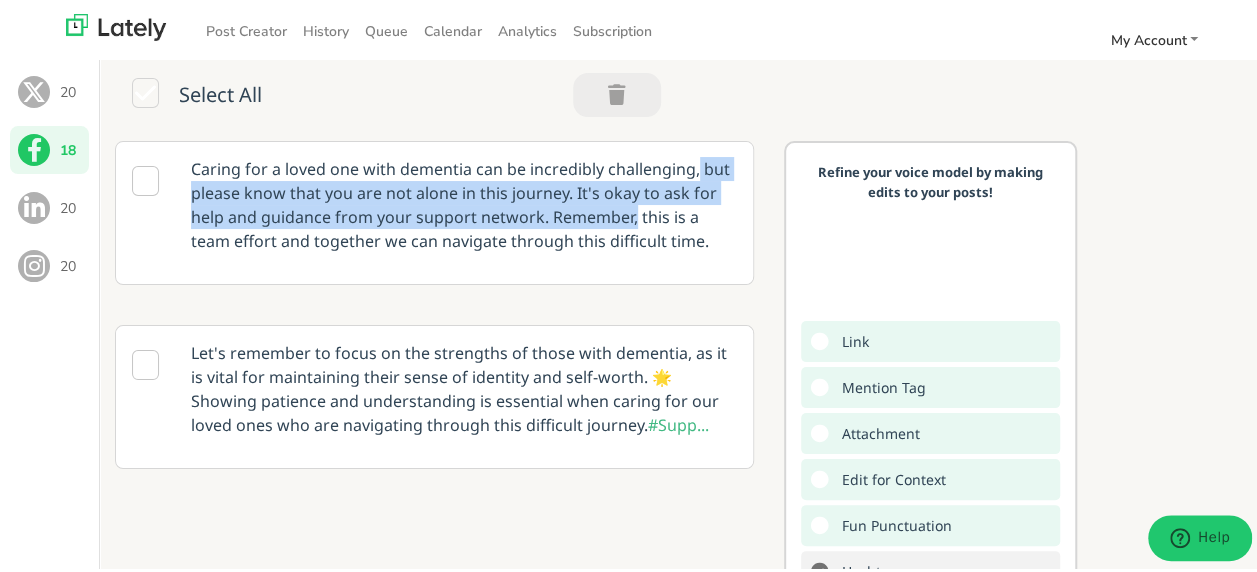 drag, startPoint x: 754, startPoint y: 174, endPoint x: 756, endPoint y: 220, distance: 46.043457 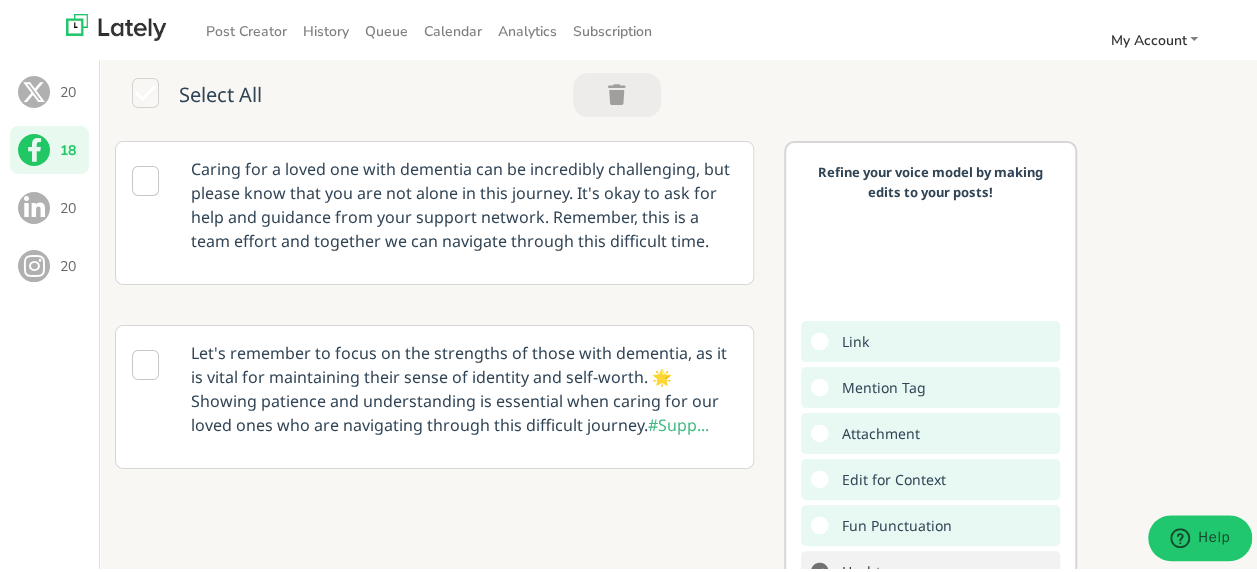 drag, startPoint x: 756, startPoint y: 220, endPoint x: 749, endPoint y: 316, distance: 96.25487 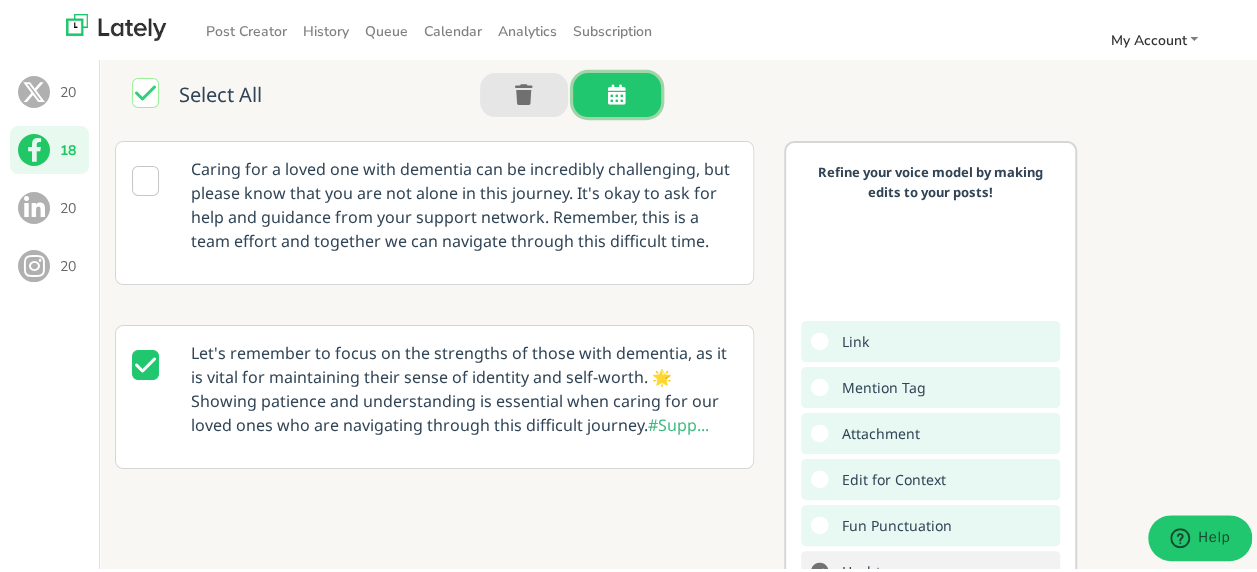 click at bounding box center [617, 91] 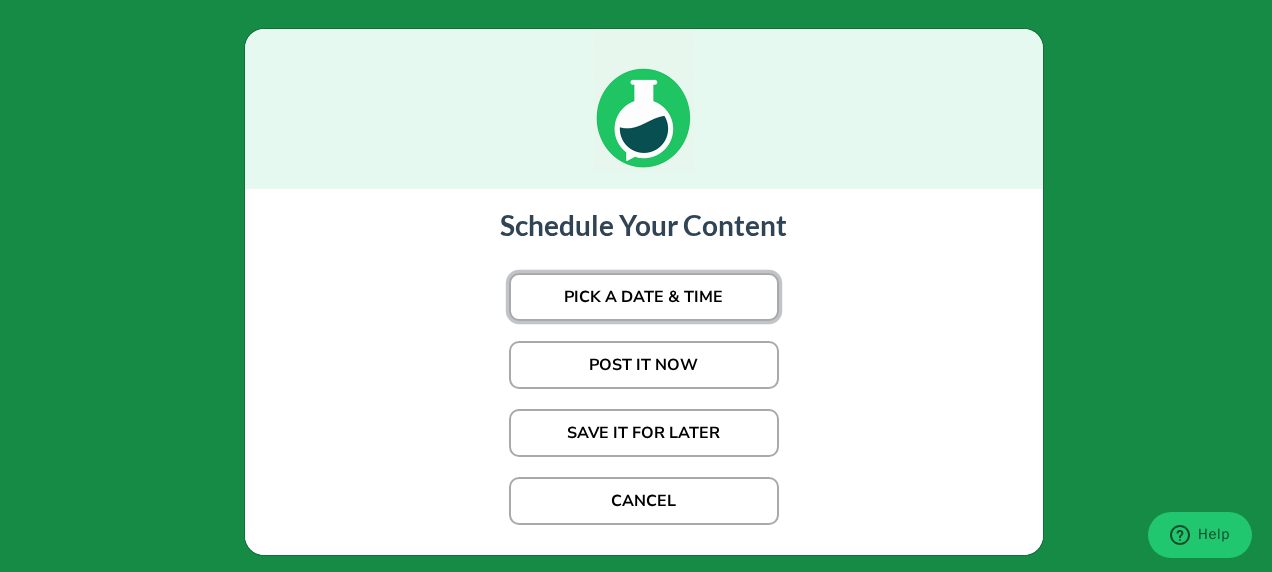 click on "PICK A DATE & TIME" at bounding box center [644, 297] 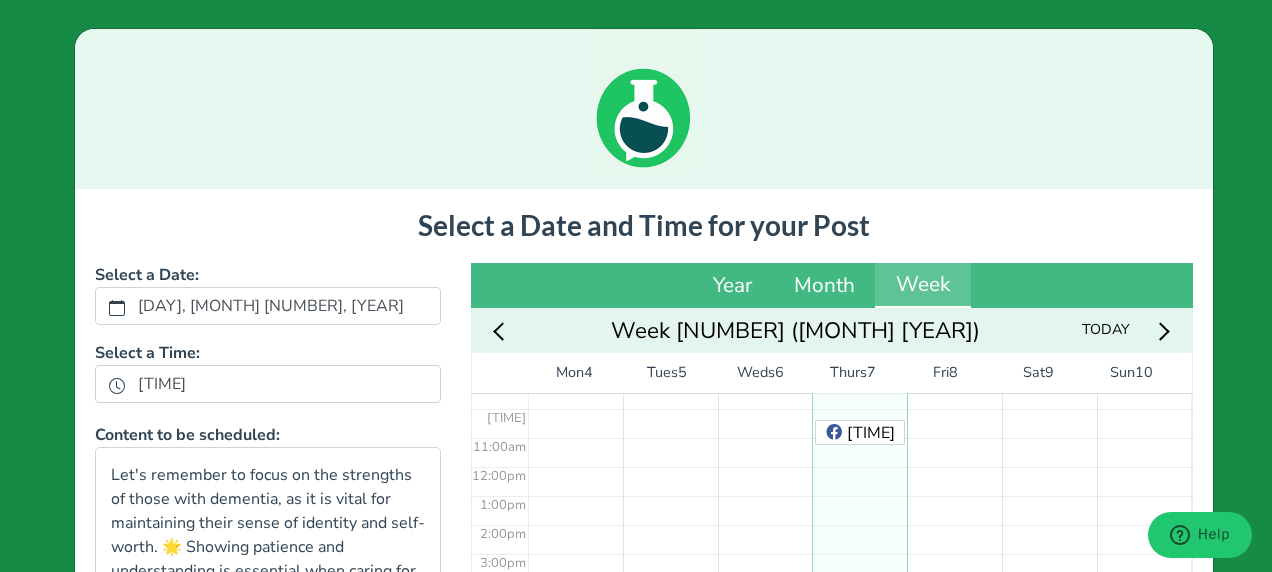 scroll, scrollTop: 278, scrollLeft: 0, axis: vertical 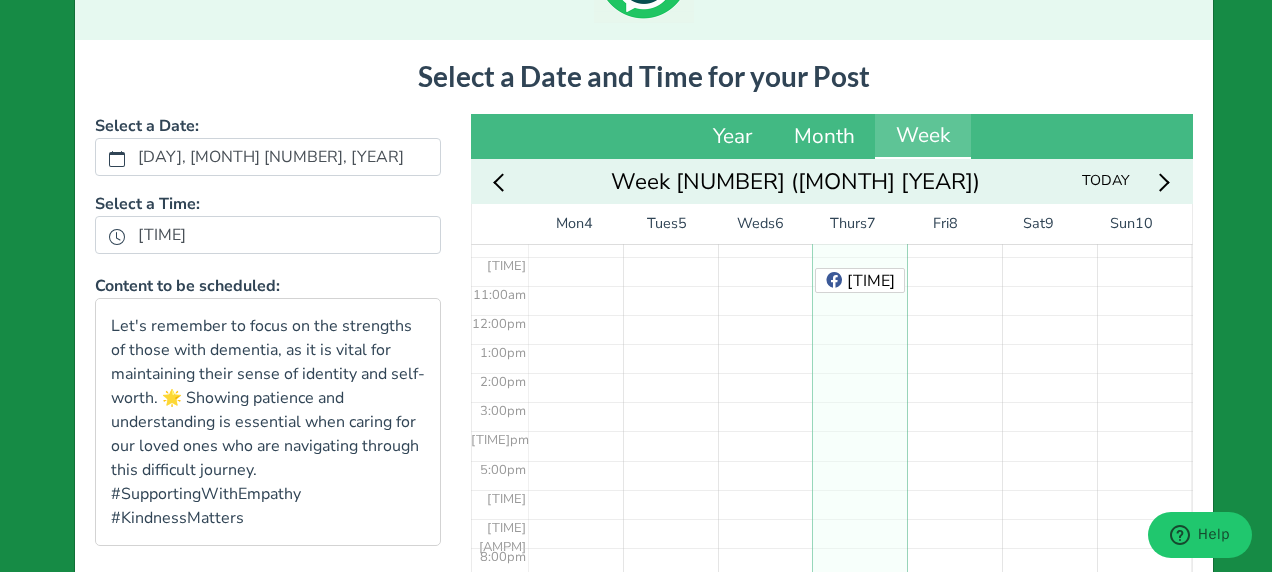 click on "[TIME] [TIME]" at bounding box center (859, 314) 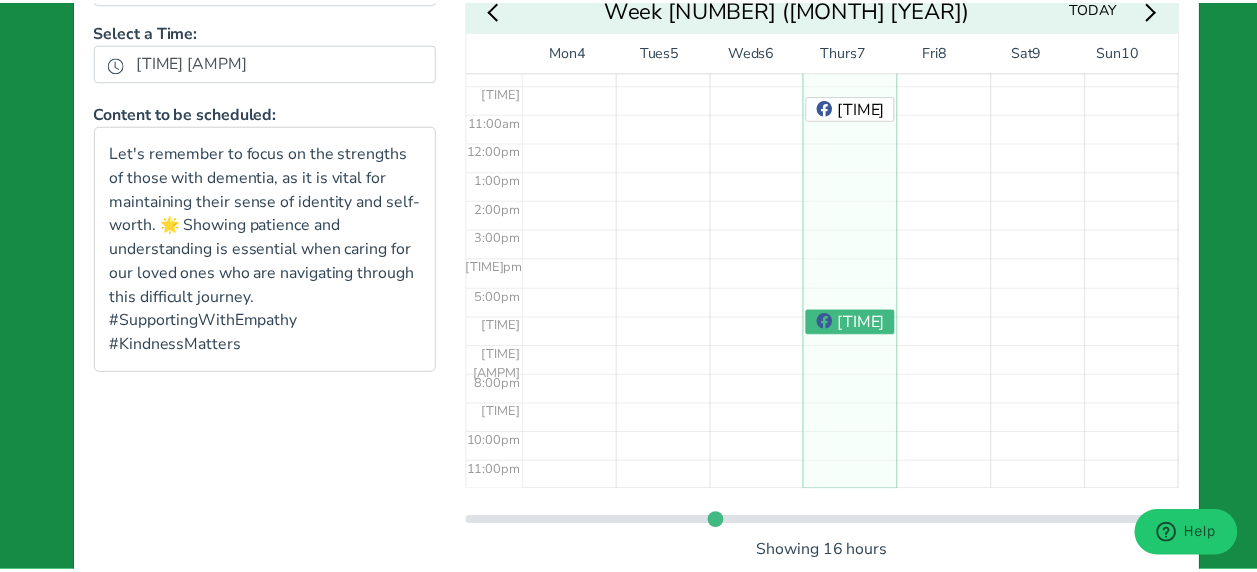 scroll, scrollTop: 439, scrollLeft: 0, axis: vertical 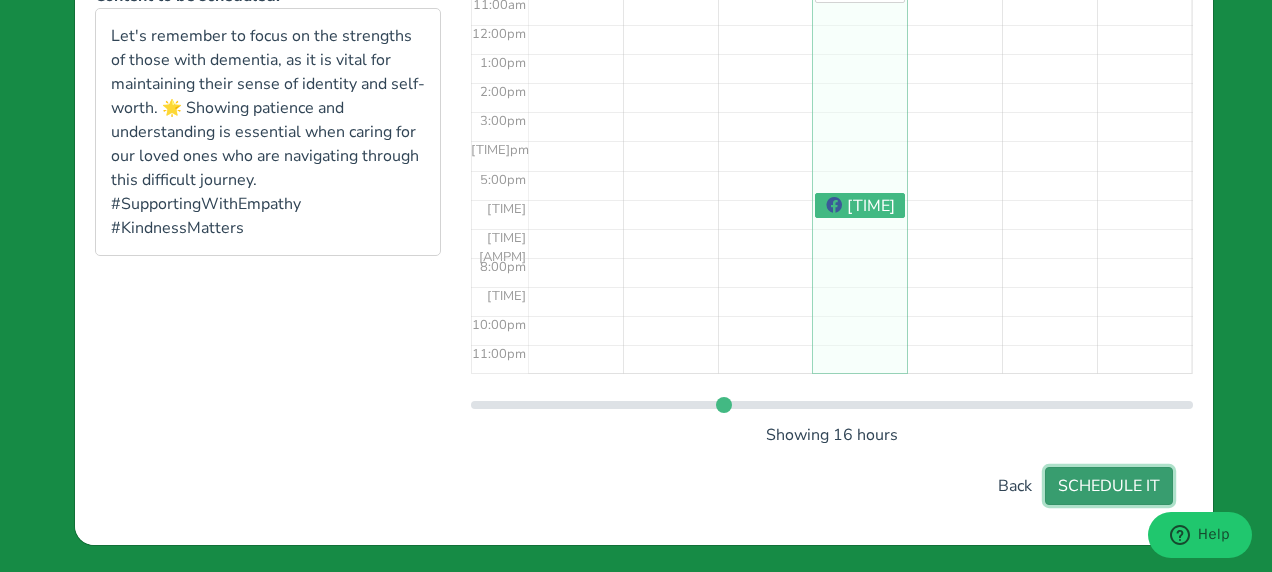 click on "SCHEDULE IT" at bounding box center [1109, 486] 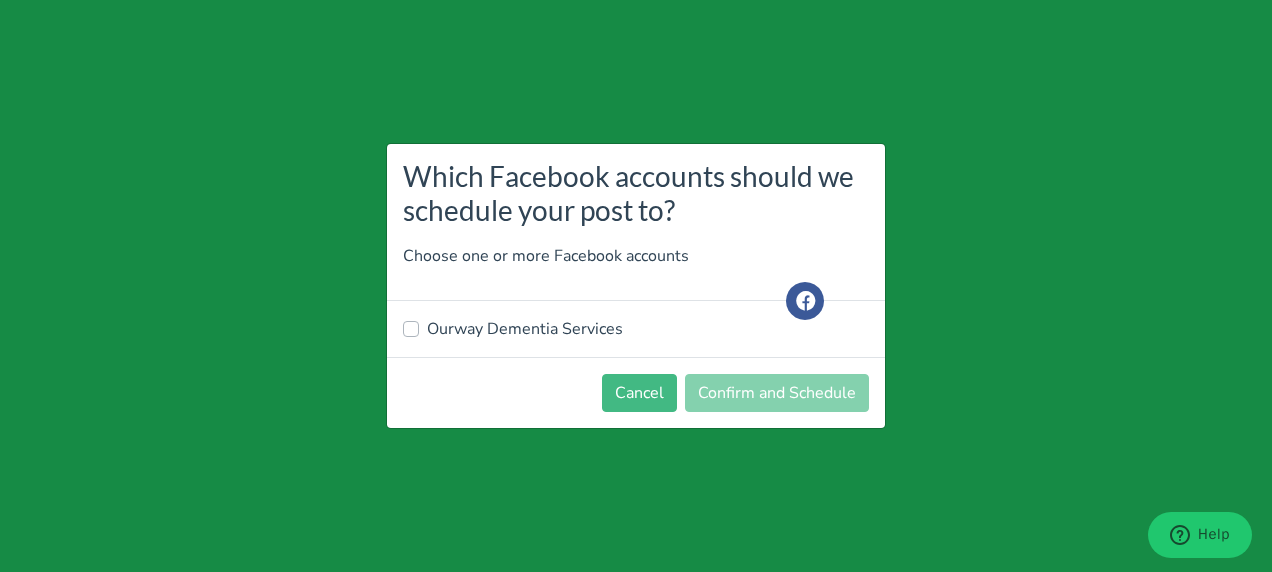 click on "Ourway Dementia Services" at bounding box center (525, 329) 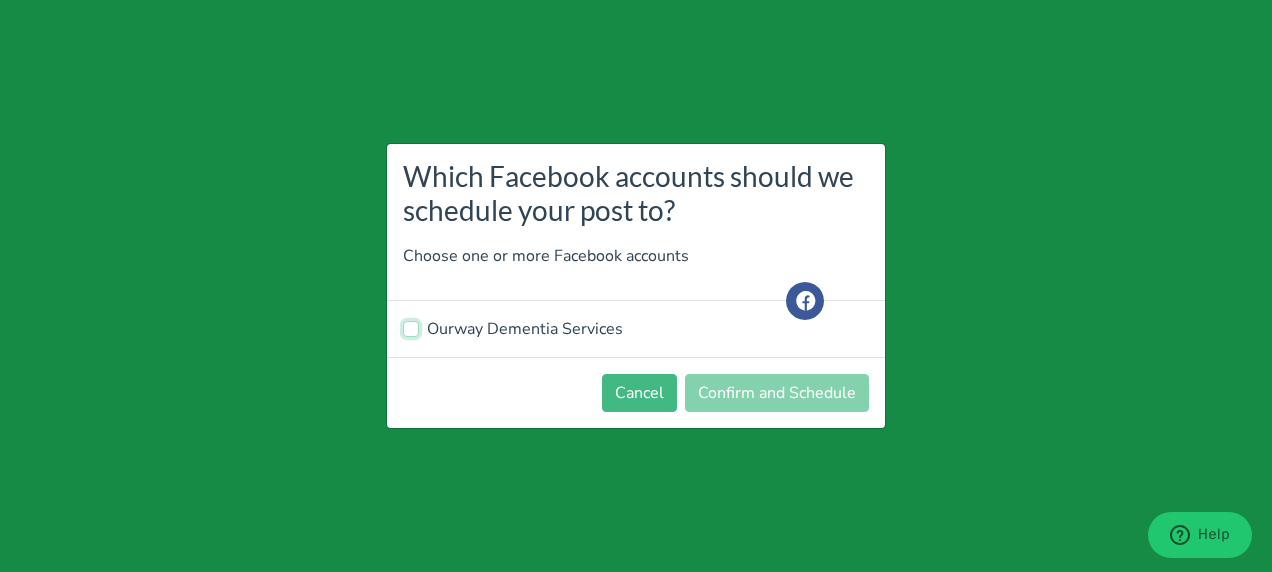 click on "Ourway Dementia Services" at bounding box center (411, 327) 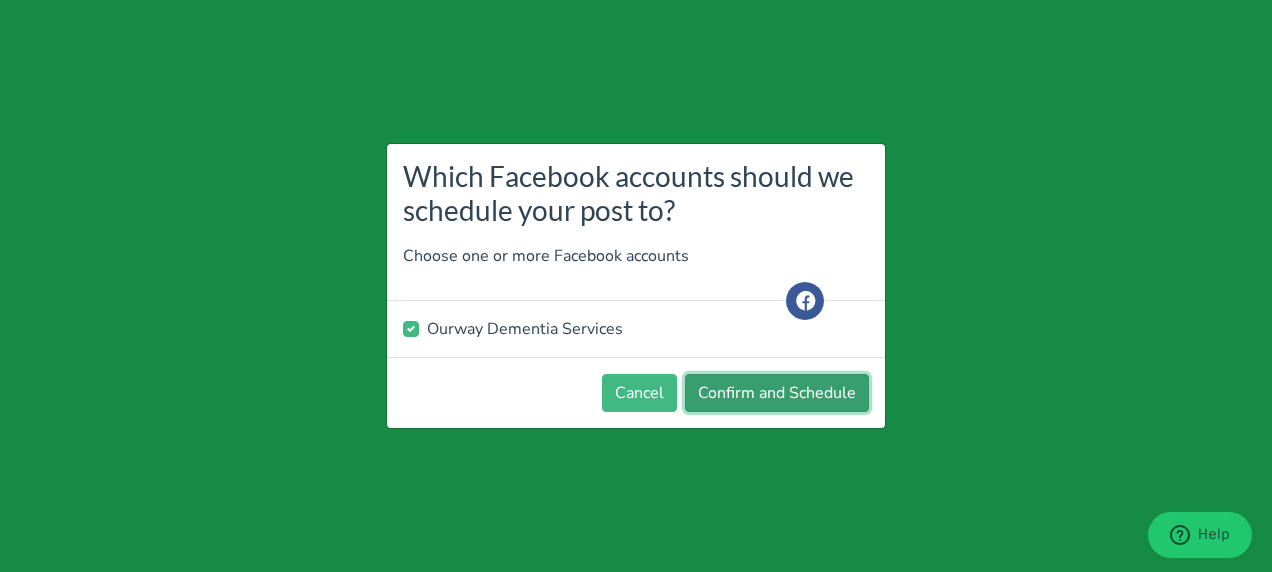 click on "Confirm and Schedule" at bounding box center [777, 393] 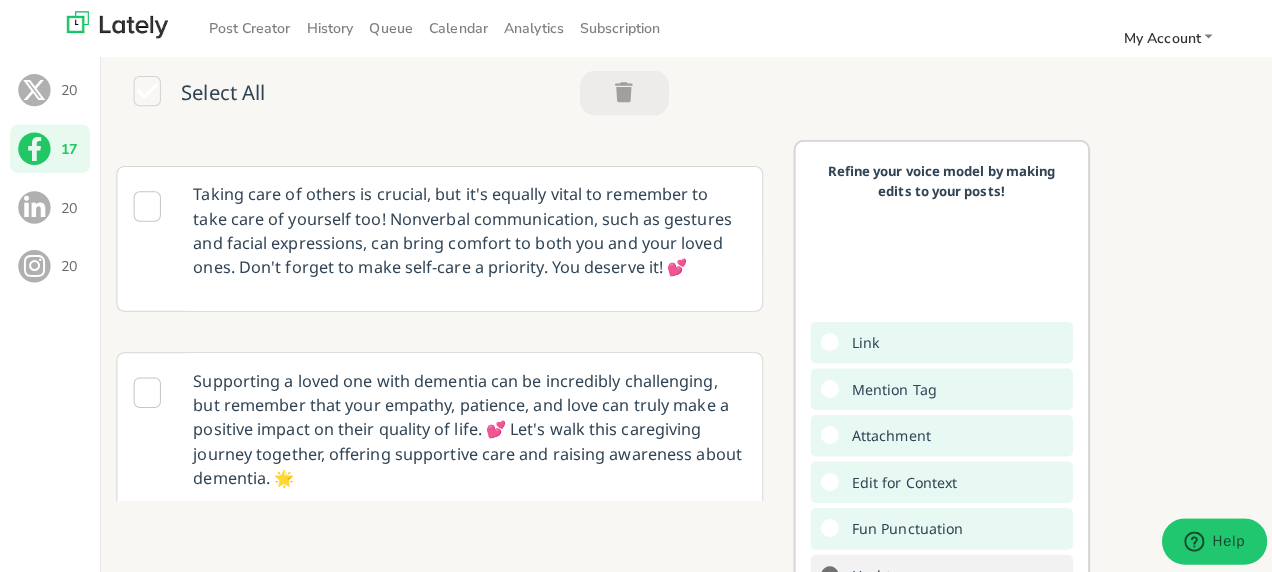 scroll, scrollTop: 414, scrollLeft: 0, axis: vertical 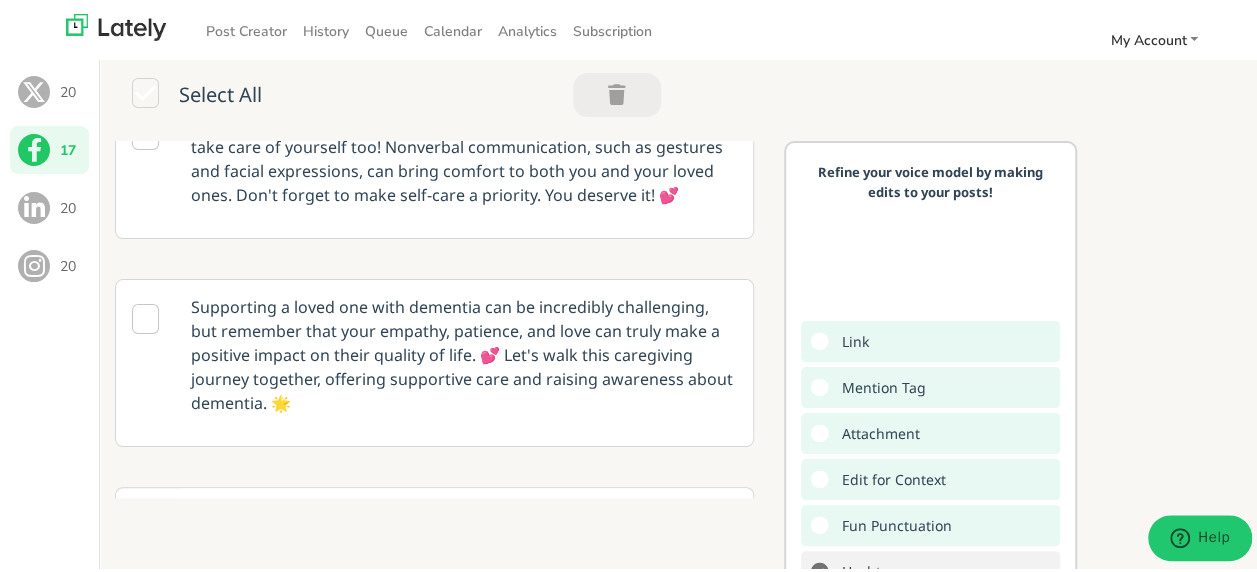 click at bounding box center (145, 132) 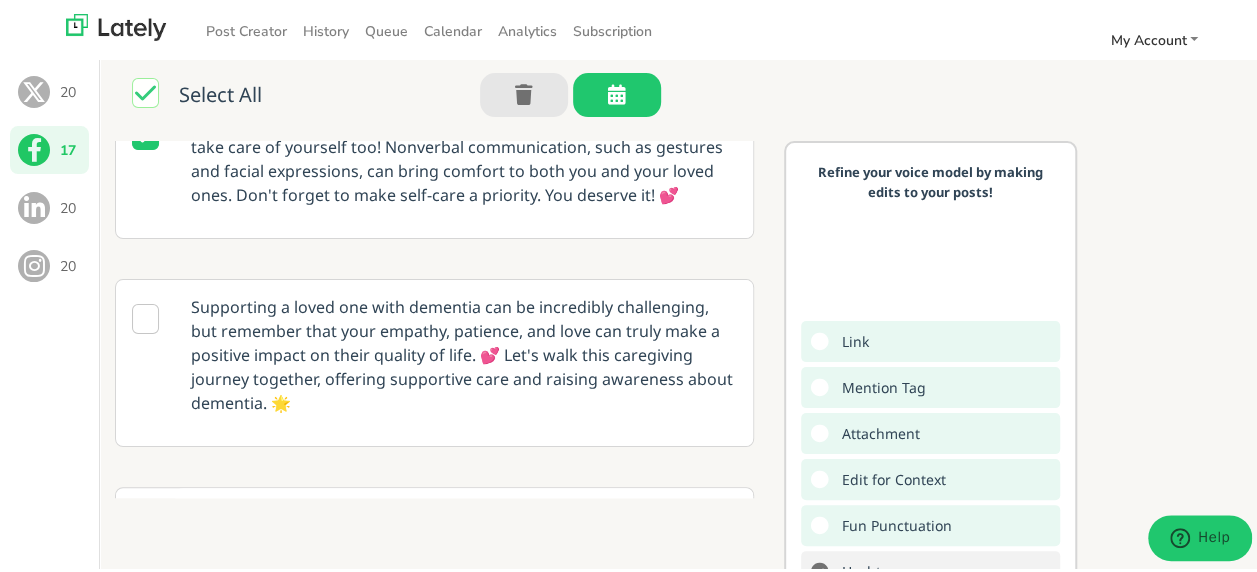 click at bounding box center (145, 316) 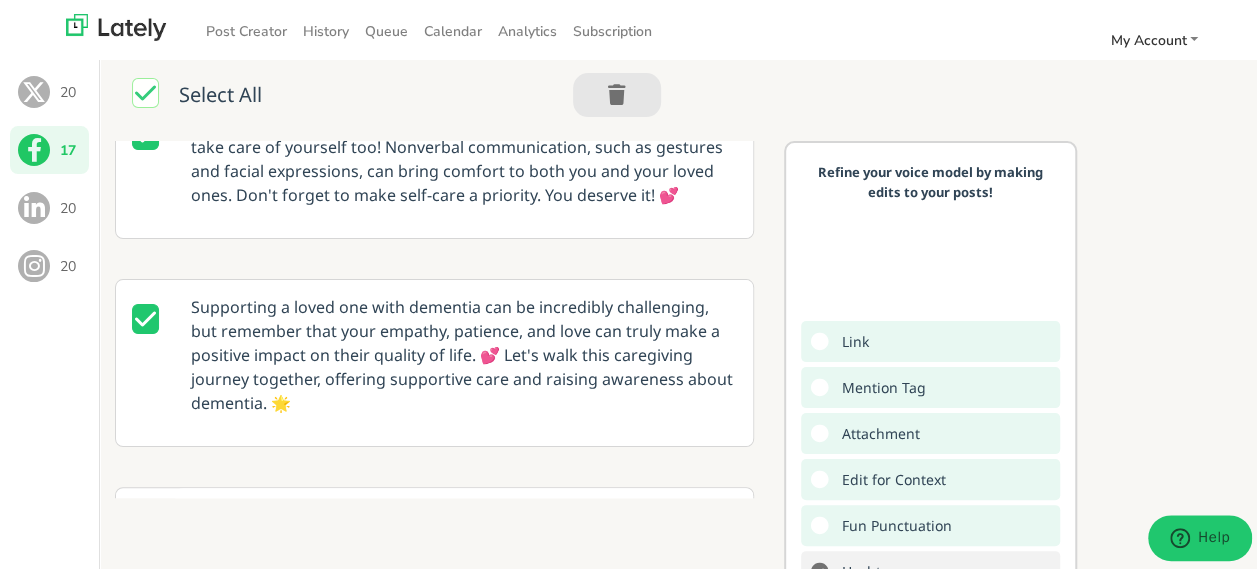 click at bounding box center [145, 316] 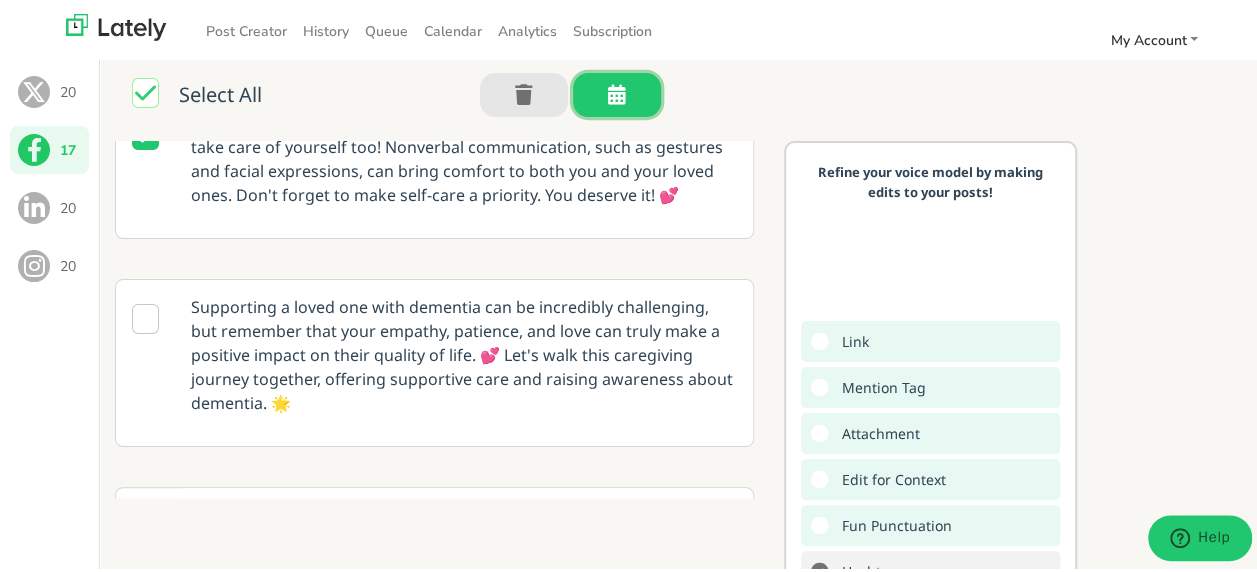click at bounding box center (617, 92) 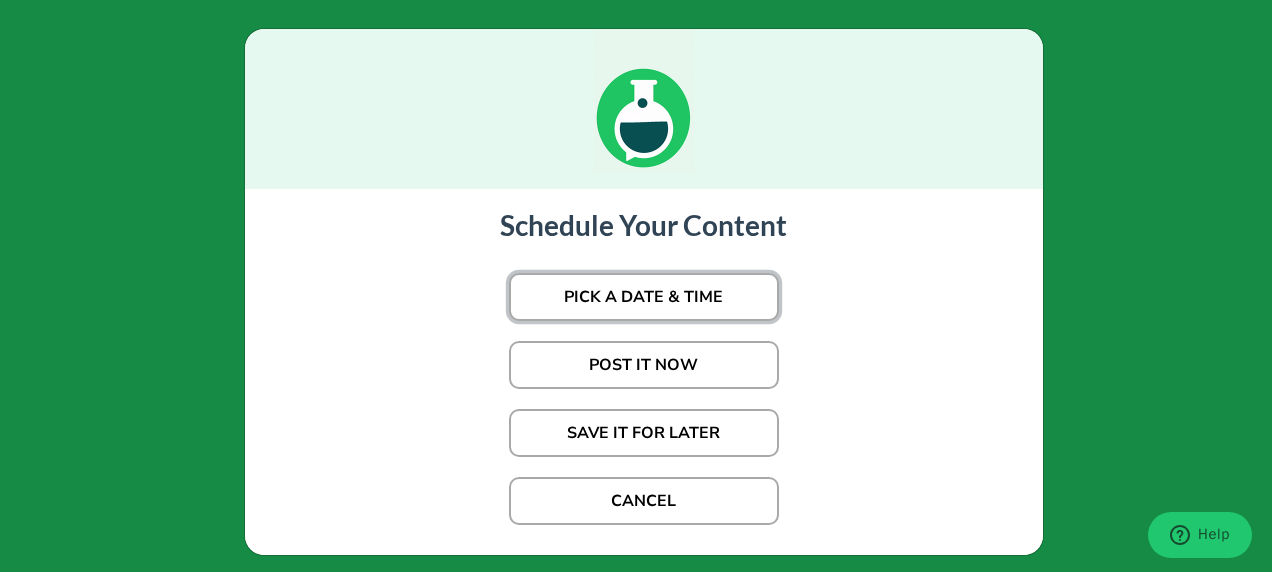 click on "PICK A DATE & TIME" at bounding box center [644, 297] 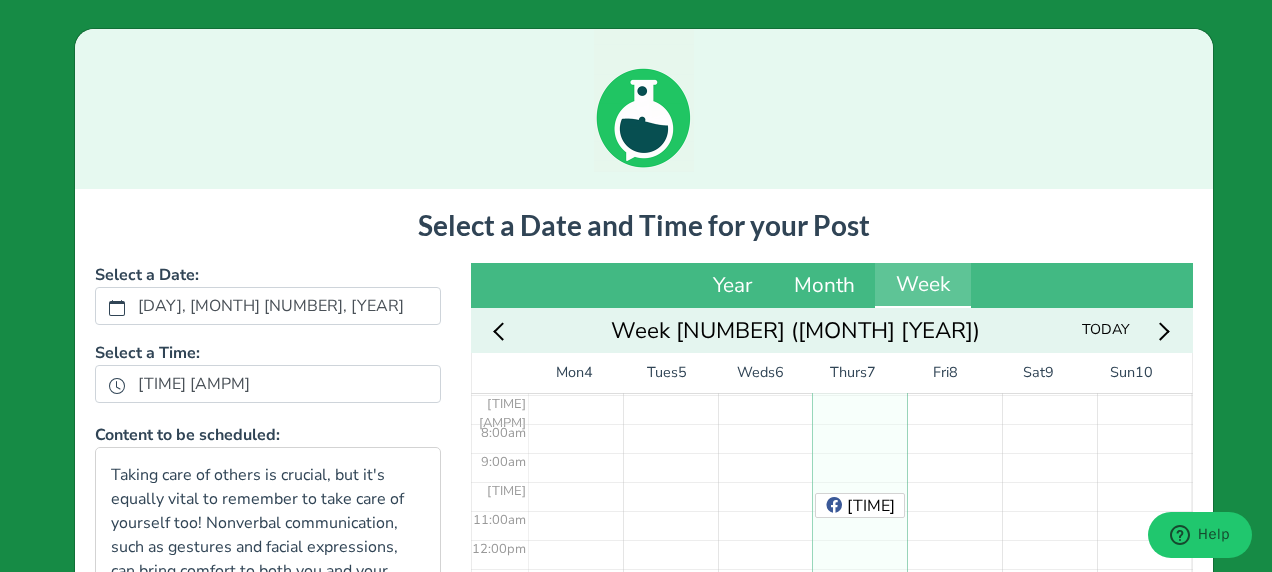 scroll, scrollTop: 278, scrollLeft: 0, axis: vertical 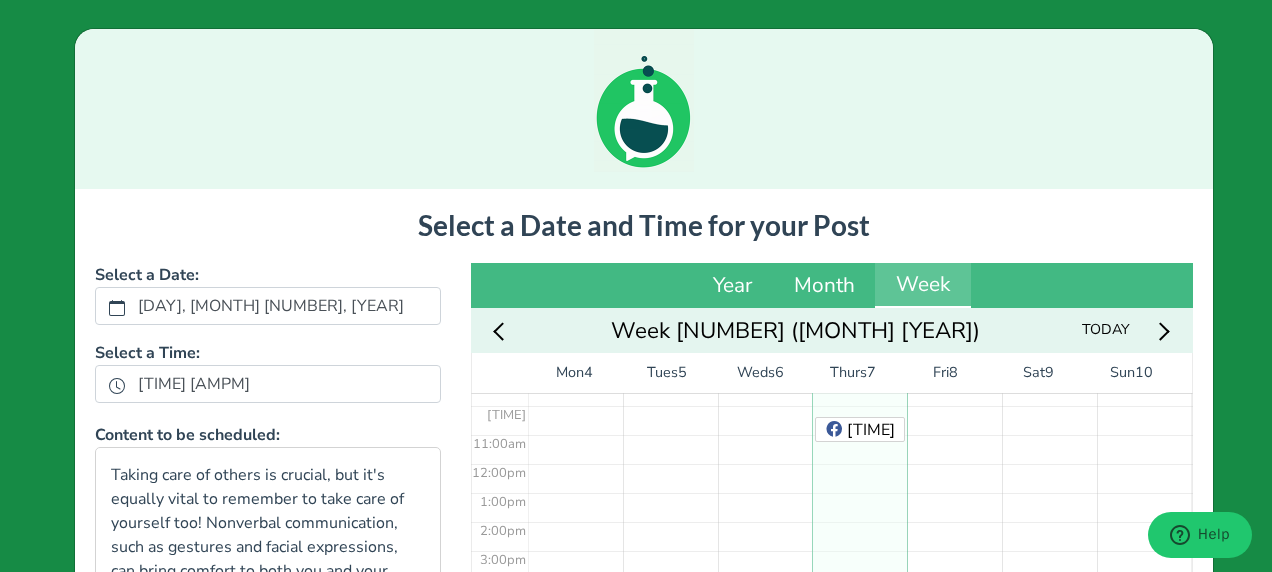 click on "No Event" at bounding box center (954, 463) 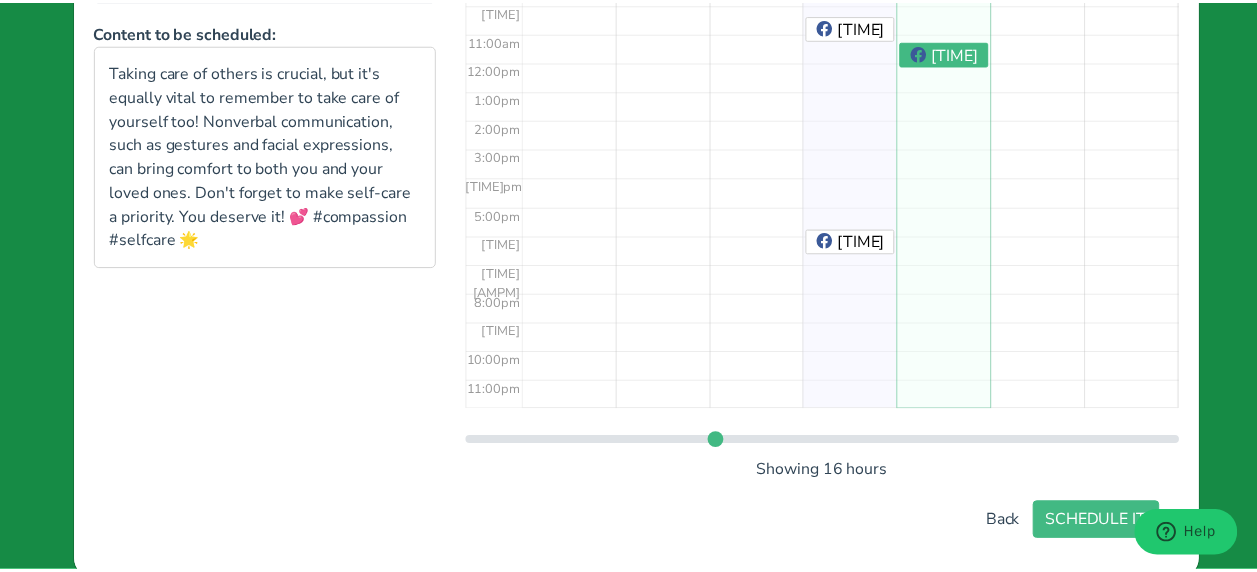 scroll, scrollTop: 438, scrollLeft: 0, axis: vertical 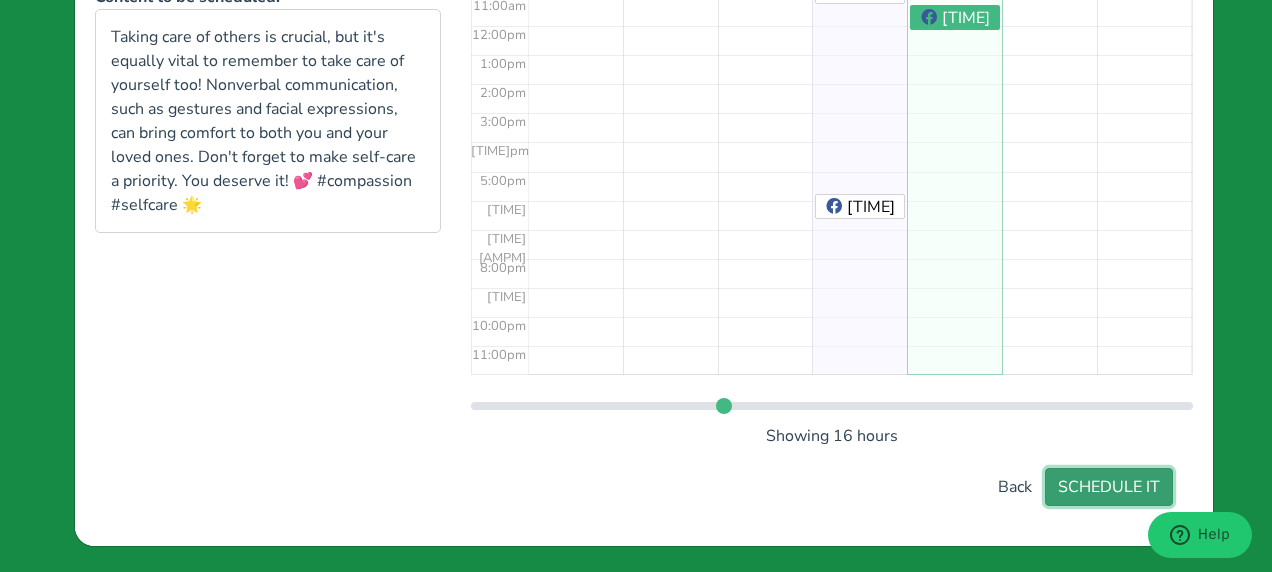 click on "SCHEDULE IT" at bounding box center (1109, 487) 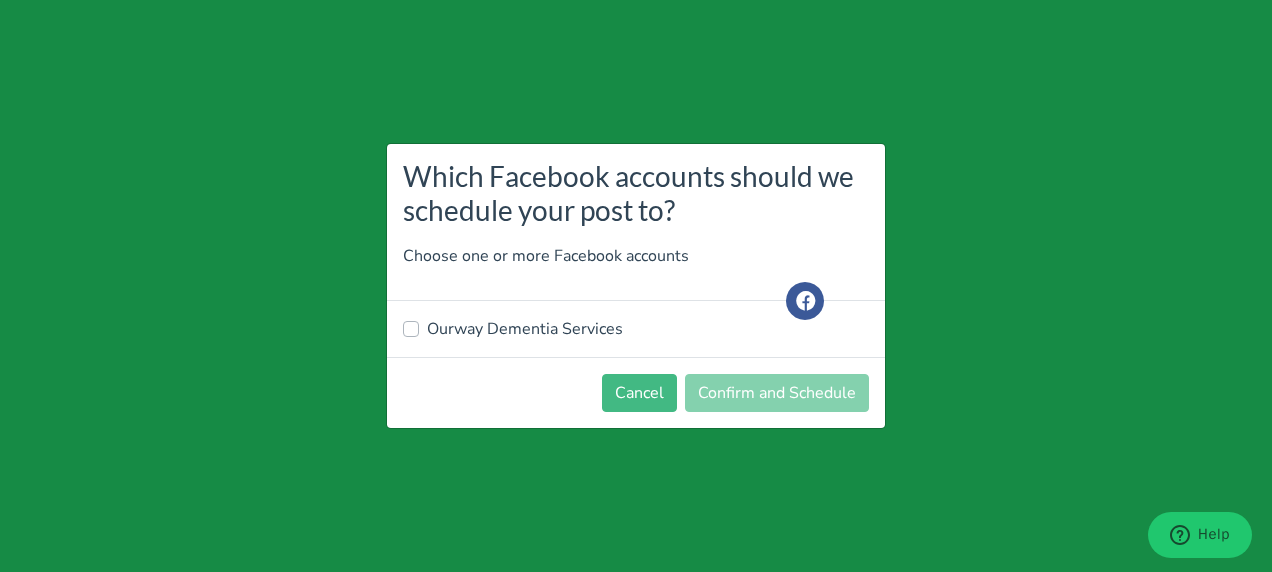 click on "Ourway Dementia Services" at bounding box center [525, 329] 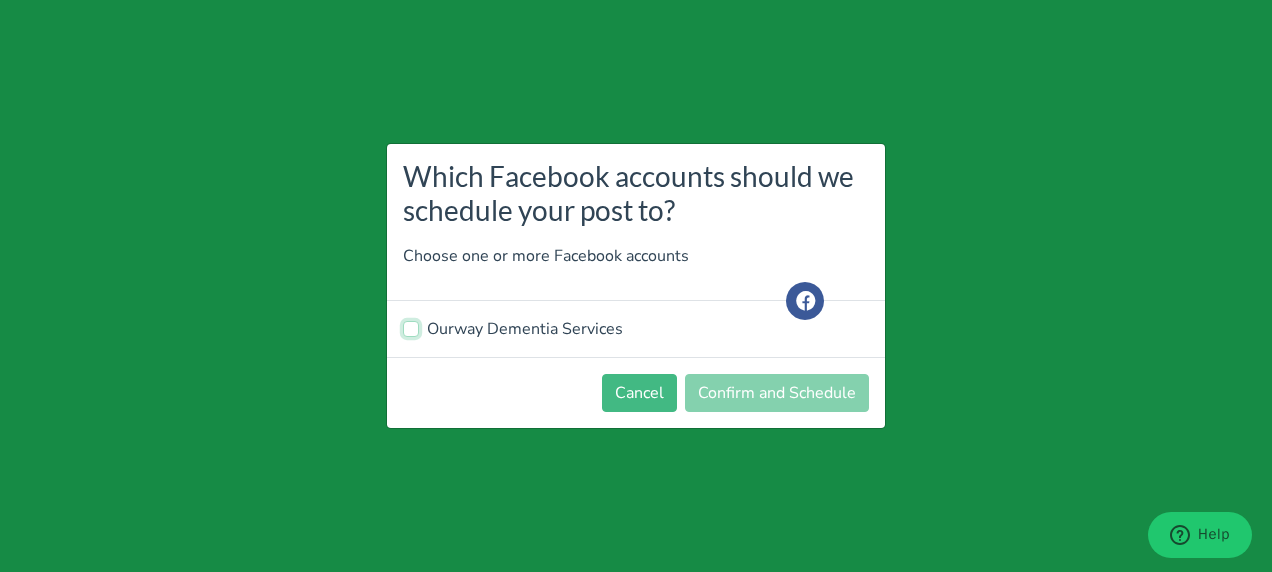 click on "Ourway Dementia Services" at bounding box center (411, 327) 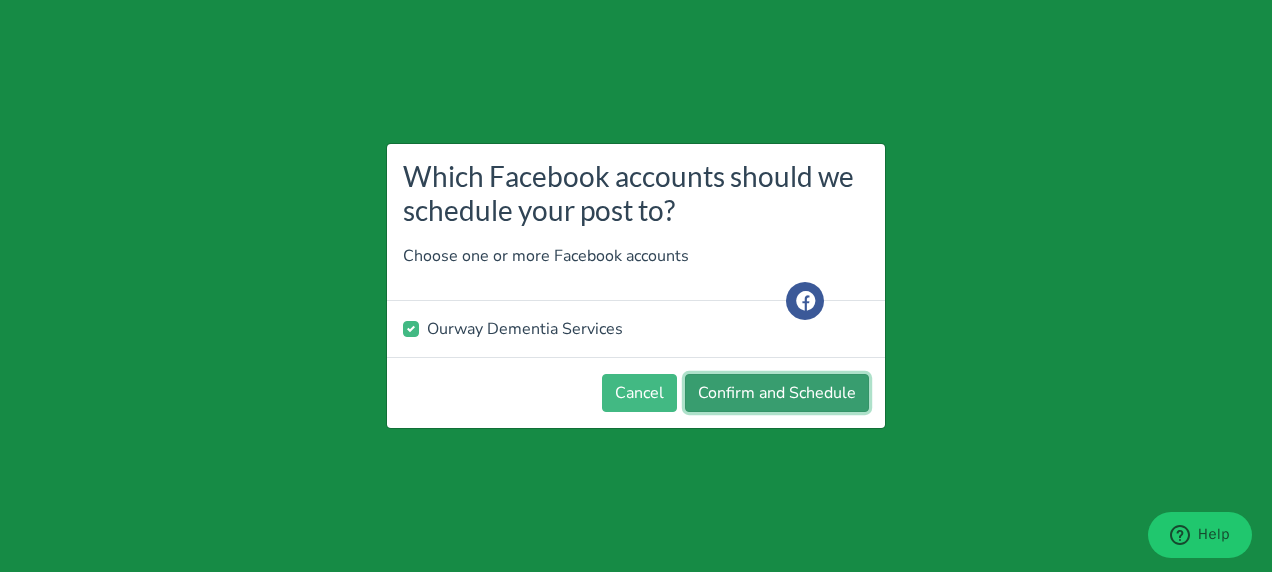 click on "Confirm and Schedule" at bounding box center (777, 393) 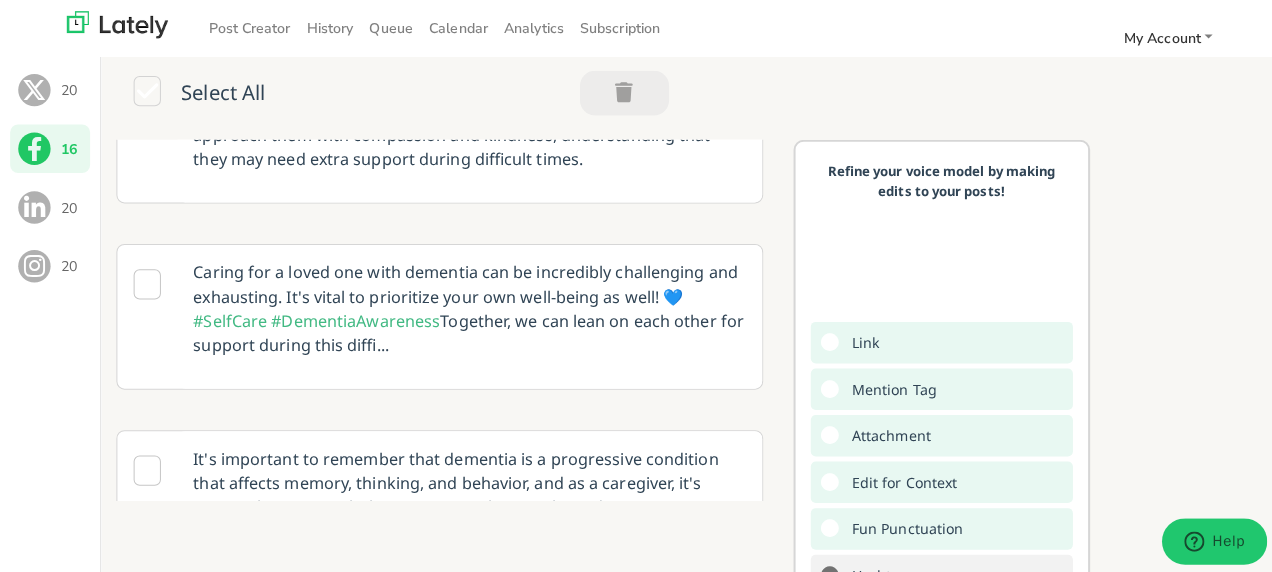 scroll, scrollTop: 868, scrollLeft: 0, axis: vertical 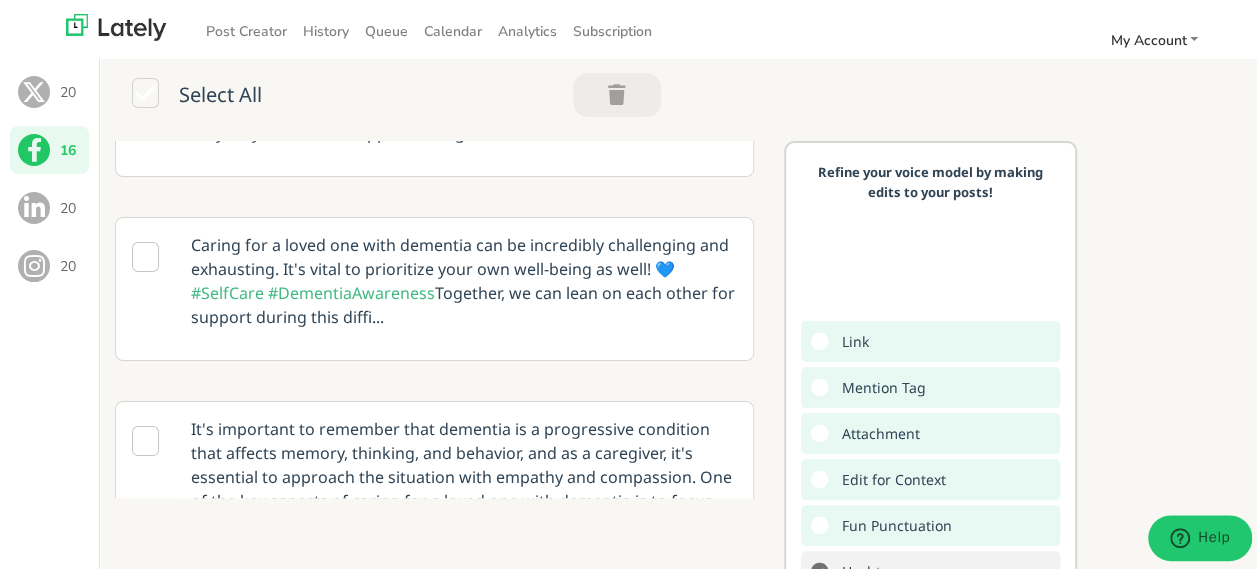 click at bounding box center (145, 70) 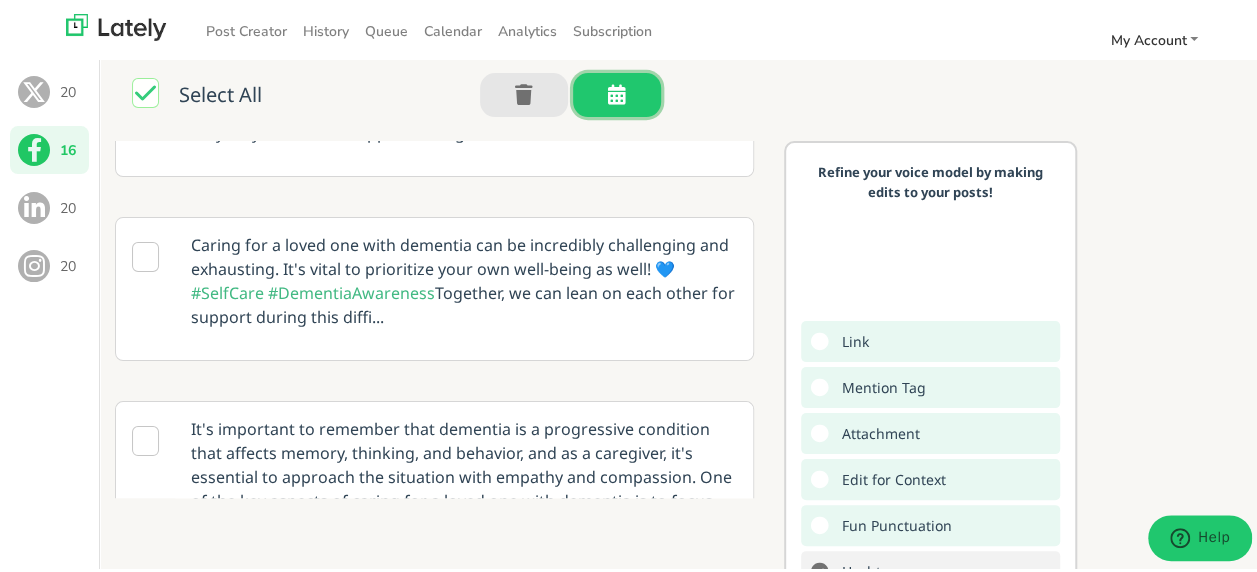 click at bounding box center (617, 92) 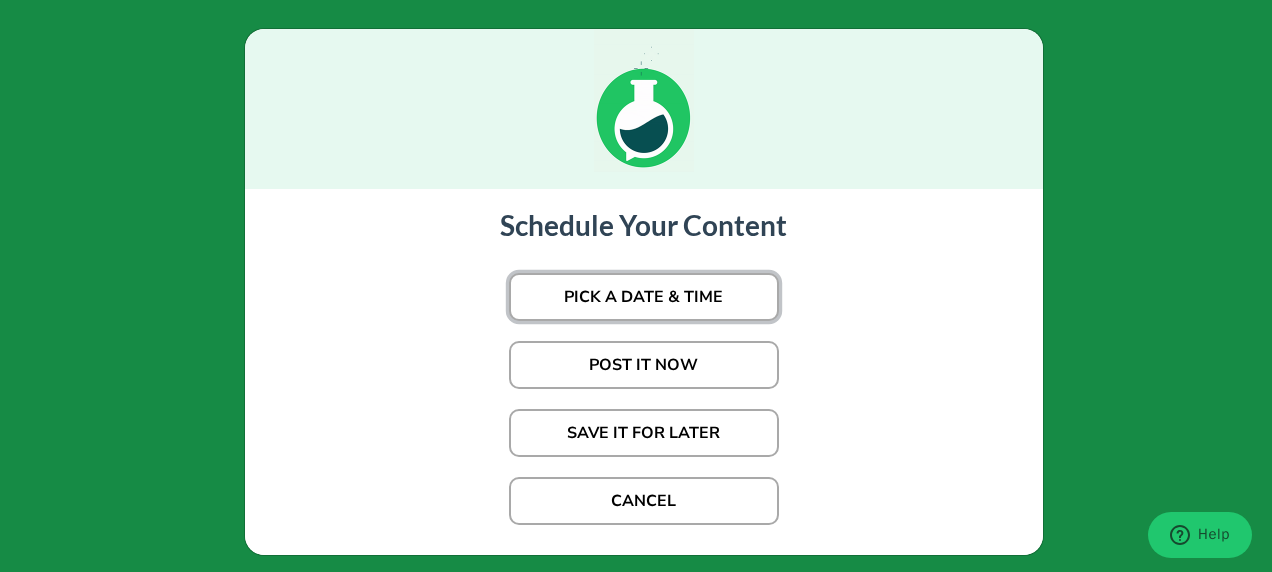 click on "PICK A DATE & TIME" at bounding box center [644, 297] 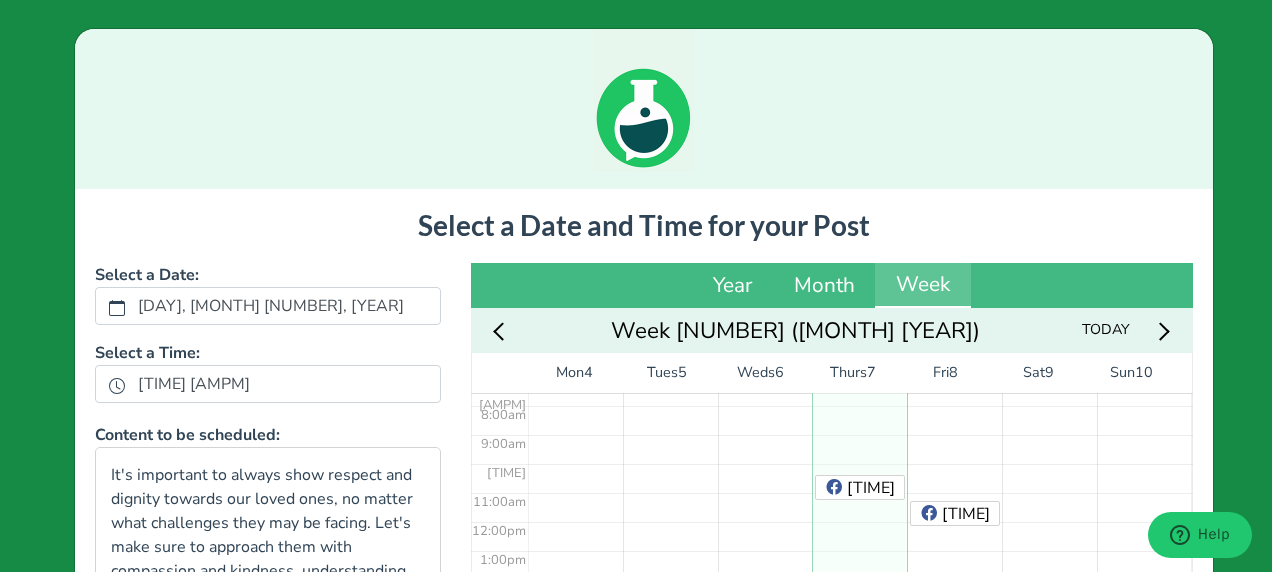scroll, scrollTop: 278, scrollLeft: 0, axis: vertical 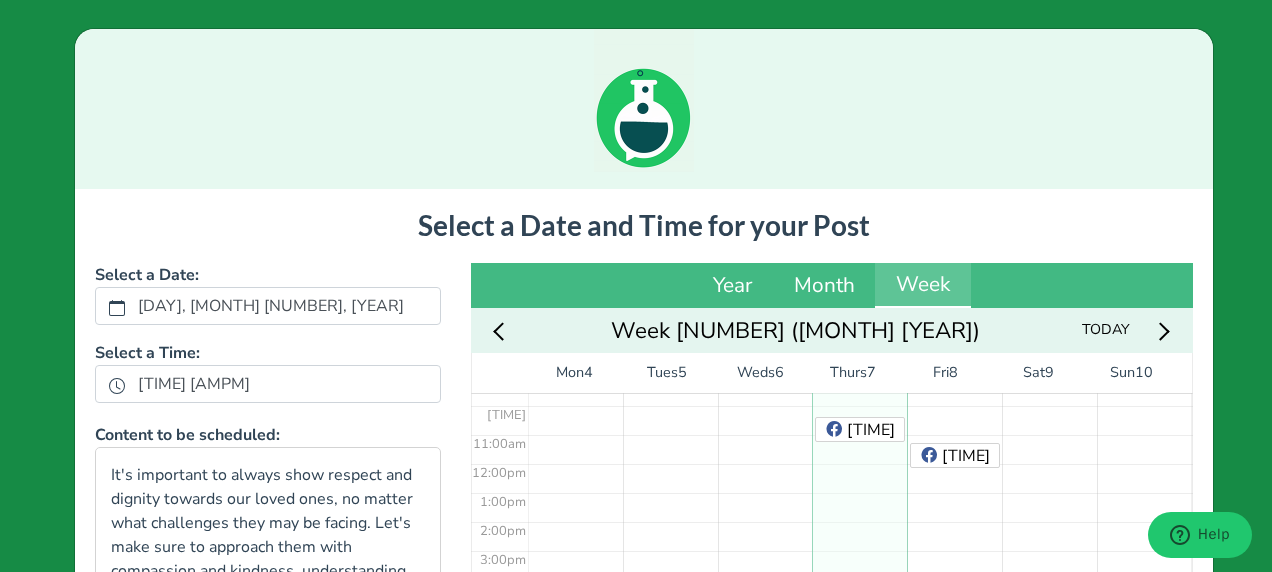 click on "No Event" at bounding box center (1049, 463) 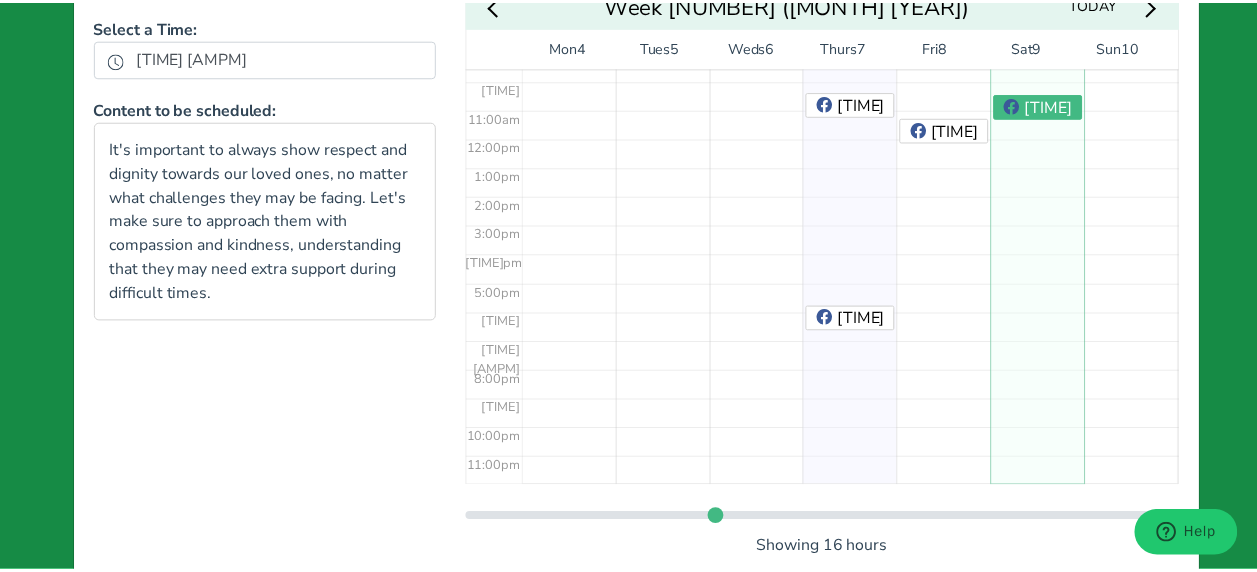 scroll, scrollTop: 394, scrollLeft: 0, axis: vertical 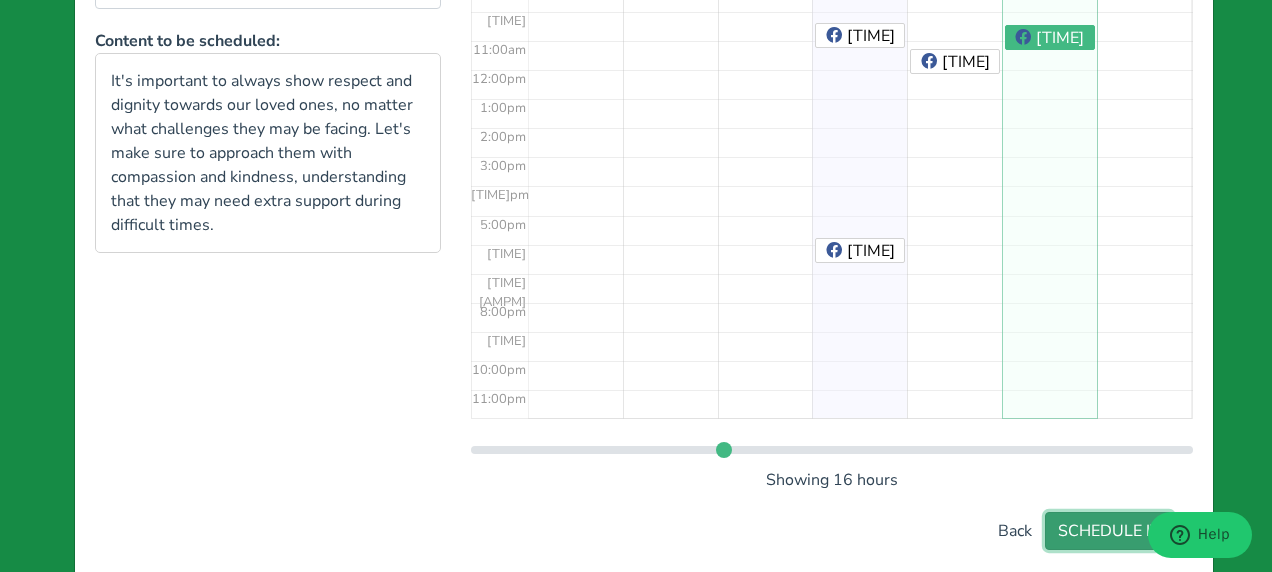 click on "SCHEDULE IT" at bounding box center (1109, 531) 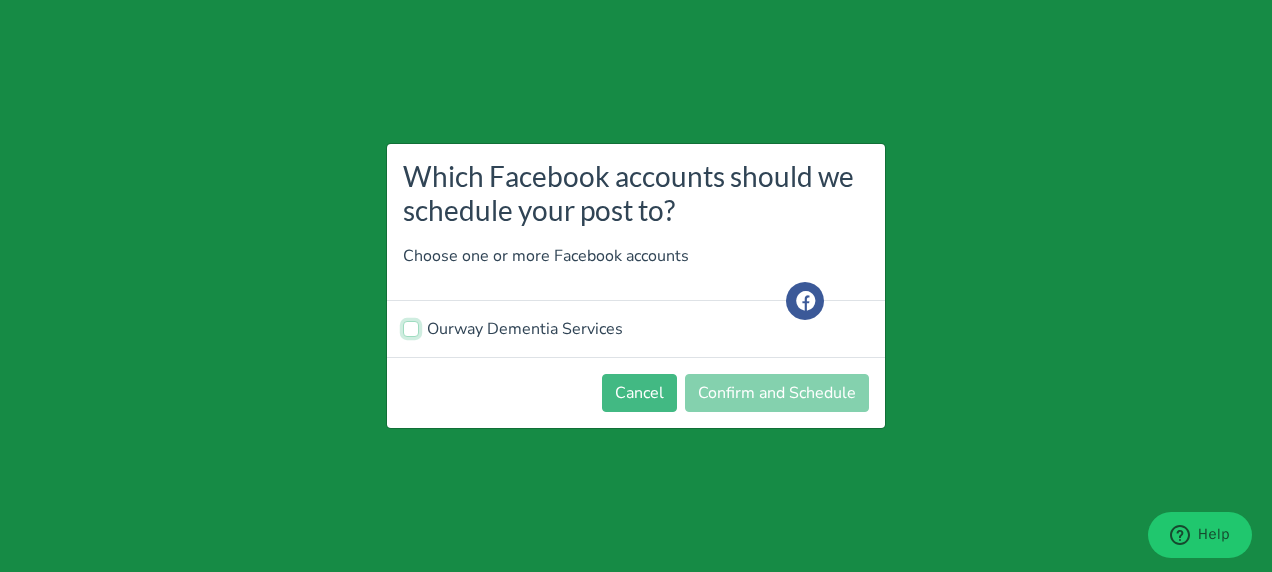 click on "Ourway Dementia Services" at bounding box center (411, 327) 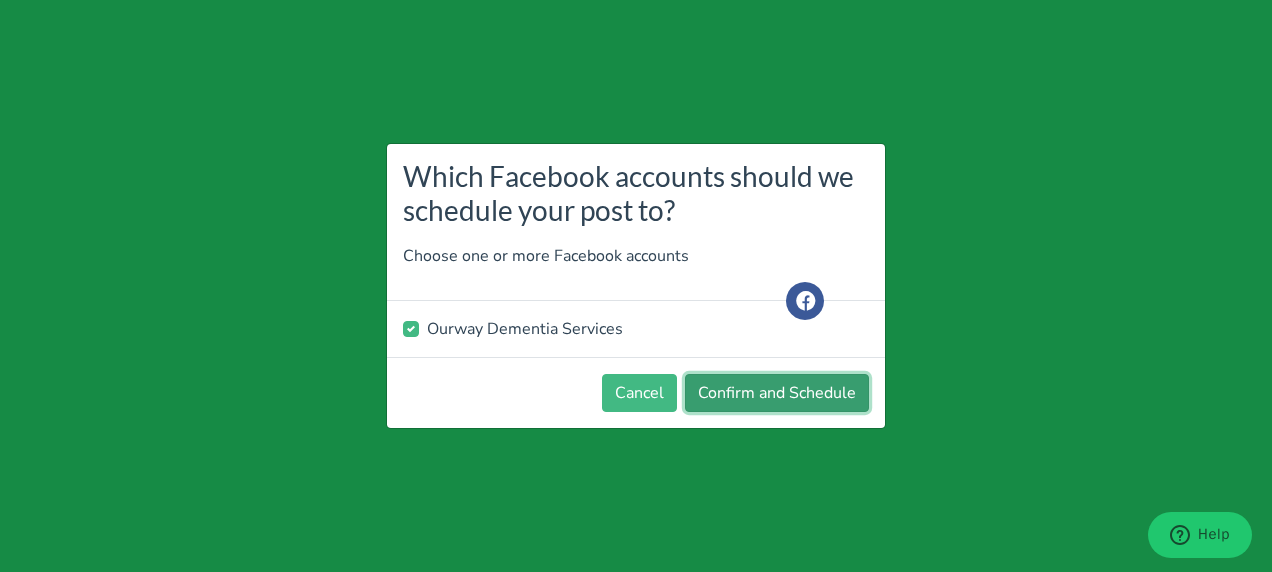 click on "Confirm and Schedule" at bounding box center (777, 393) 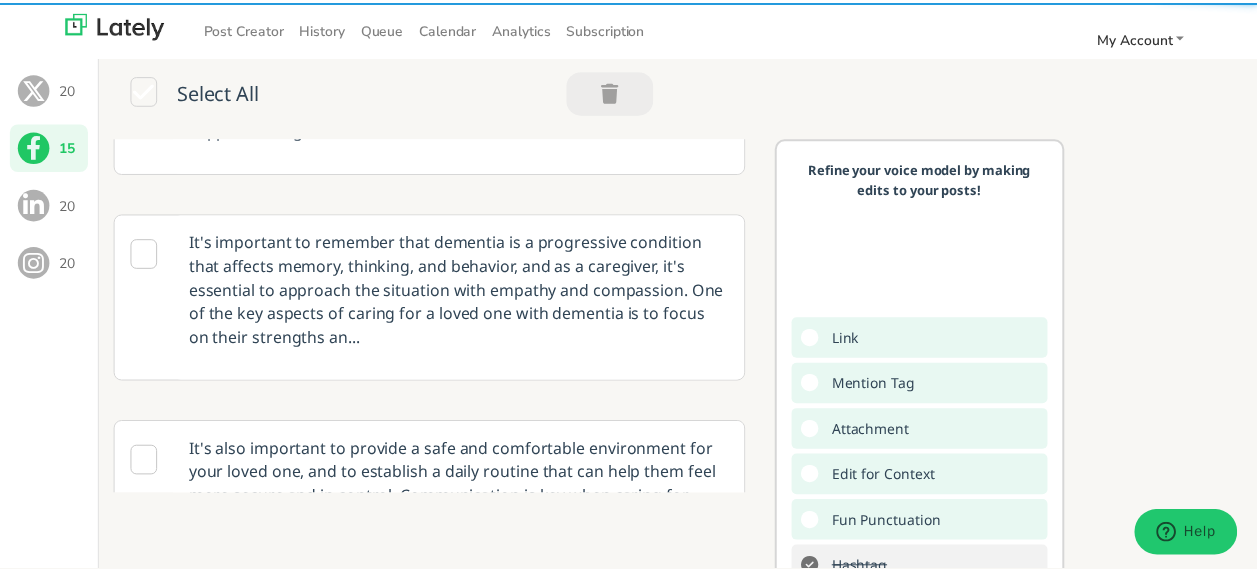 scroll, scrollTop: 645, scrollLeft: 0, axis: vertical 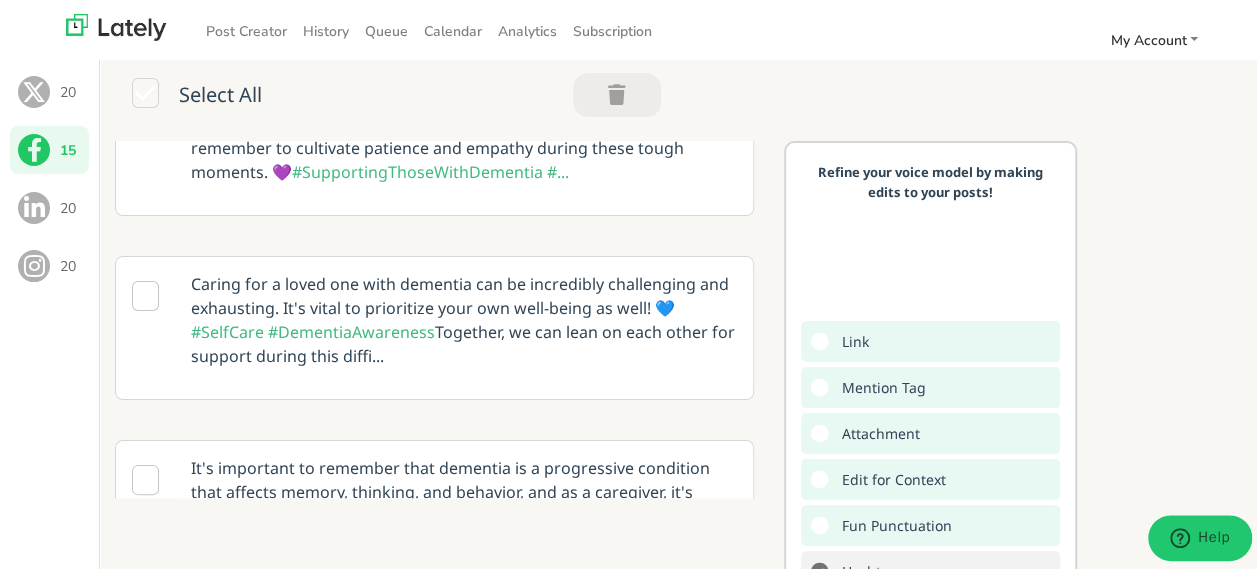 click at bounding box center (34, 205) 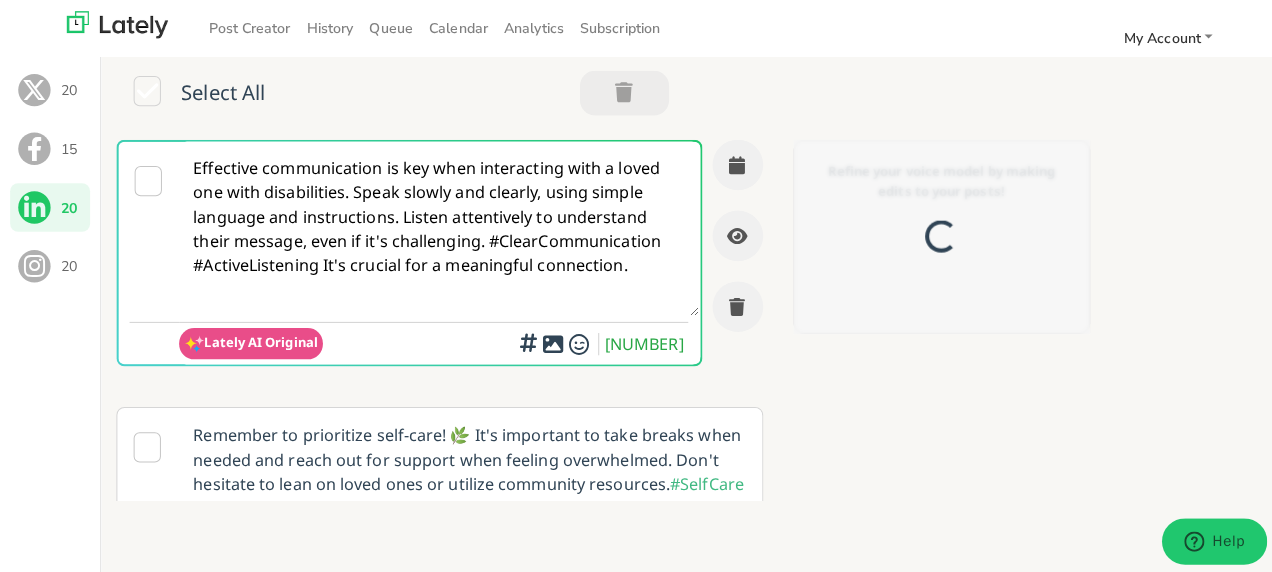 scroll, scrollTop: 0, scrollLeft: 0, axis: both 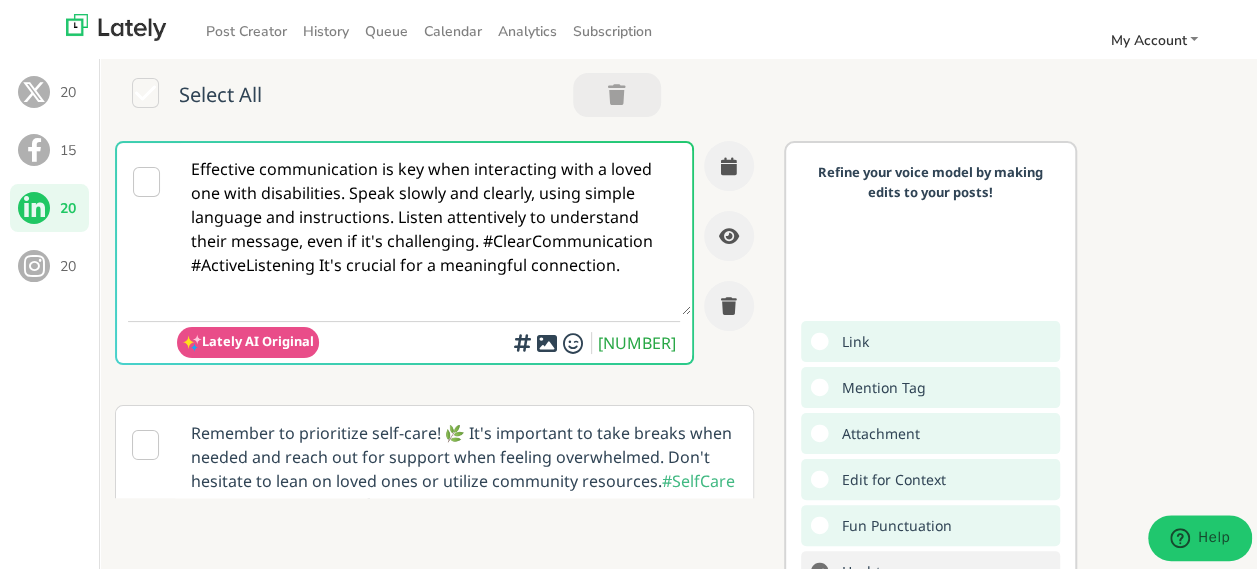 click at bounding box center (146, 179) 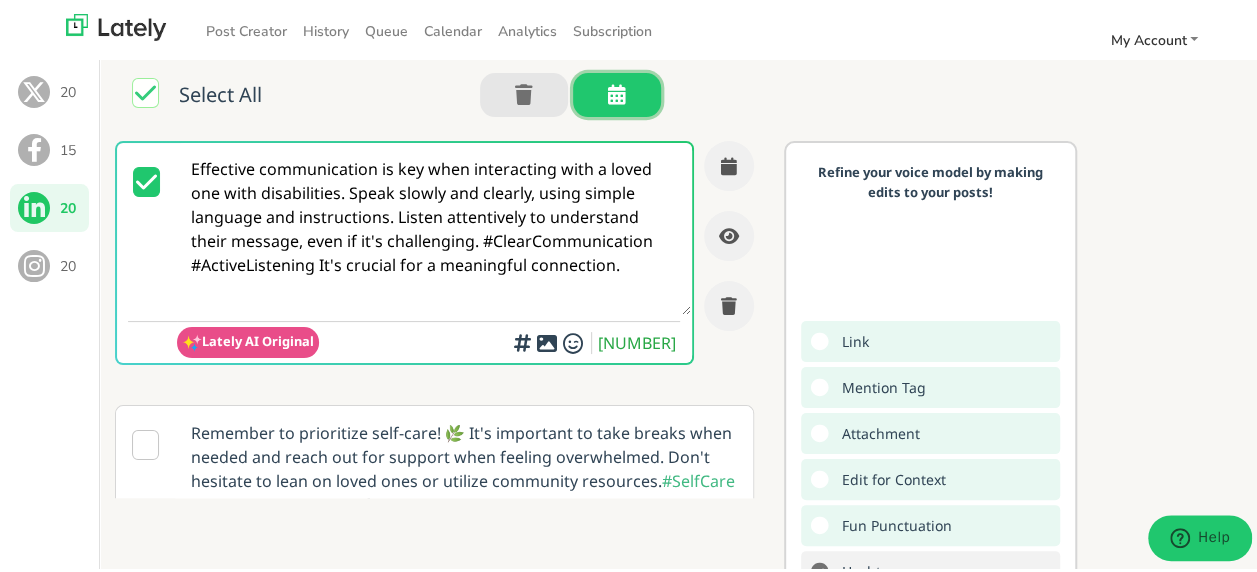 click at bounding box center [617, 92] 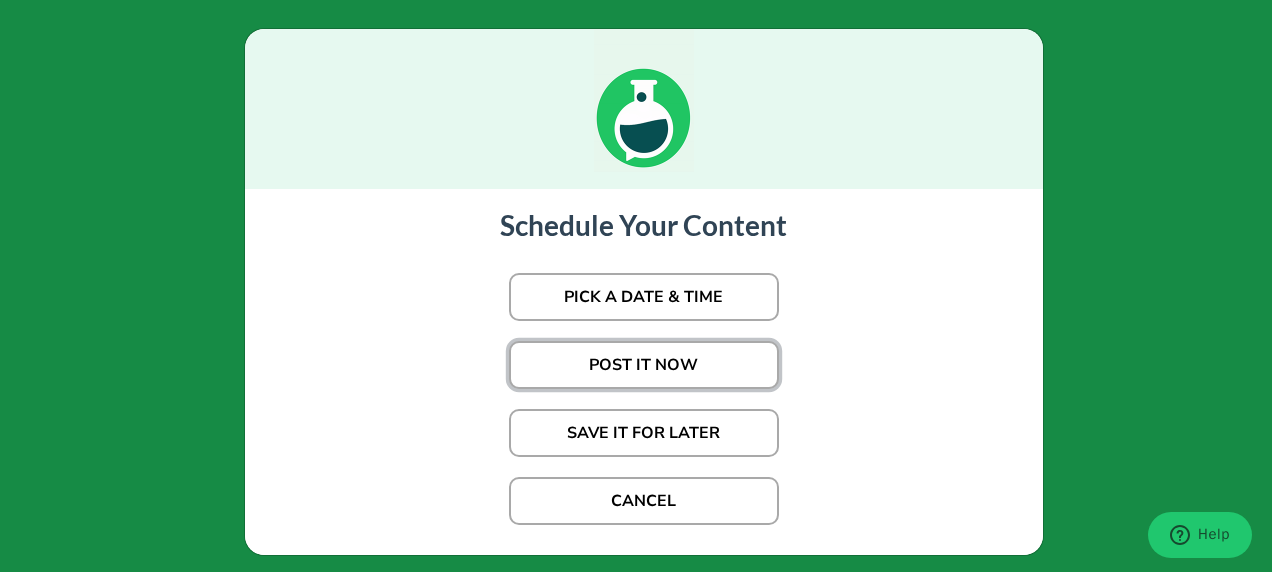 click on "POST IT NOW" at bounding box center (644, 365) 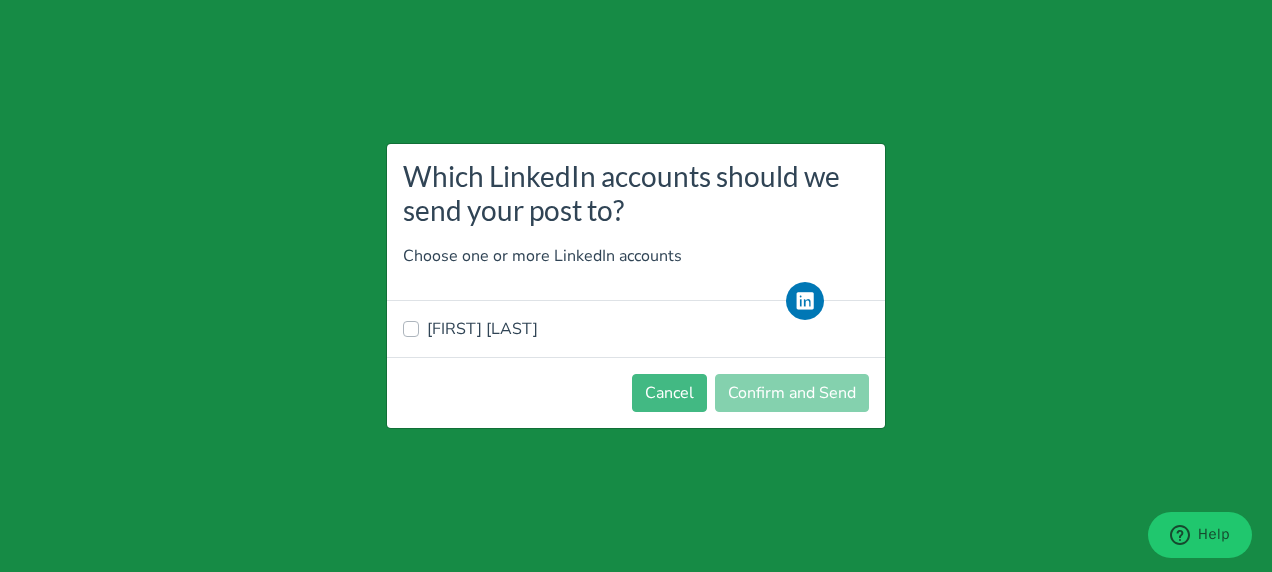 click on "[FIRST] [LAST]" at bounding box center (482, 329) 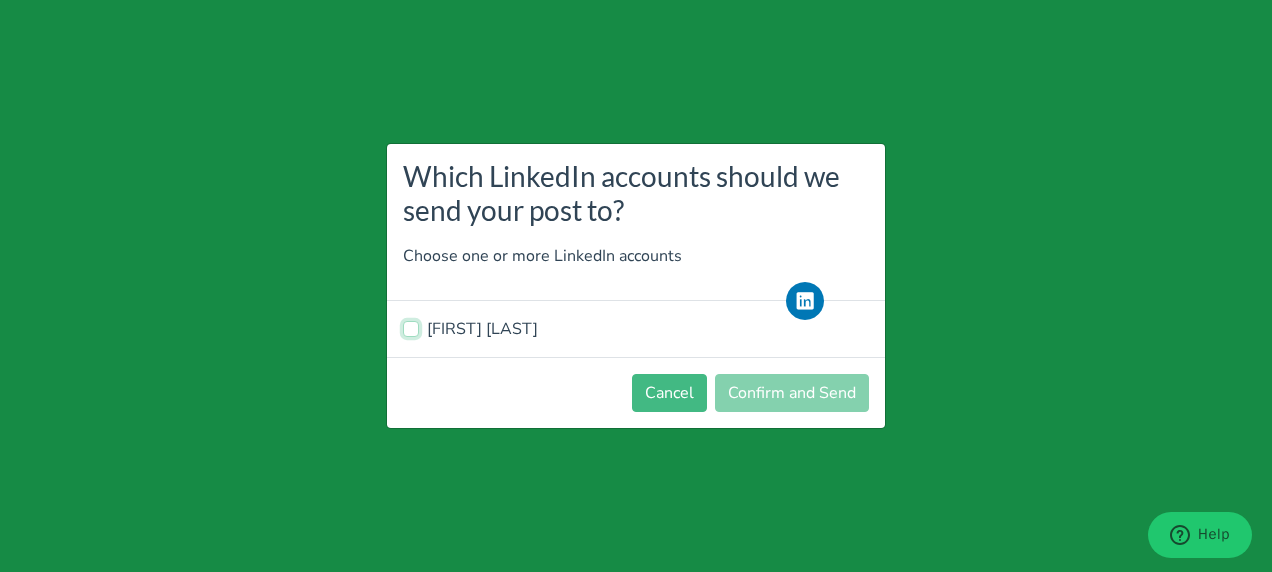 click on "[FIRST] [LAST]" at bounding box center (411, 327) 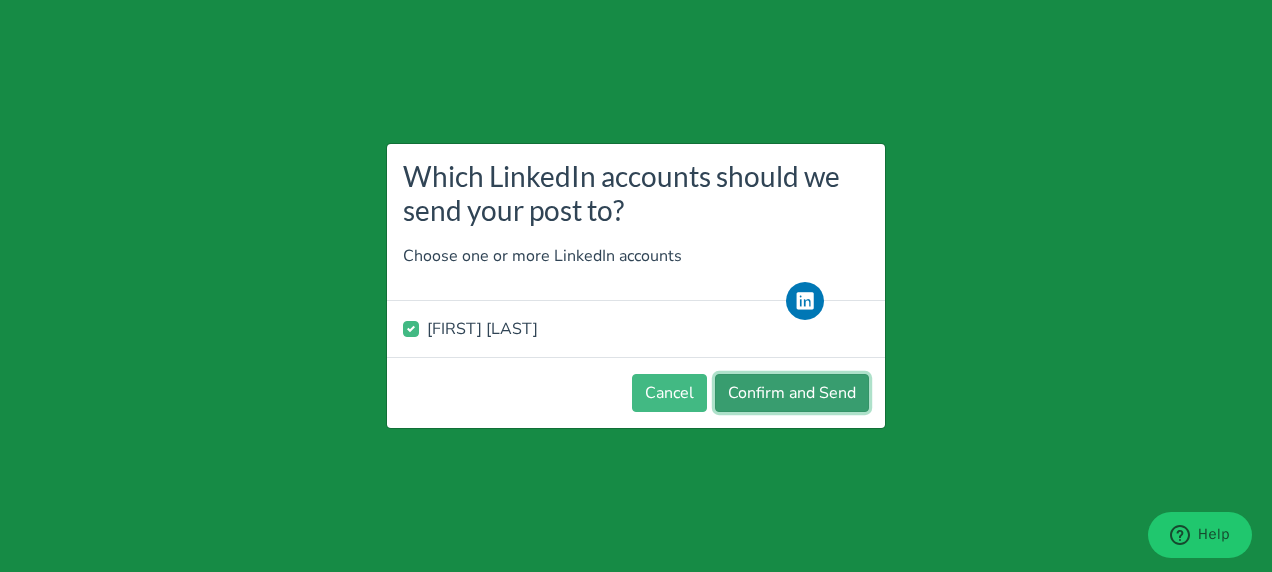 click on "Confirm and Send" at bounding box center (792, 393) 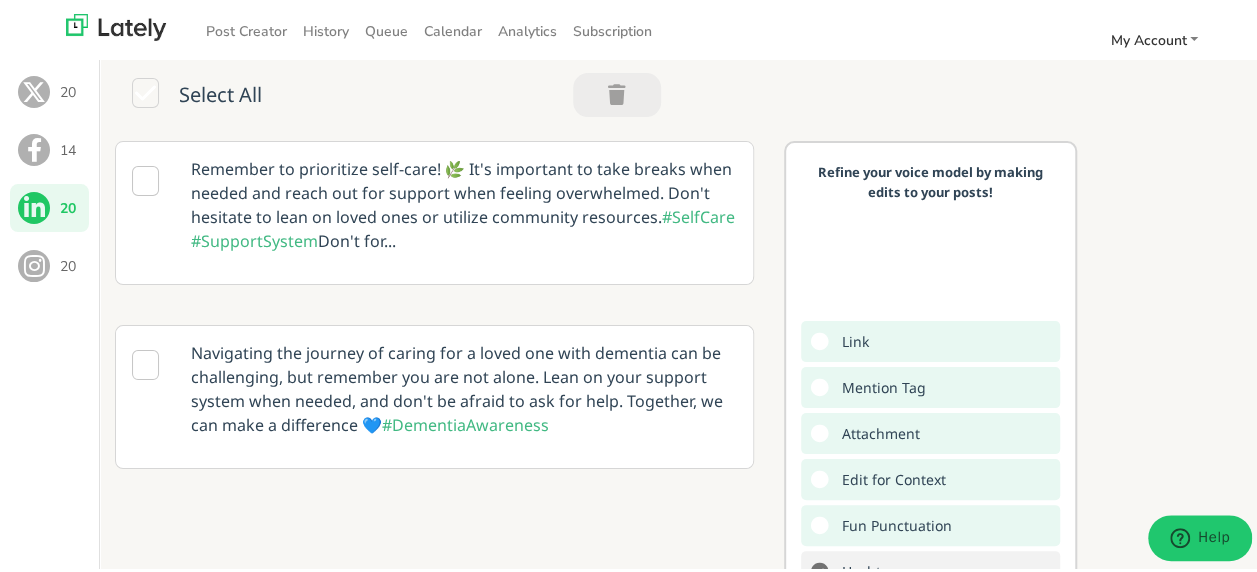 click at bounding box center [145, 362] 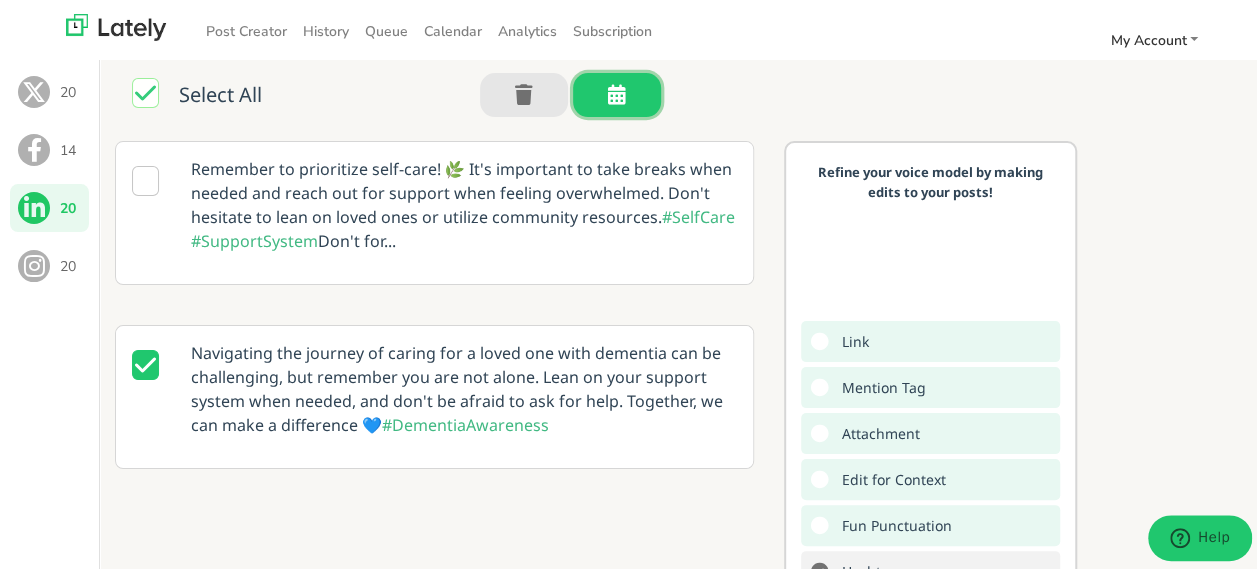 click at bounding box center (617, 91) 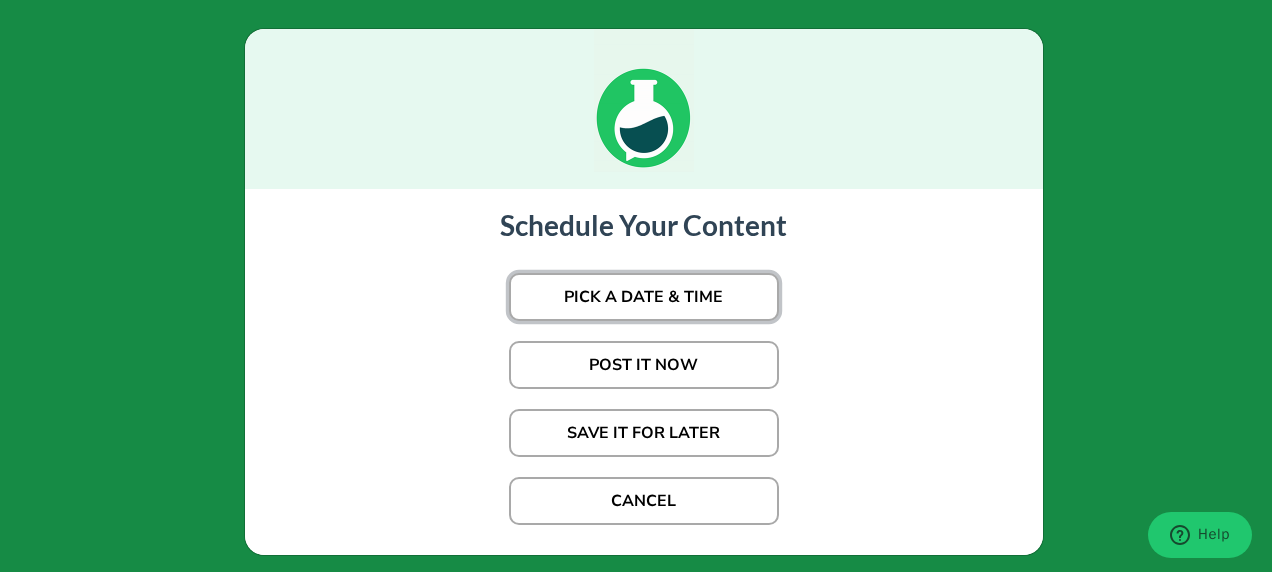 click on "PICK A DATE & TIME" at bounding box center (644, 297) 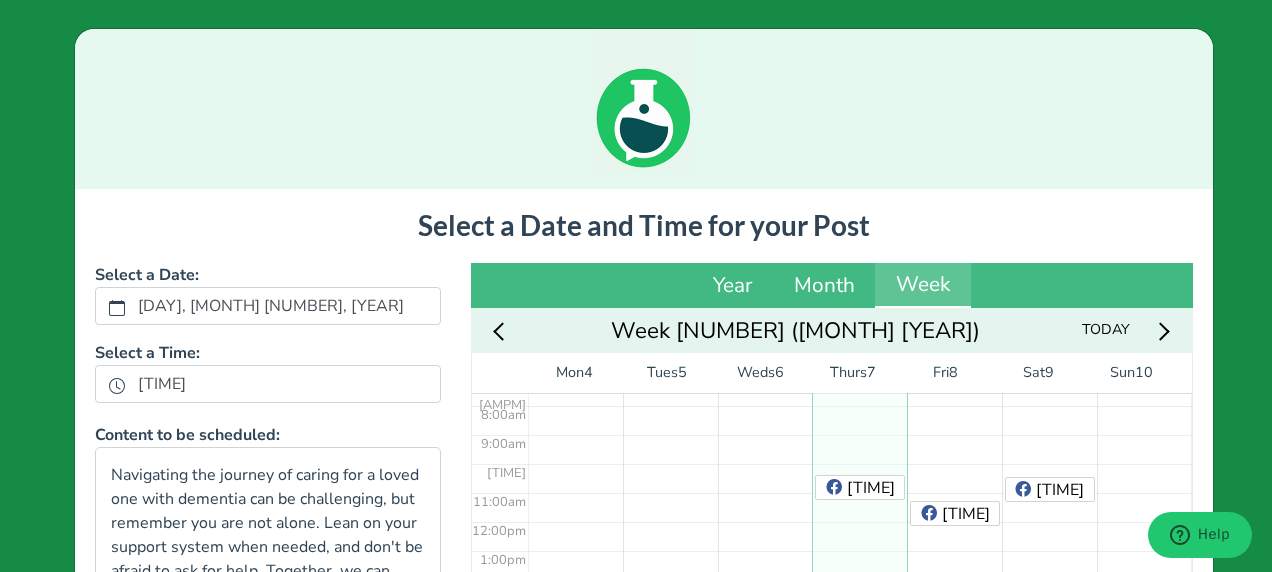 scroll, scrollTop: 278, scrollLeft: 0, axis: vertical 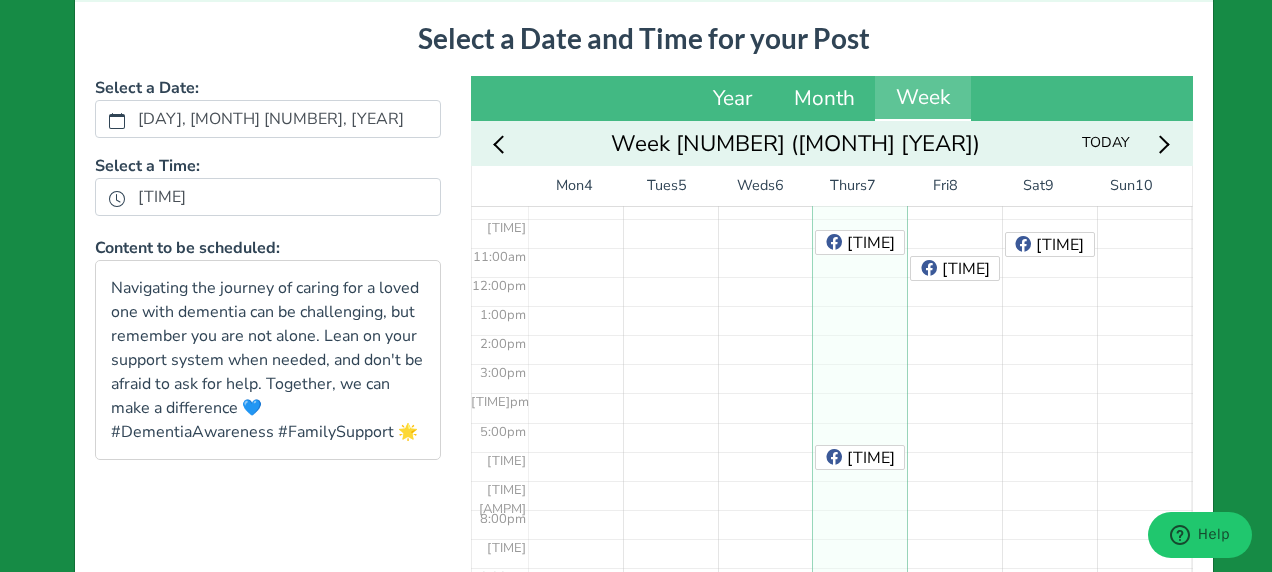 click on "[TIME] [TIME] [TIME] [TIME]" at bounding box center [859, 276] 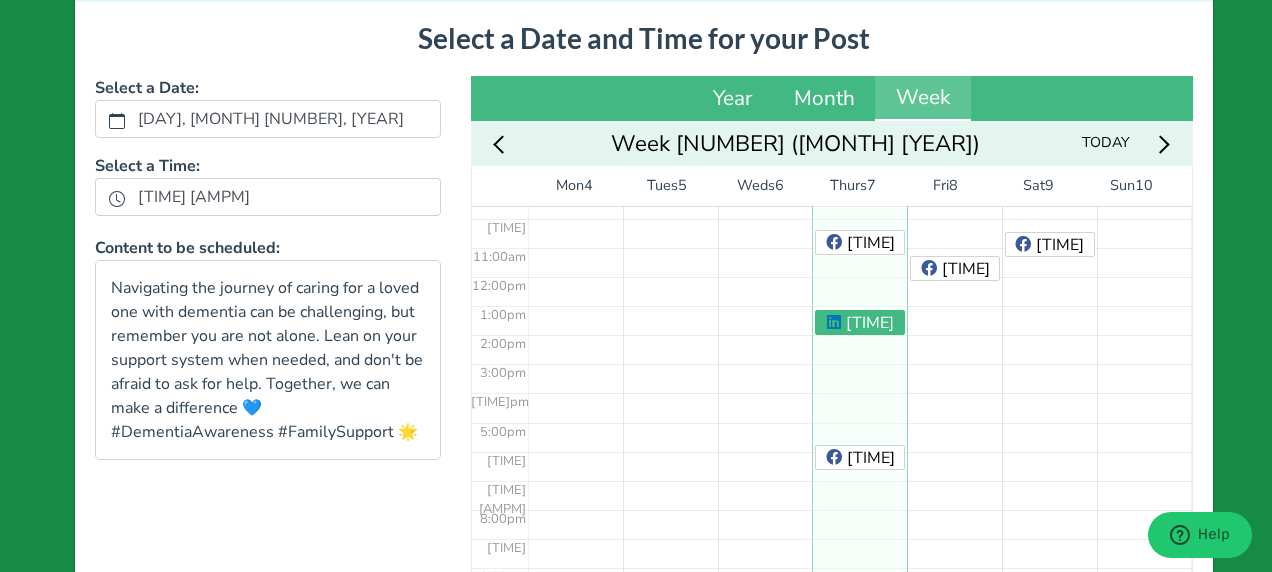 click on "[TIME] [TIME] [TIME] [TIME] [TIME]" at bounding box center (859, 276) 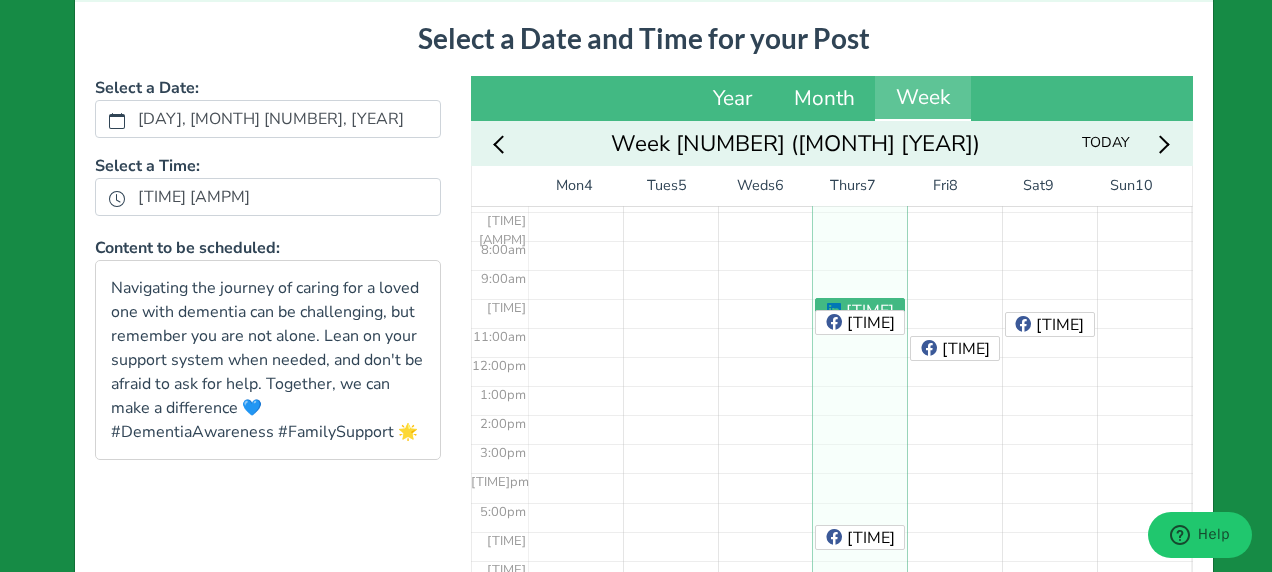 scroll, scrollTop: 180, scrollLeft: 0, axis: vertical 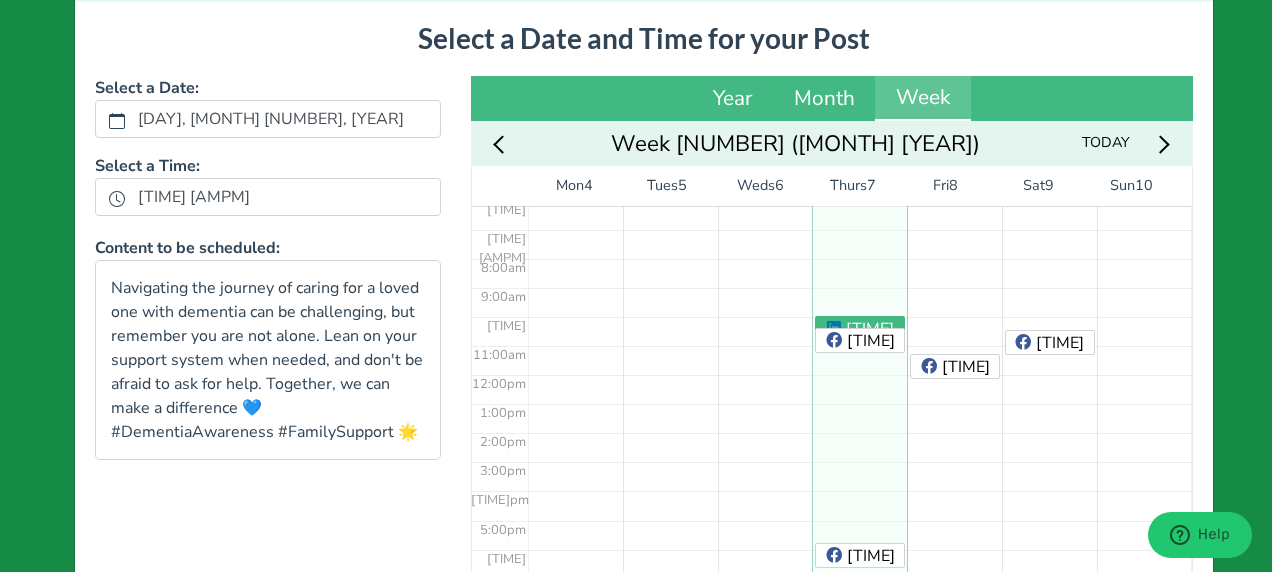 click on "[TIME] [TIME] [TIME] [TIME] [TIME]" at bounding box center [859, 374] 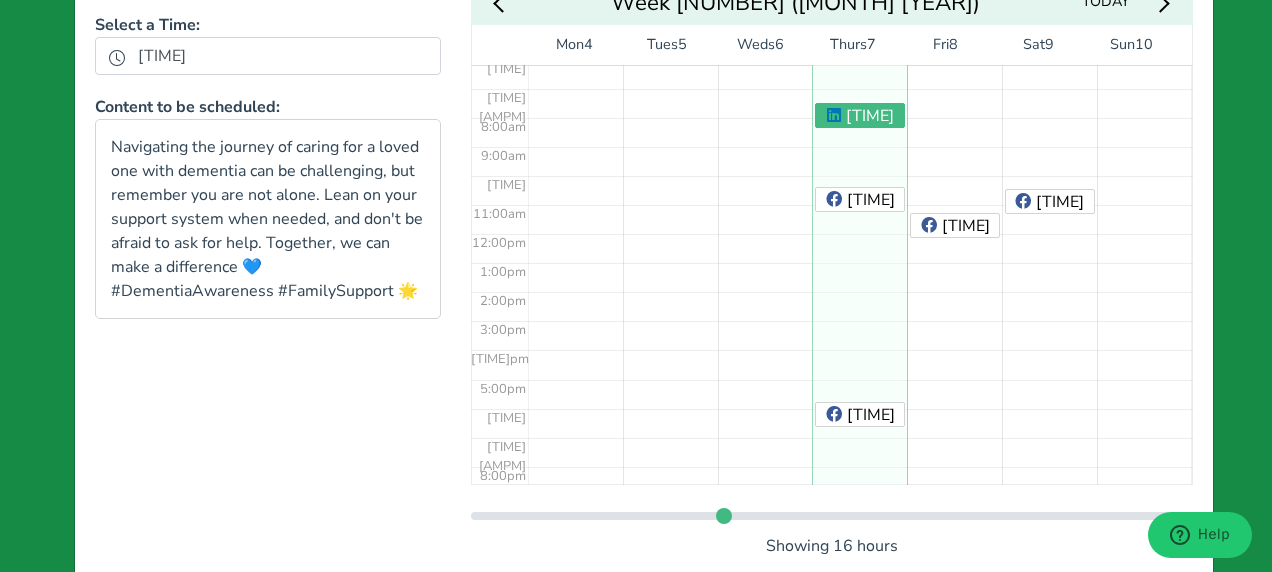 scroll, scrollTop: 350, scrollLeft: 0, axis: vertical 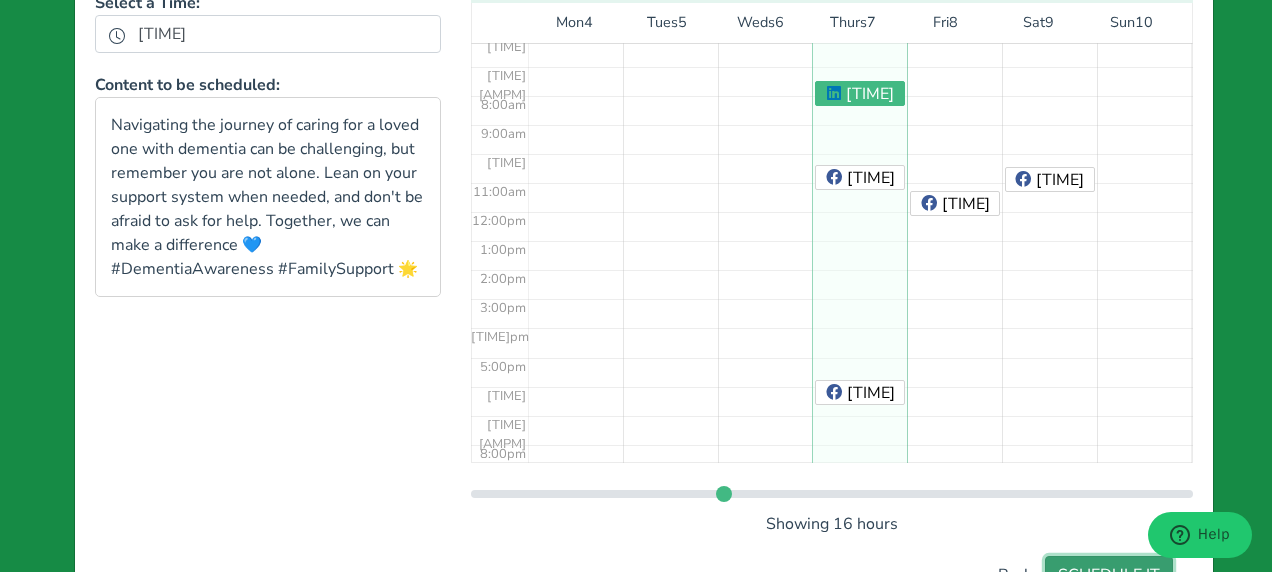 click on "SCHEDULE IT" at bounding box center [1109, 575] 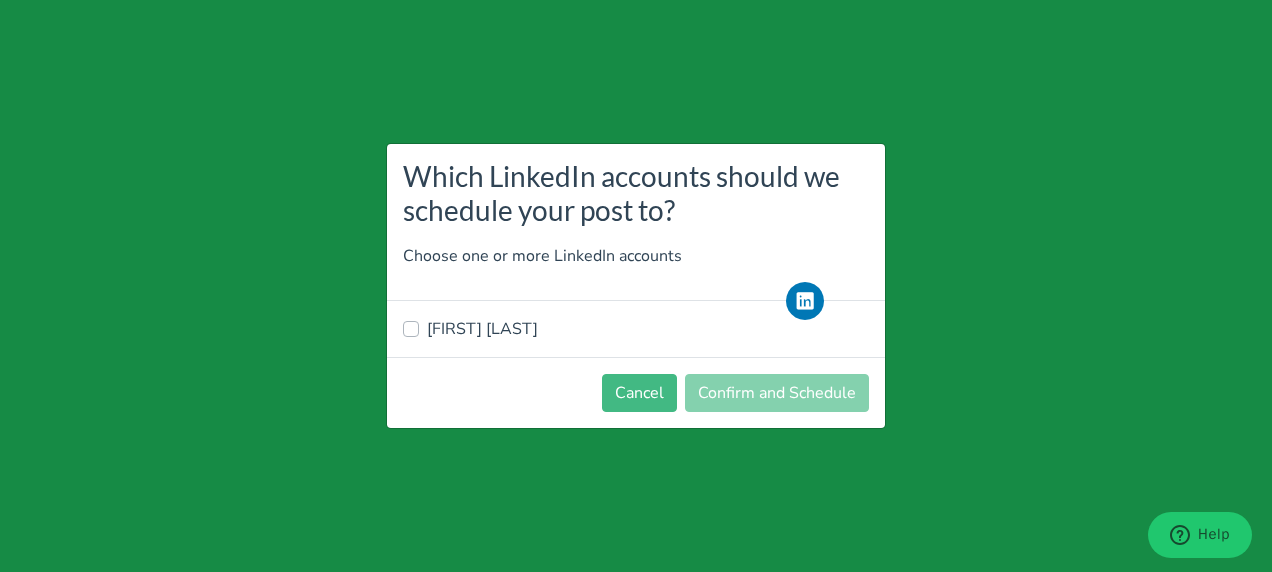 click on "[FIRST] [LAST]" at bounding box center (482, 329) 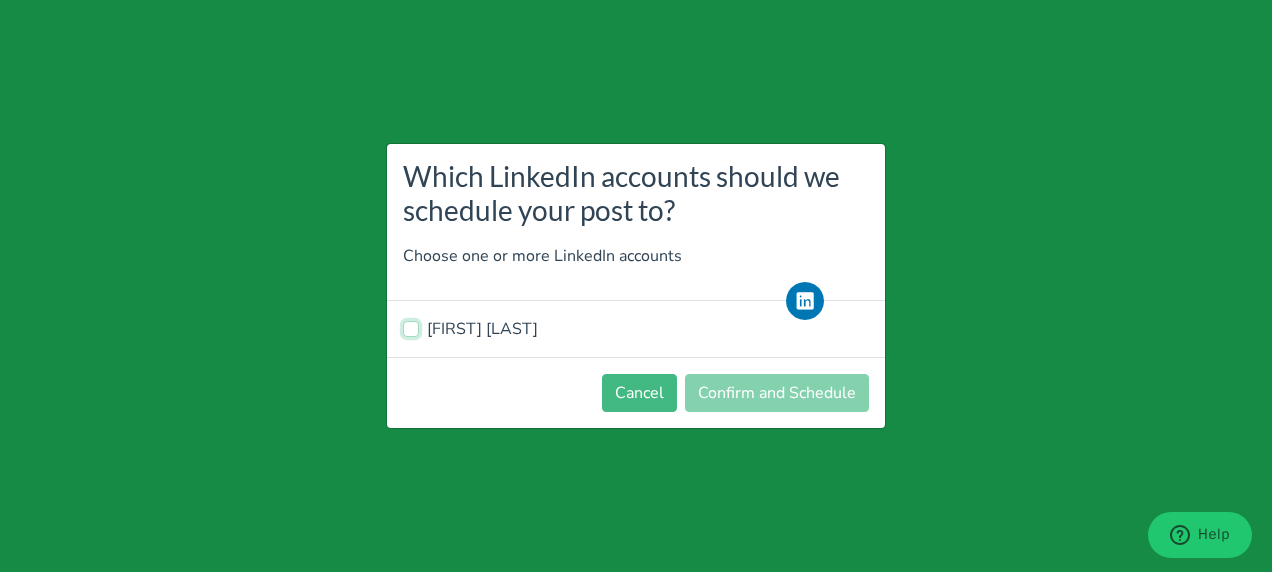 click on "[FIRST] [LAST]" at bounding box center [411, 327] 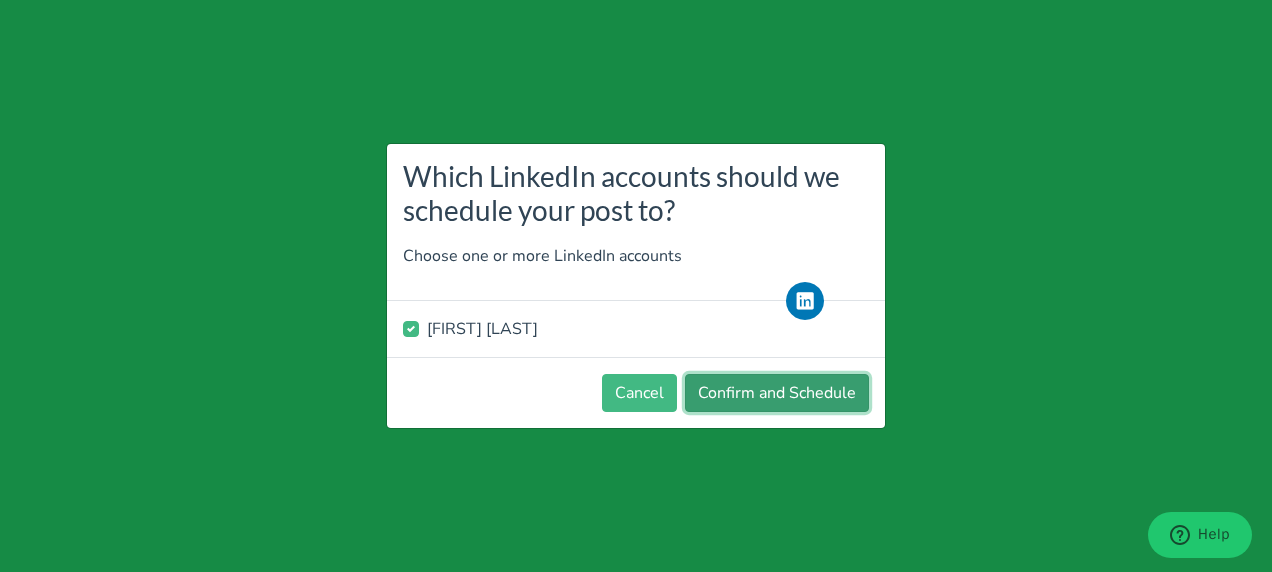 click on "Confirm and Schedule" at bounding box center (777, 393) 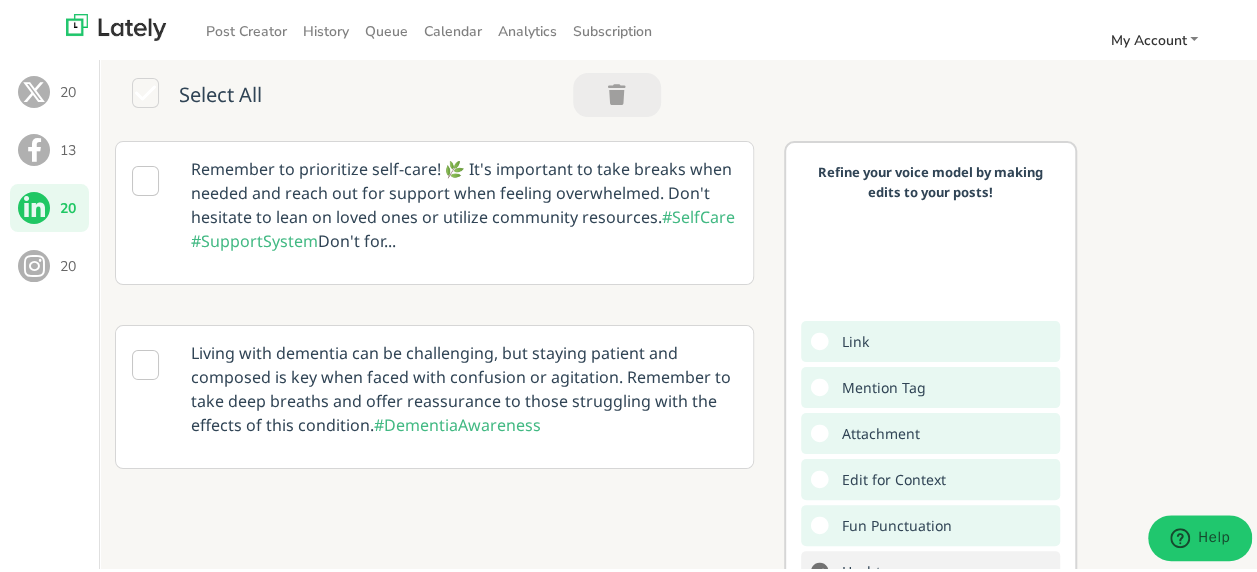 click at bounding box center (145, 362) 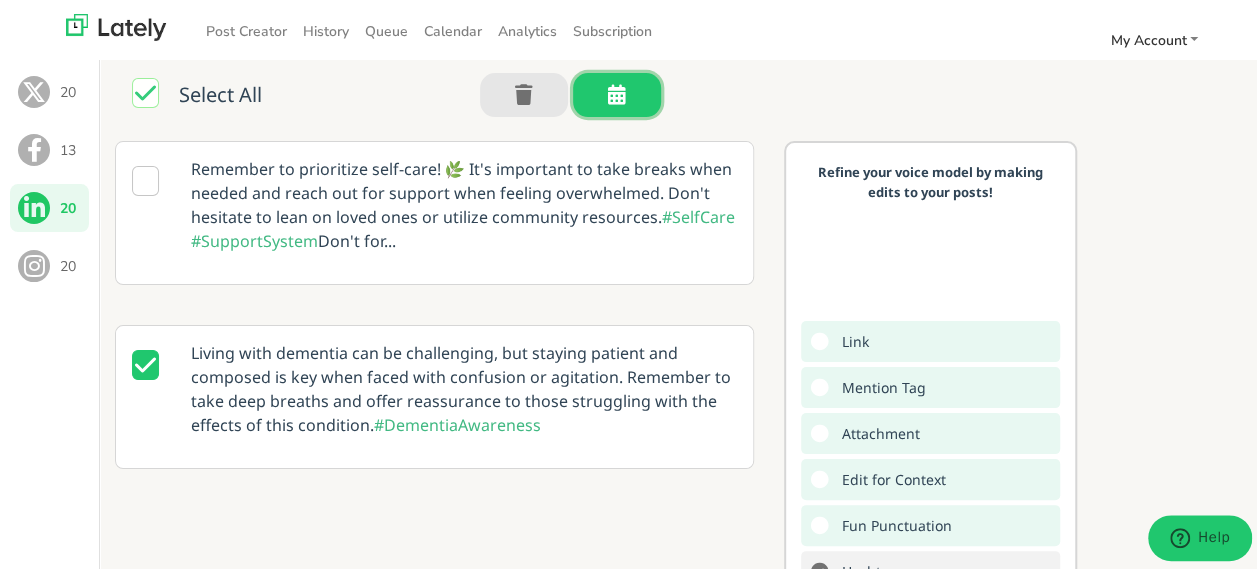 click at bounding box center [617, 91] 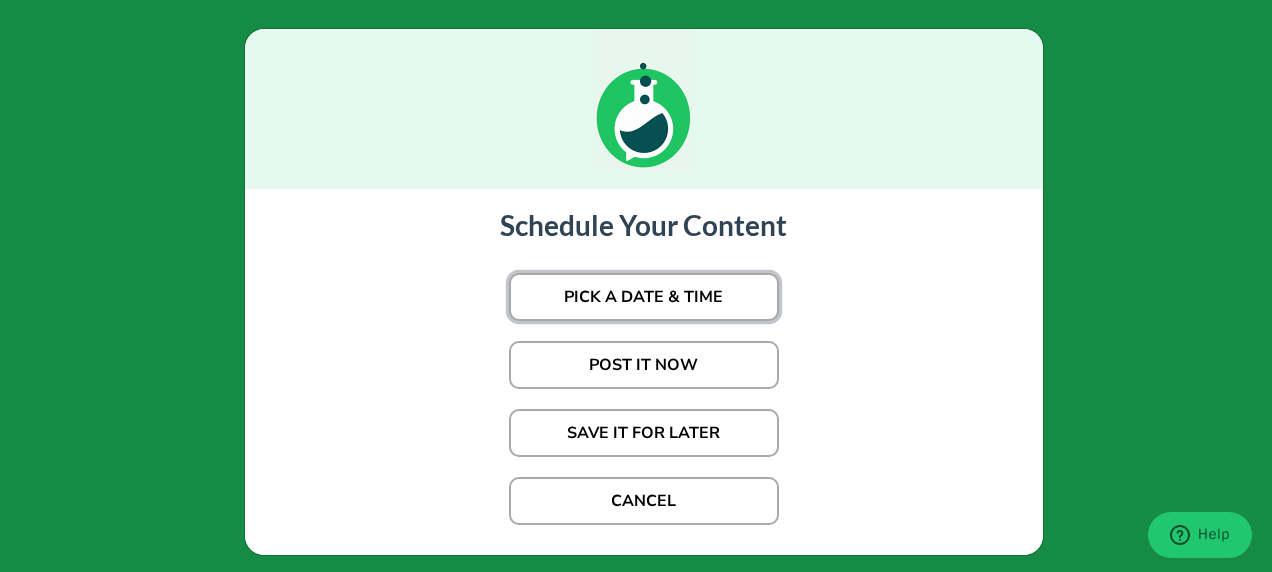 click on "PICK A DATE & TIME" at bounding box center (644, 297) 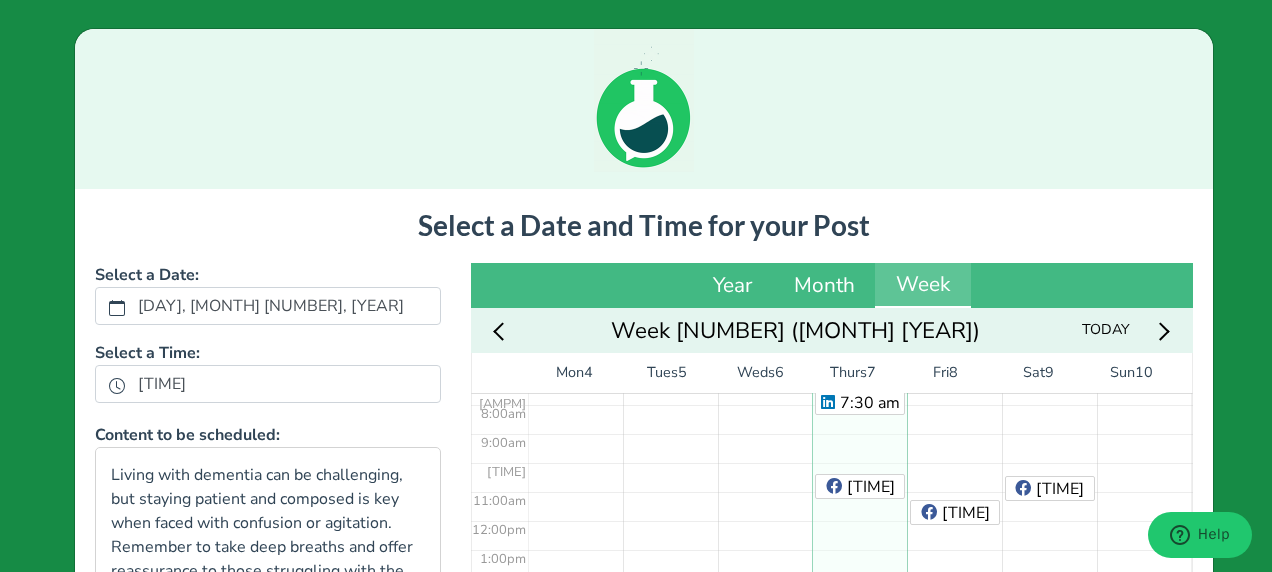 scroll, scrollTop: 278, scrollLeft: 0, axis: vertical 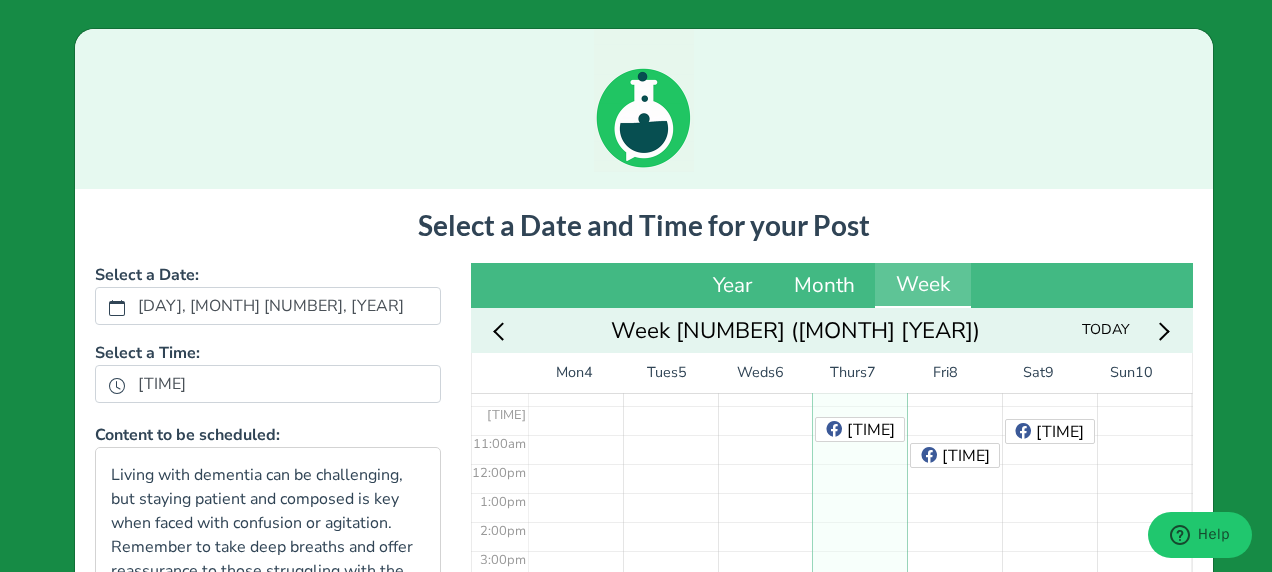 click on "[TIME] [TIME] [TIME] [TIME]" at bounding box center [859, 463] 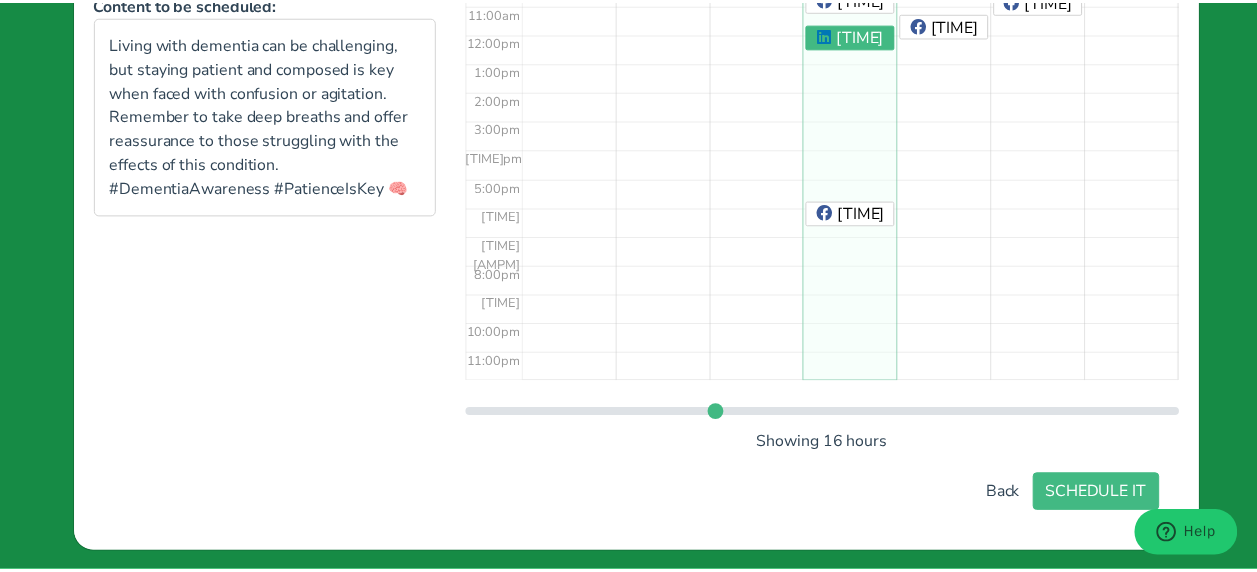 scroll, scrollTop: 439, scrollLeft: 0, axis: vertical 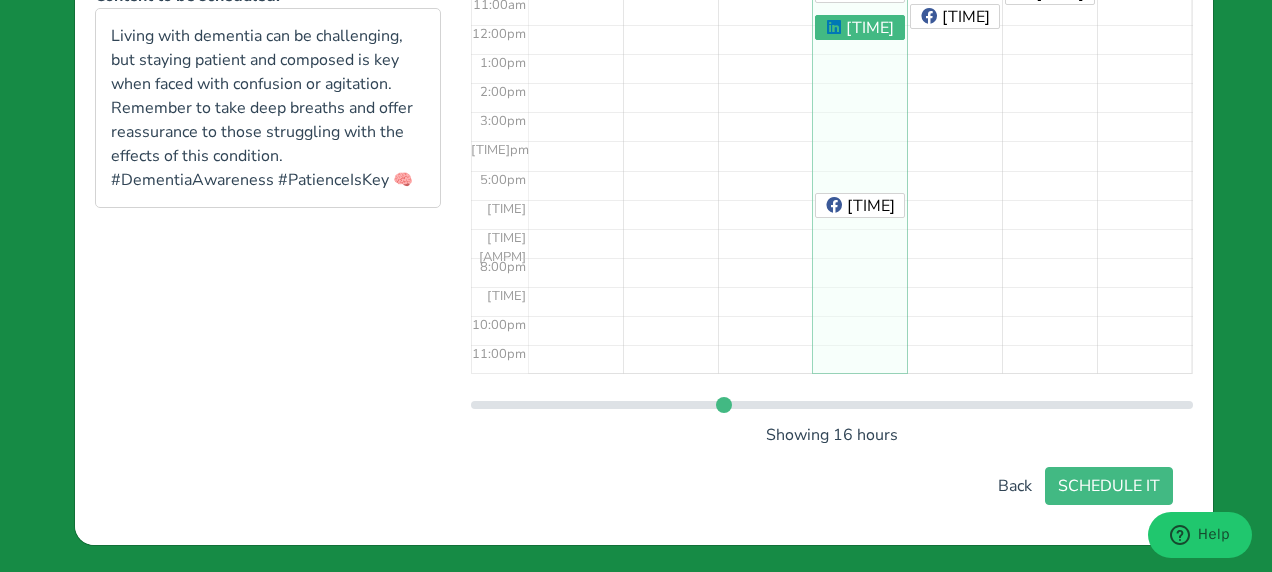 click on "[TIME] [TIME] [TIME] [TIME] [TIME] [TIME]" at bounding box center (859, 24) 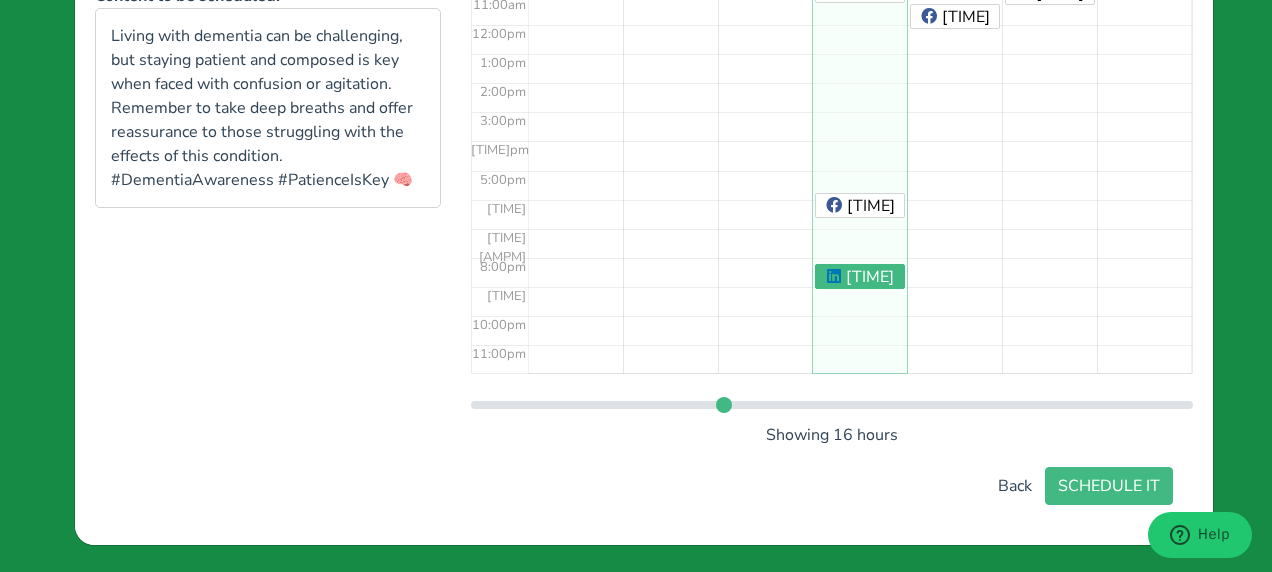 click on "[TIME] [TIME] [TIME] [TIME] [TIME] [TIME]" at bounding box center [859, 24] 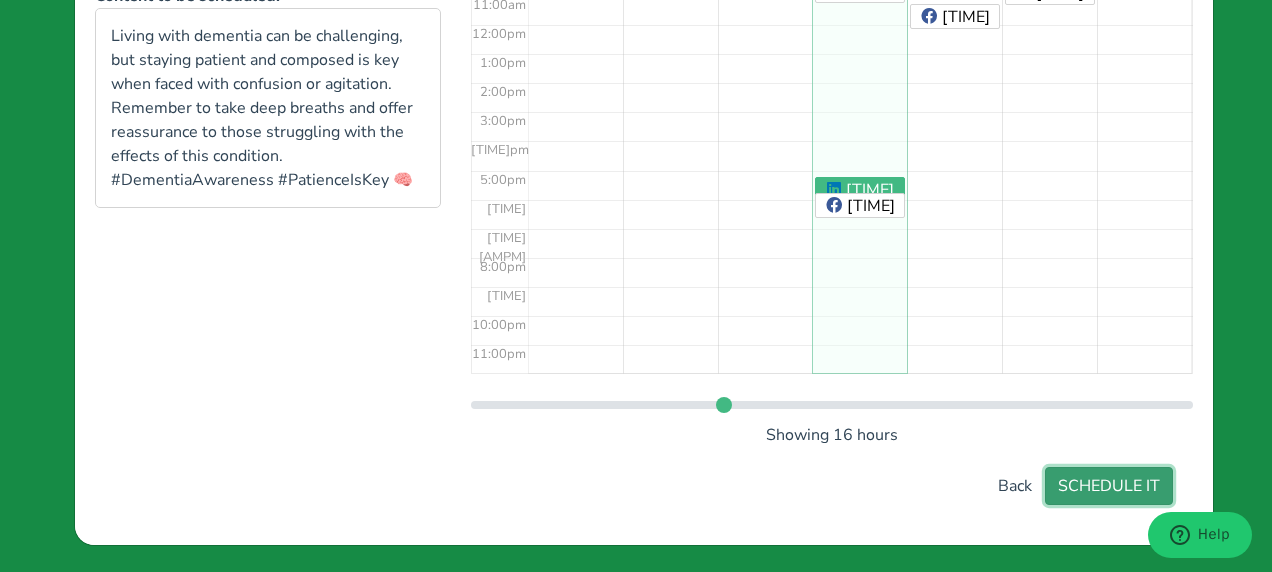 click on "SCHEDULE IT" at bounding box center (1109, 486) 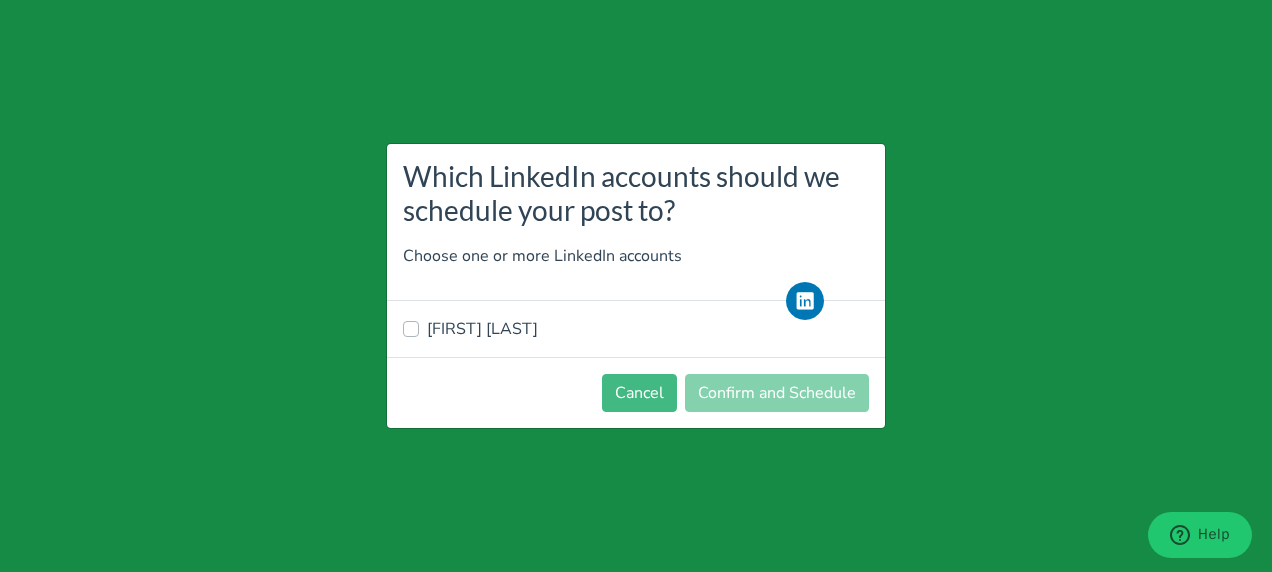 click on "[FIRST] [LAST]" at bounding box center (482, 329) 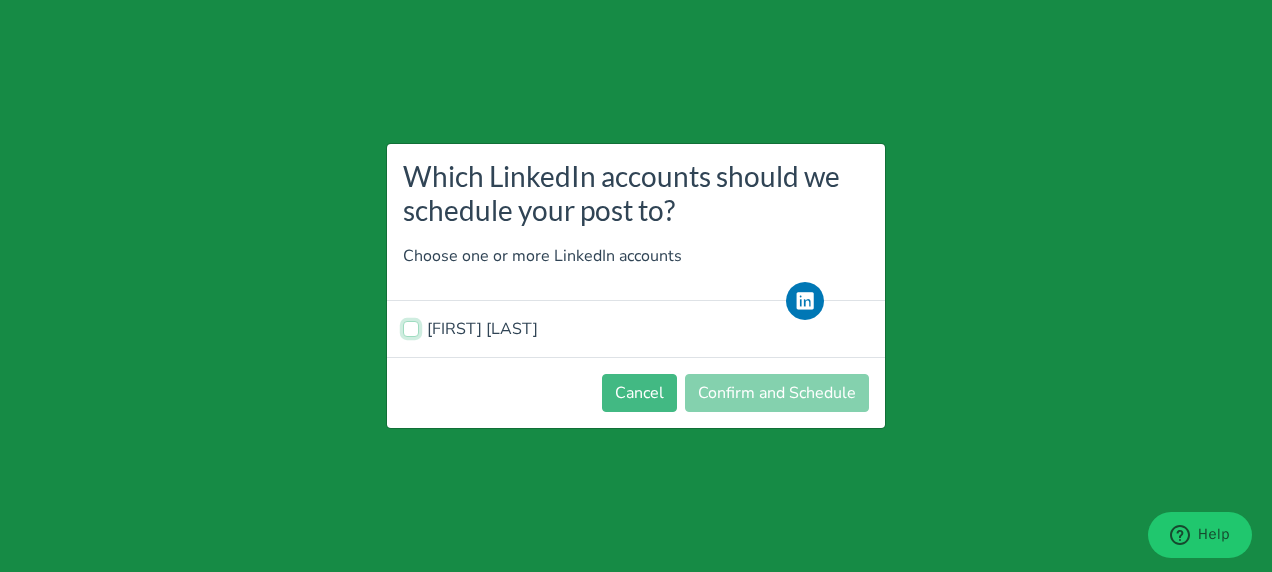 click on "[FIRST] [LAST]" at bounding box center [411, 327] 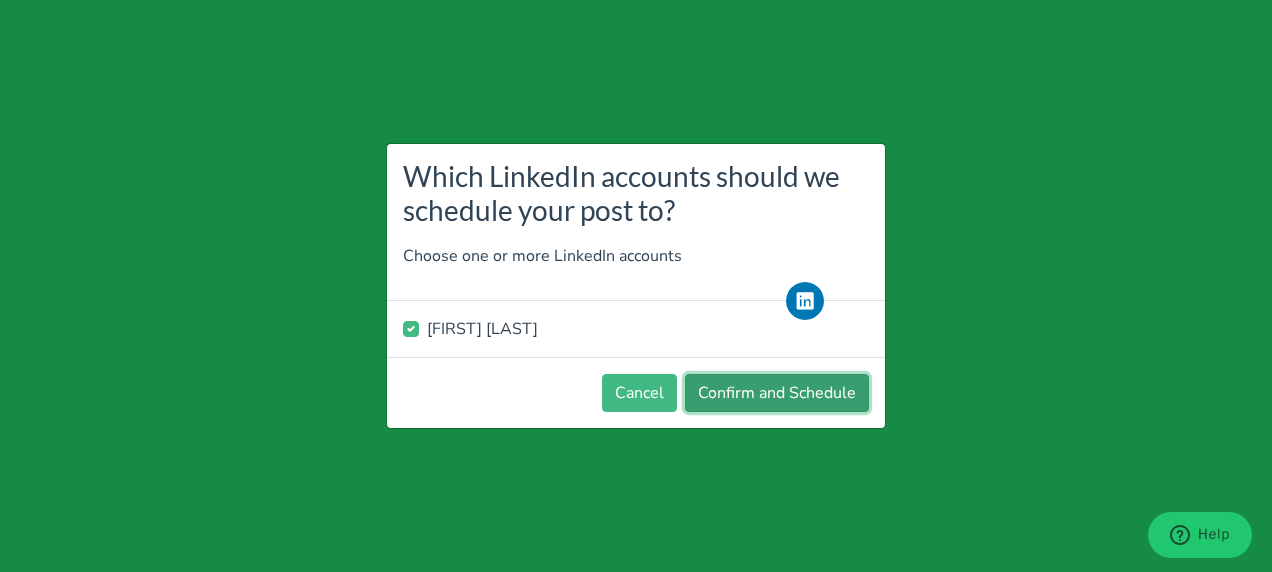 click on "Confirm and Schedule" at bounding box center [777, 393] 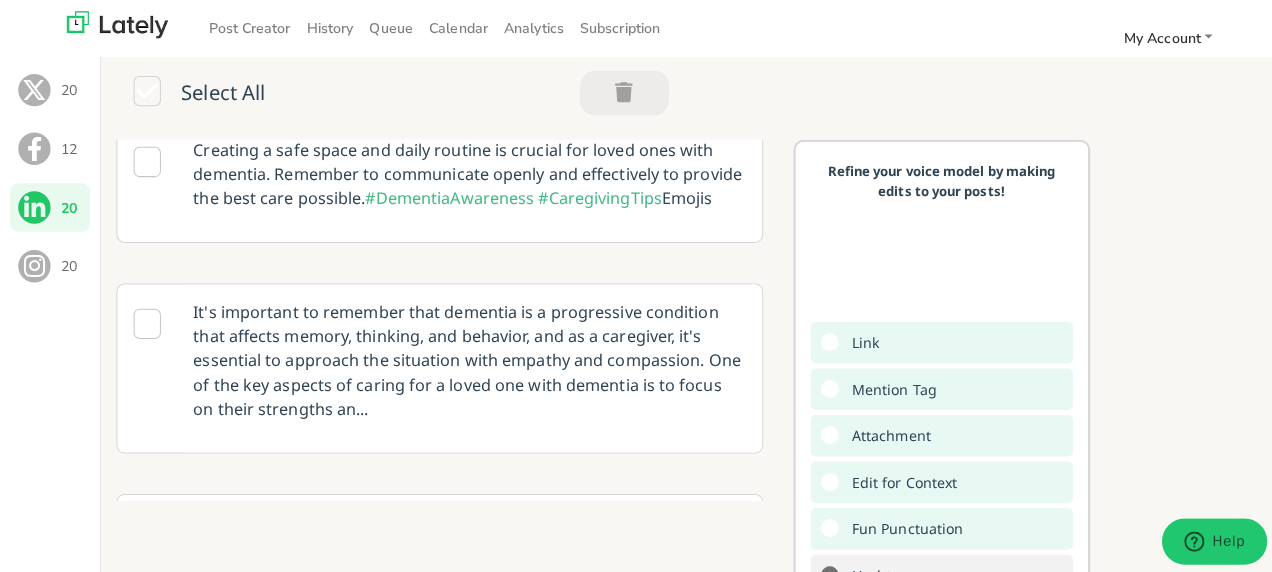 scroll, scrollTop: 1136, scrollLeft: 0, axis: vertical 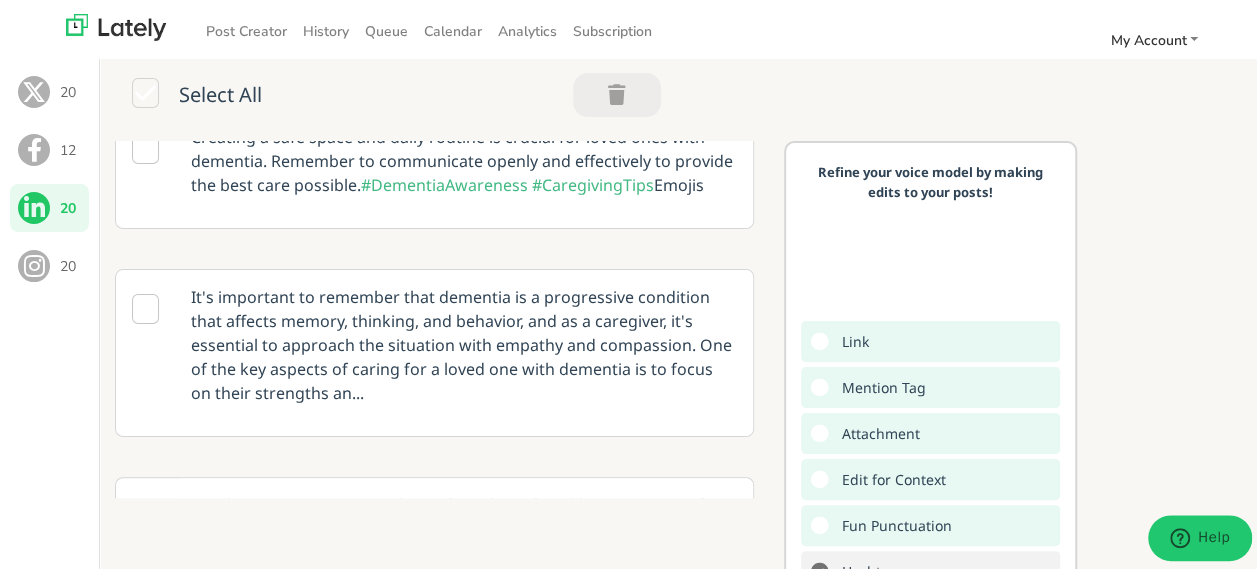 click at bounding box center (145, 146) 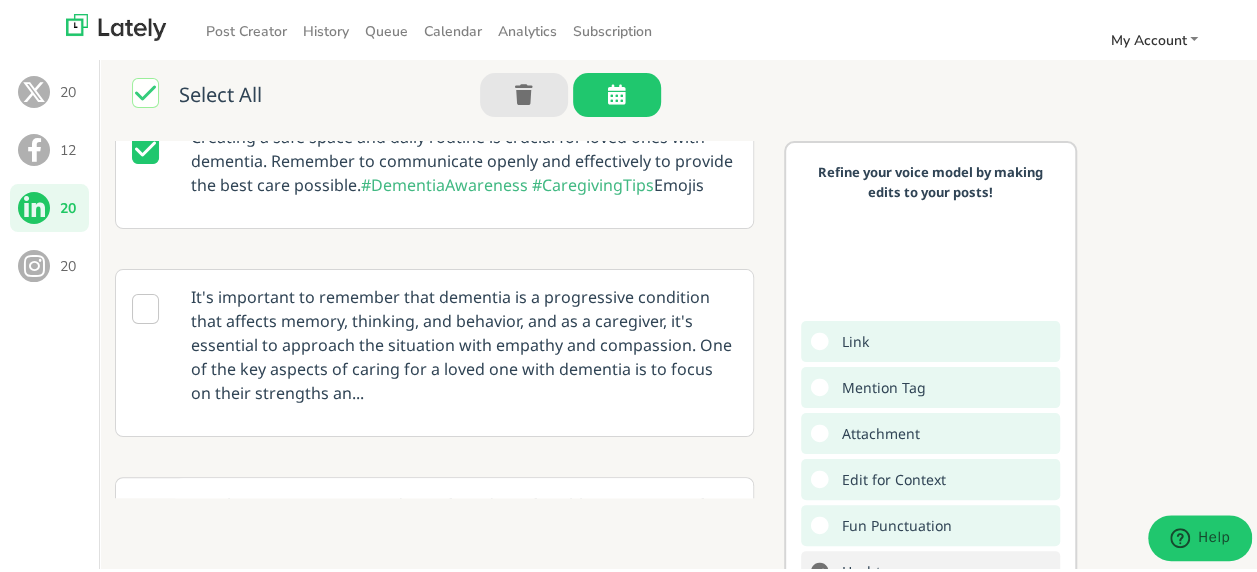 click at bounding box center [145, 306] 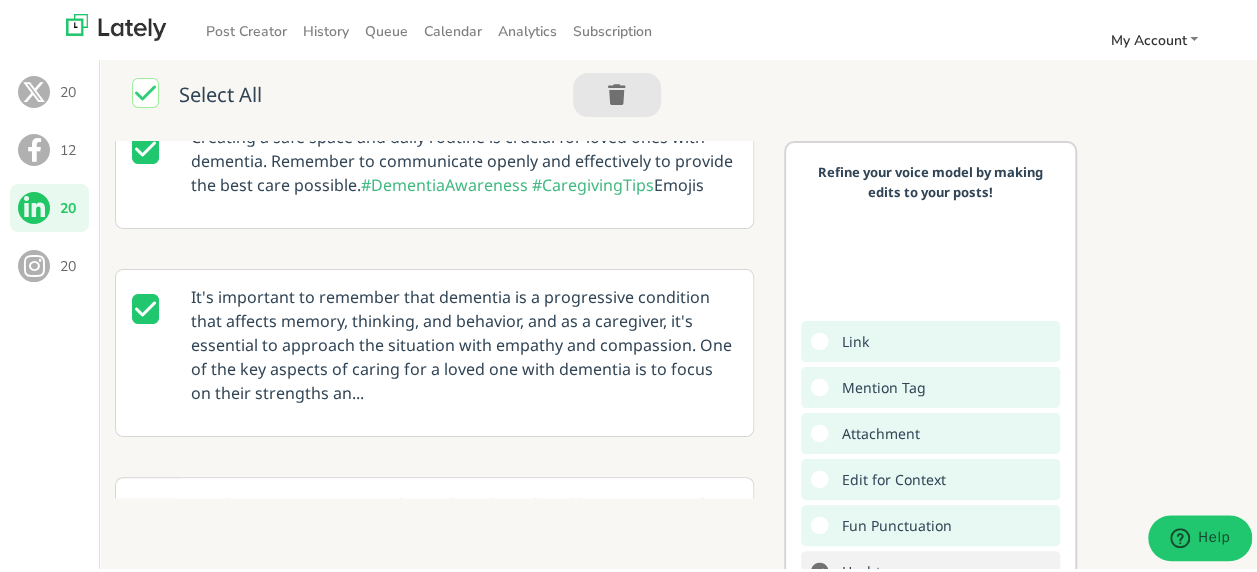 click at bounding box center [145, 146] 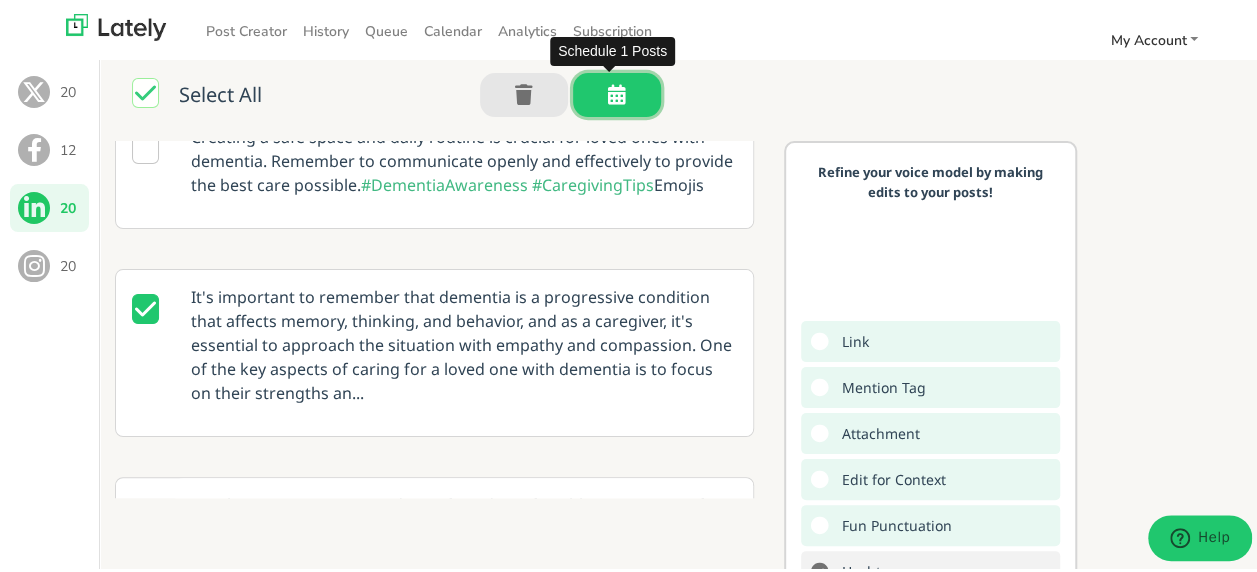 click at bounding box center (617, 92) 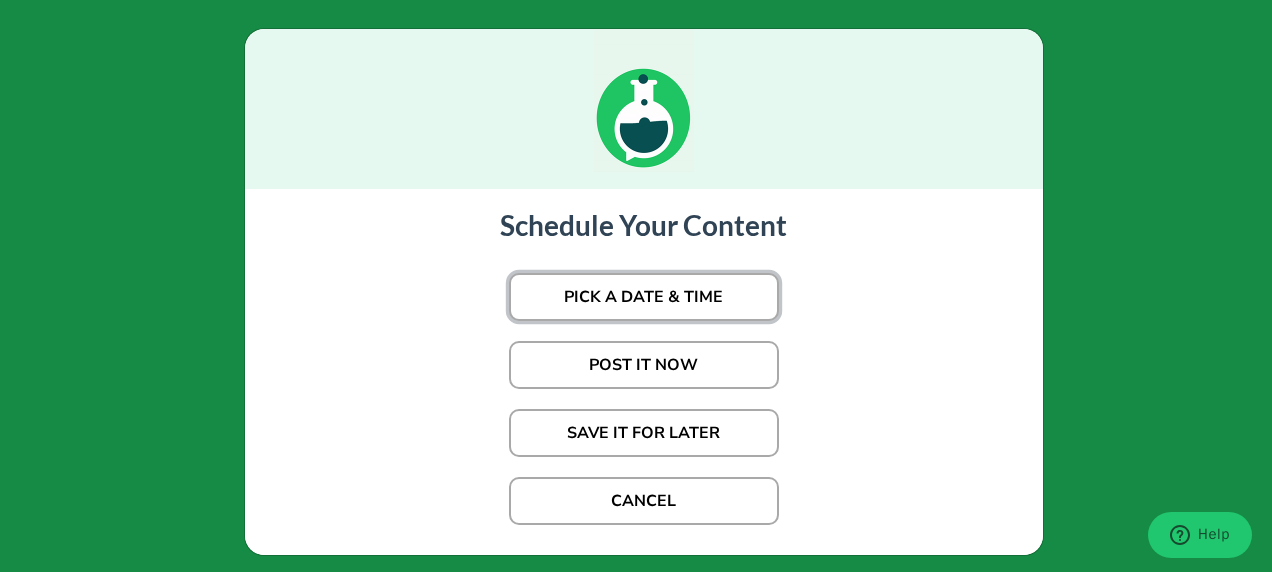 click on "PICK A DATE & TIME" at bounding box center [644, 297] 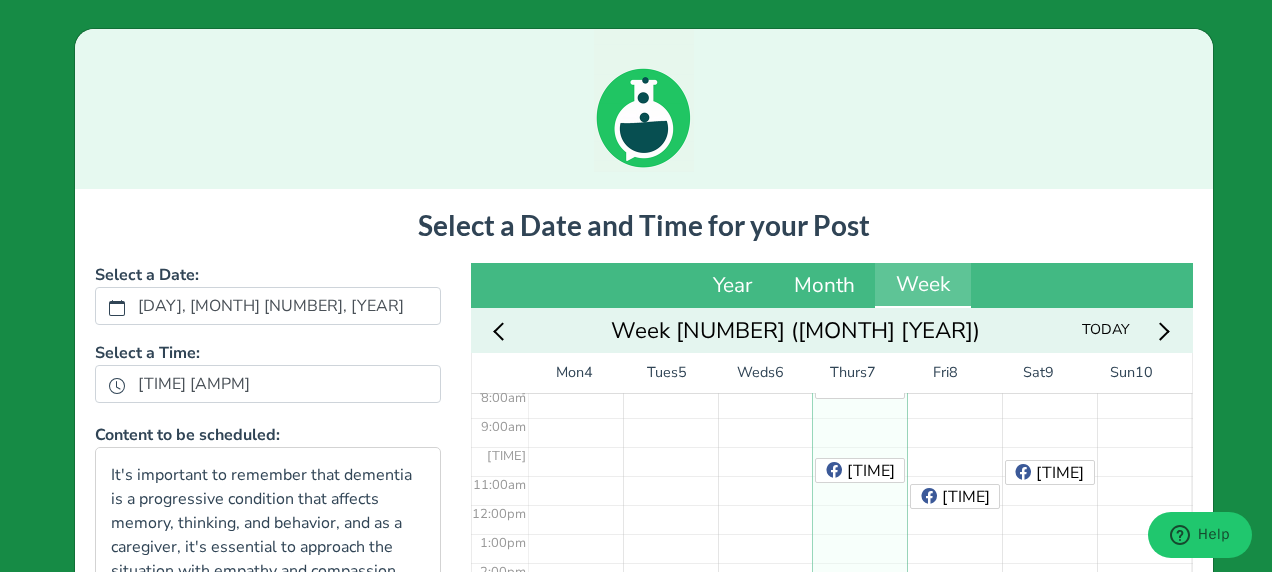 scroll, scrollTop: 278, scrollLeft: 0, axis: vertical 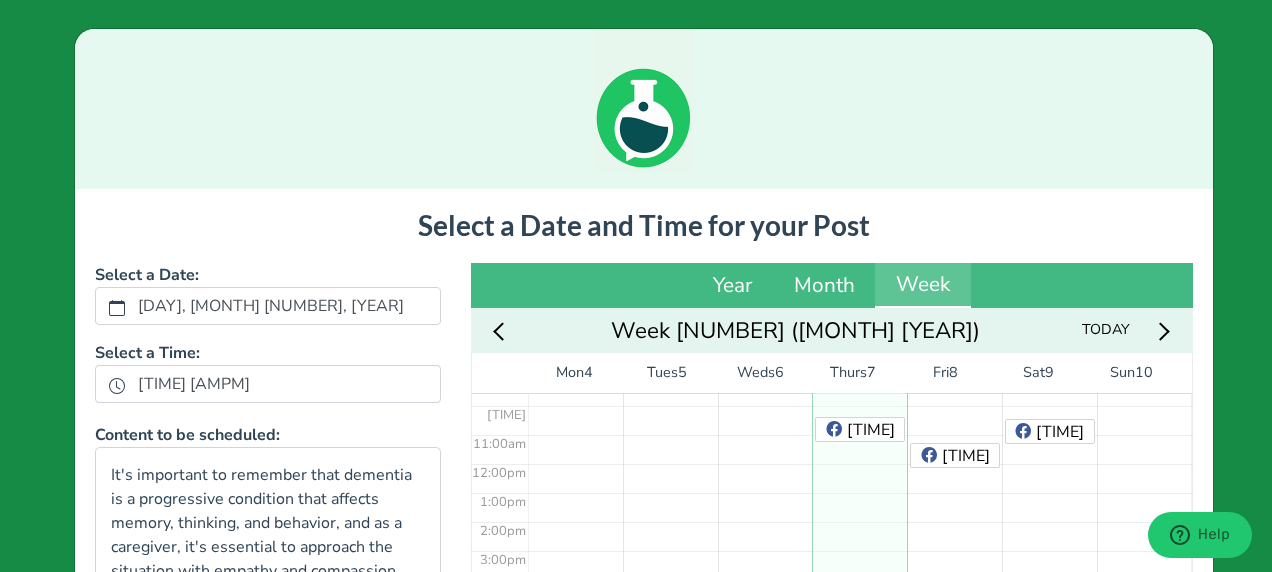 click on "[TIME]" at bounding box center [954, 463] 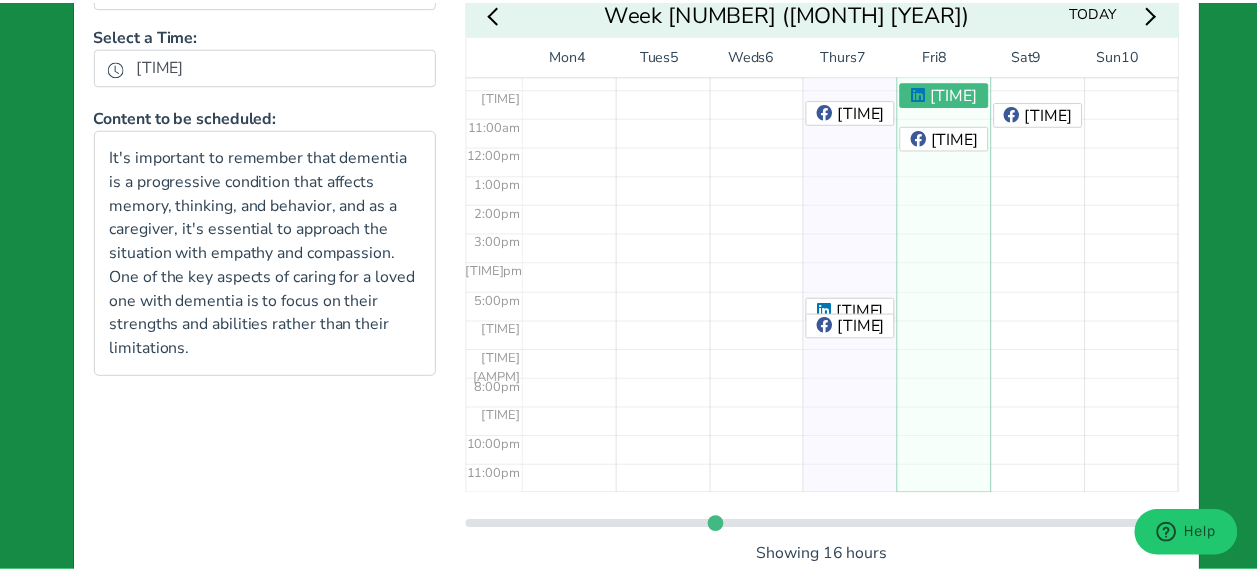scroll, scrollTop: 356, scrollLeft: 0, axis: vertical 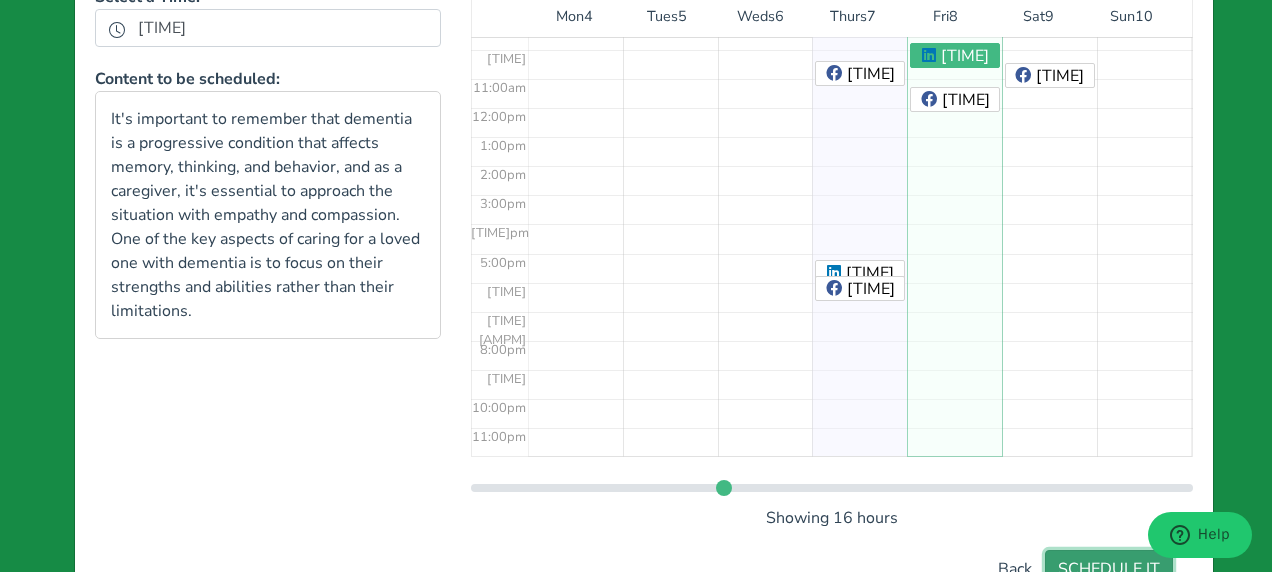 click on "SCHEDULE IT" at bounding box center (1109, 569) 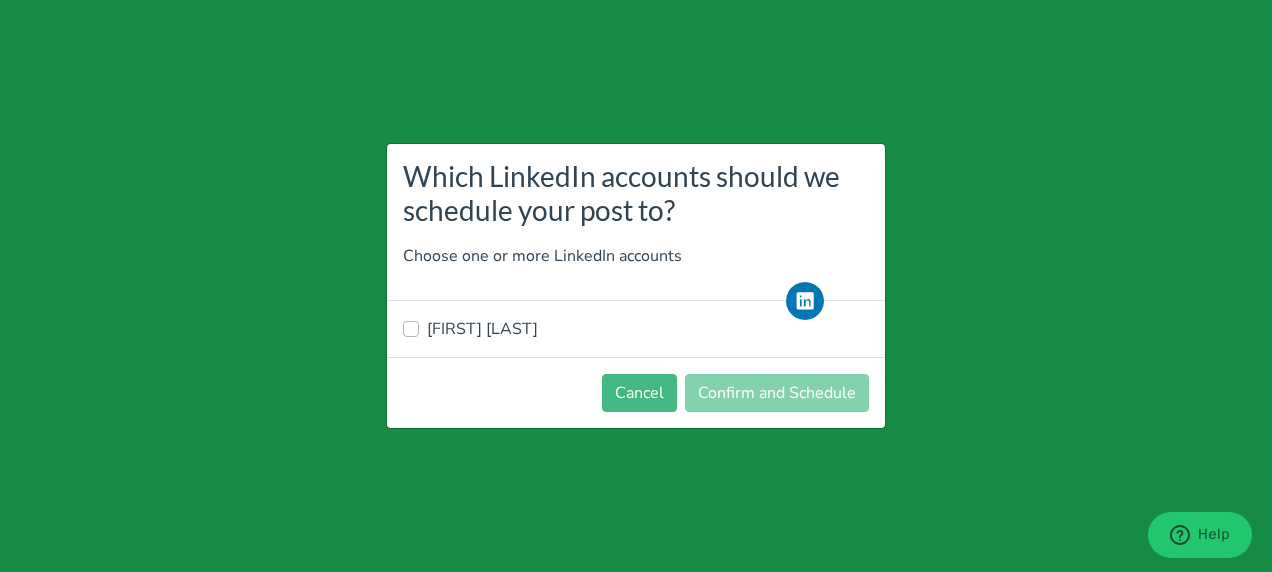 click on "[FIRST] [LAST]" at bounding box center [636, 329] 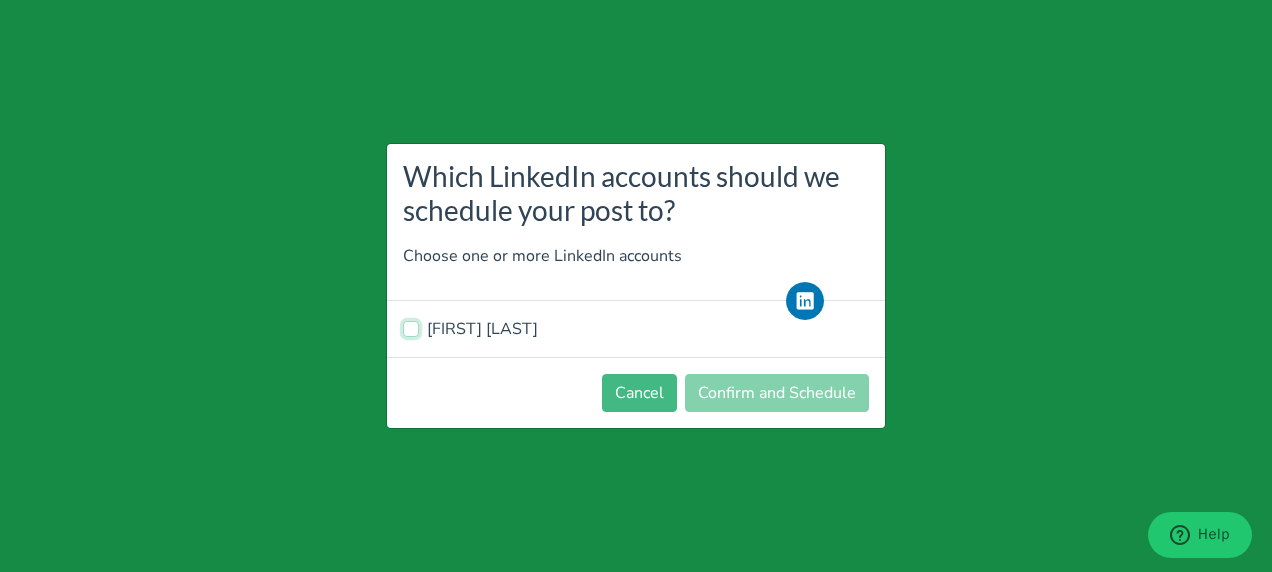 click on "[FIRST] [LAST]" at bounding box center [411, 327] 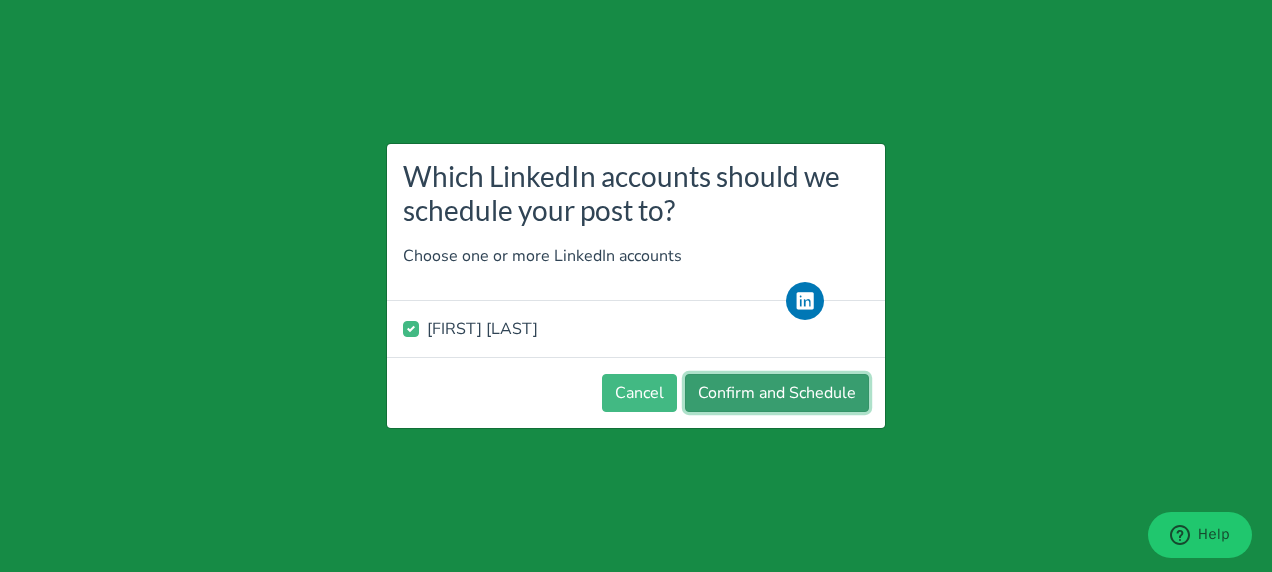 click on "Confirm and Schedule" at bounding box center [777, 393] 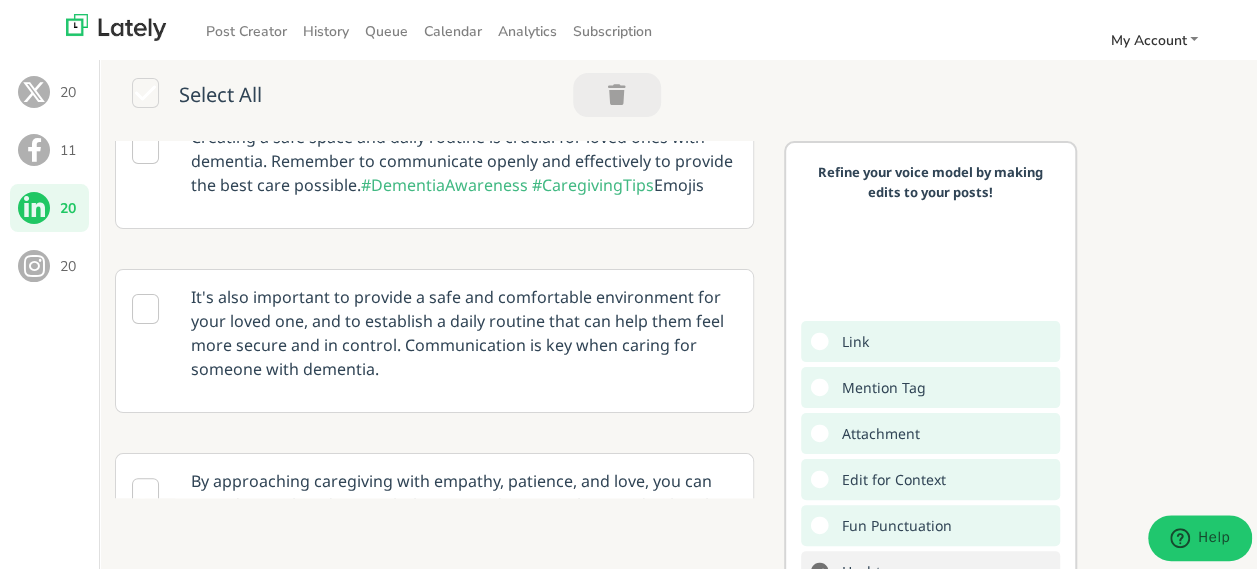 click at bounding box center [34, 89] 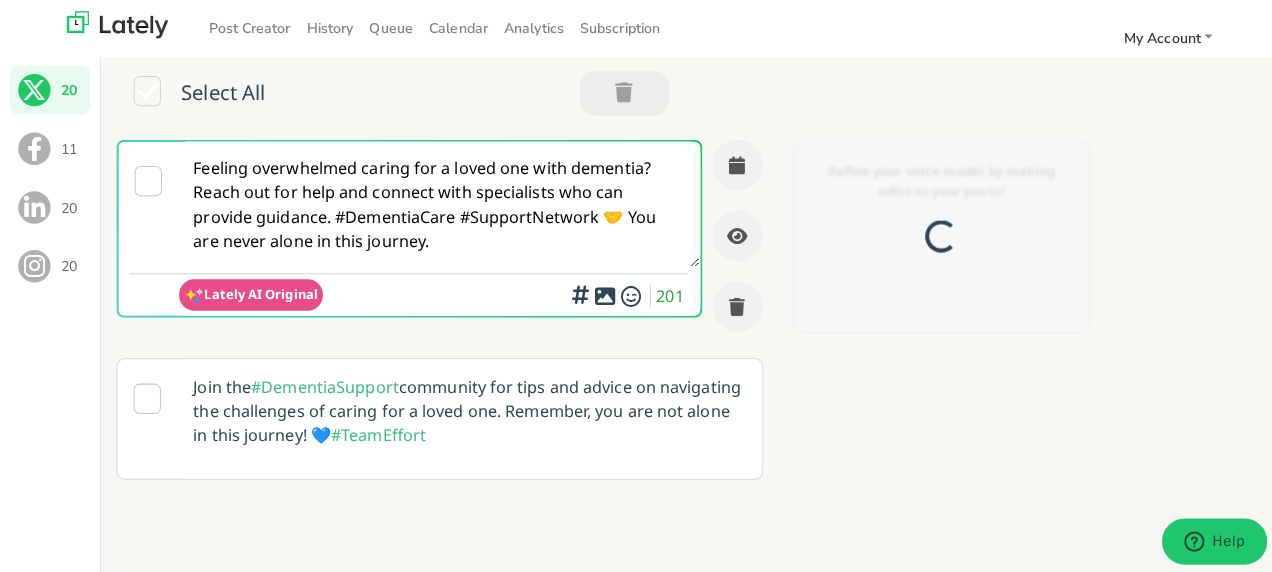 scroll, scrollTop: 0, scrollLeft: 0, axis: both 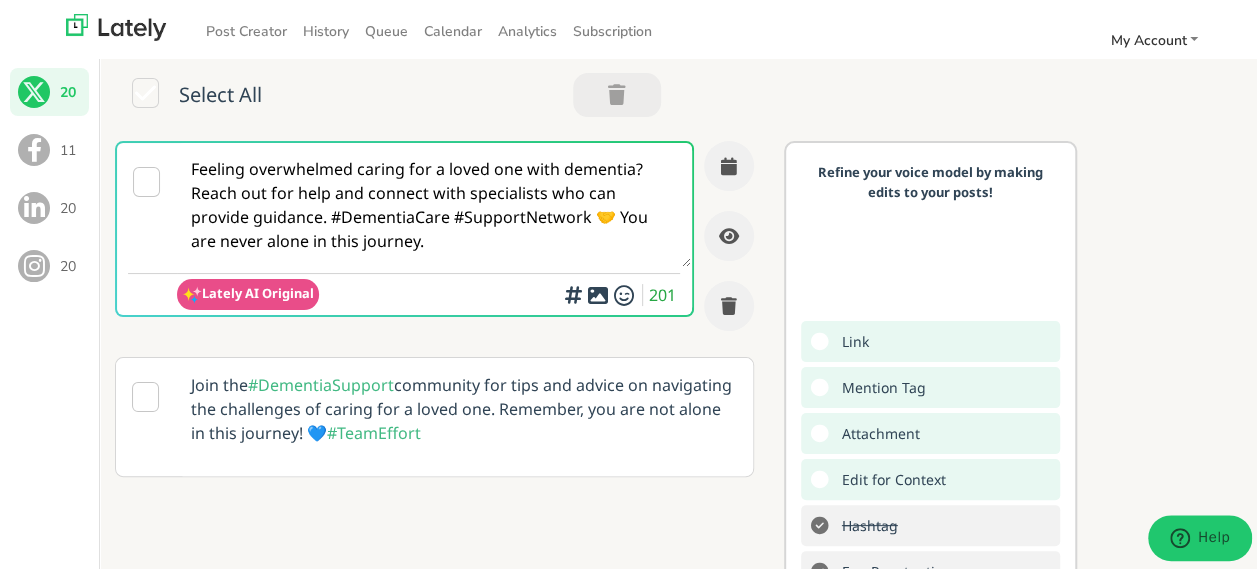 click at bounding box center [146, 179] 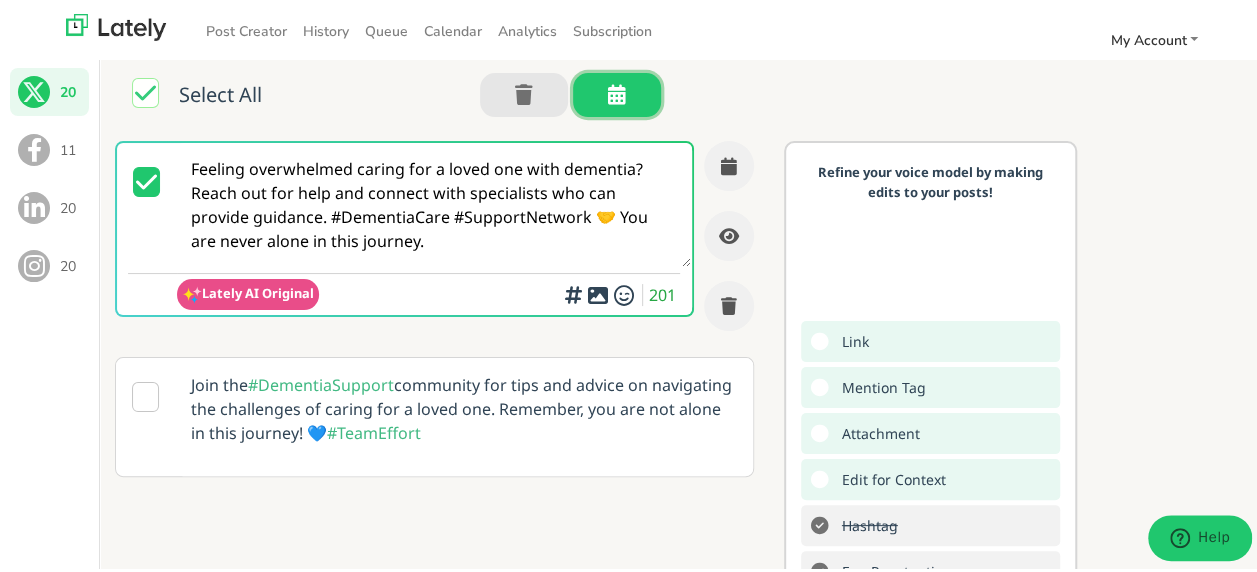 click at bounding box center [617, 92] 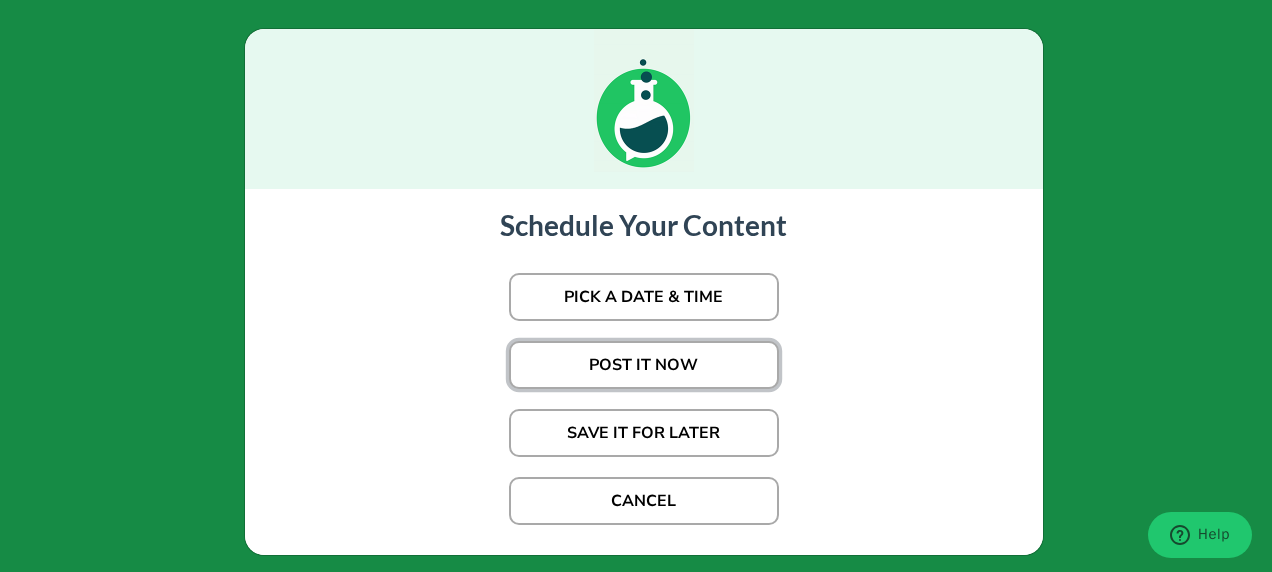click on "POST IT NOW" at bounding box center (644, 365) 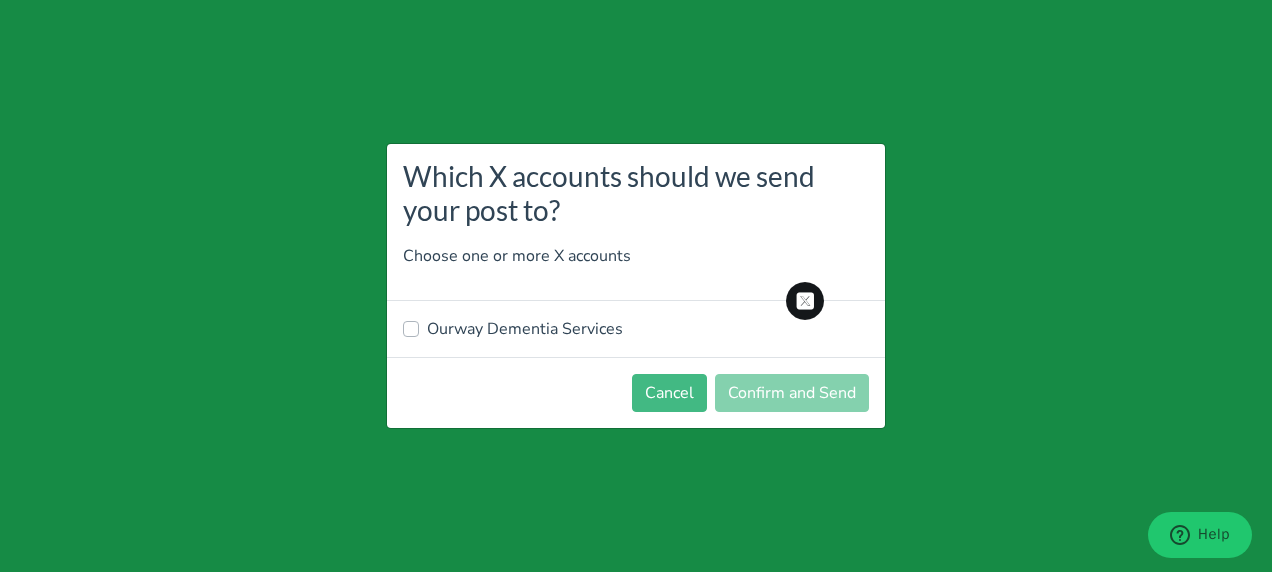 click on "Ourway Dementia Services" at bounding box center [525, 329] 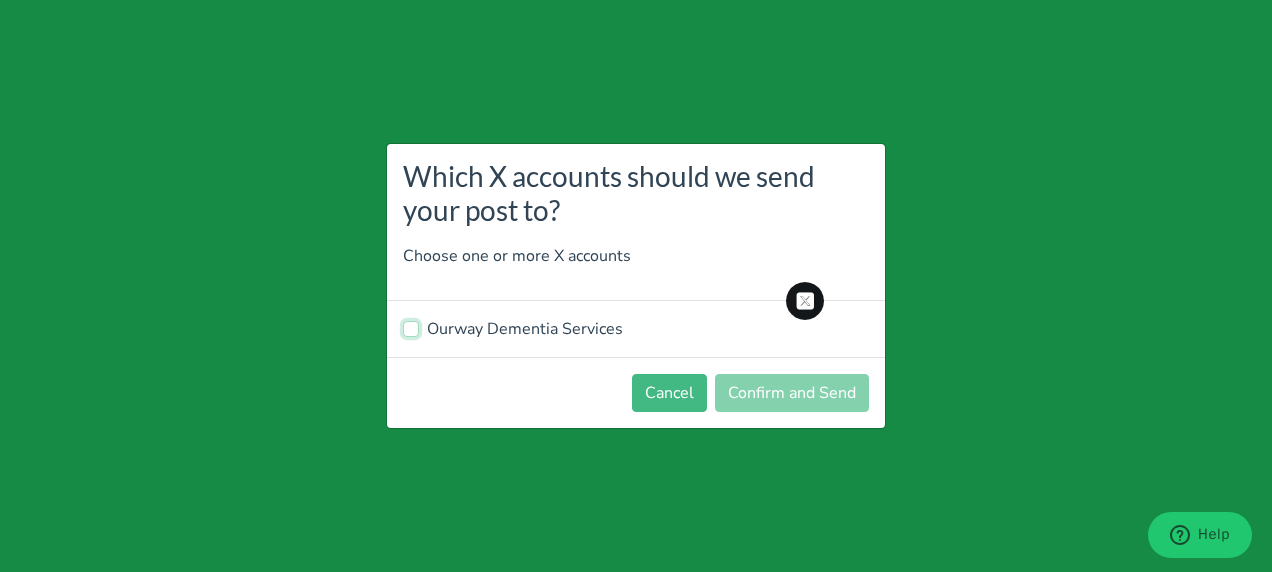 click on "Ourway Dementia Services" at bounding box center (411, 327) 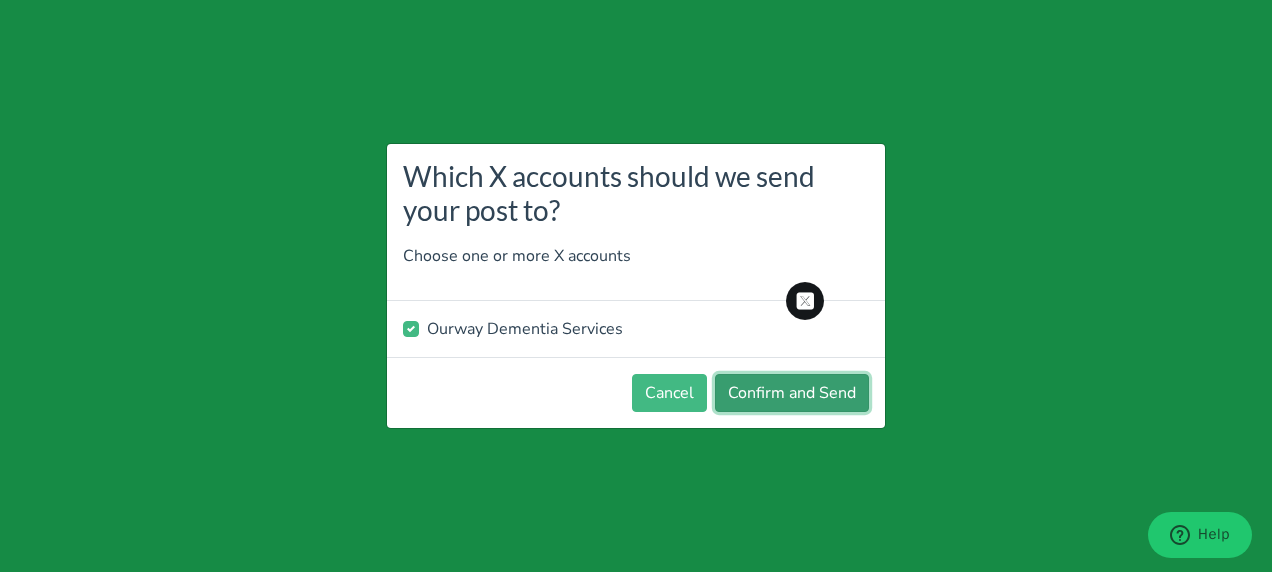 click on "Confirm and Send" at bounding box center [792, 393] 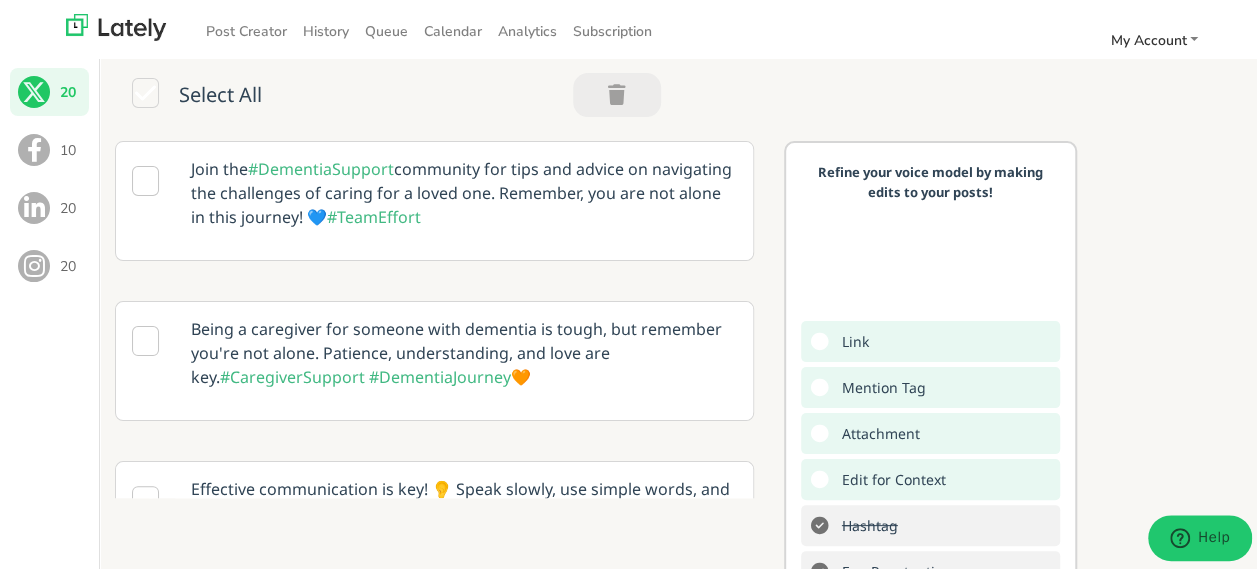 click at bounding box center (145, 338) 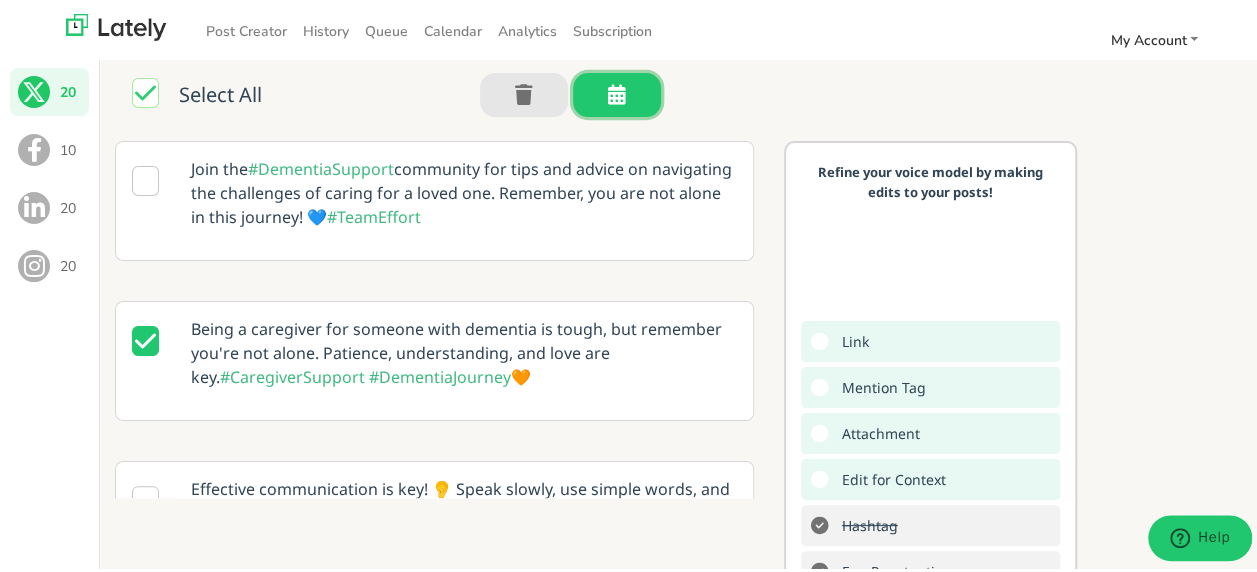 click at bounding box center [617, 91] 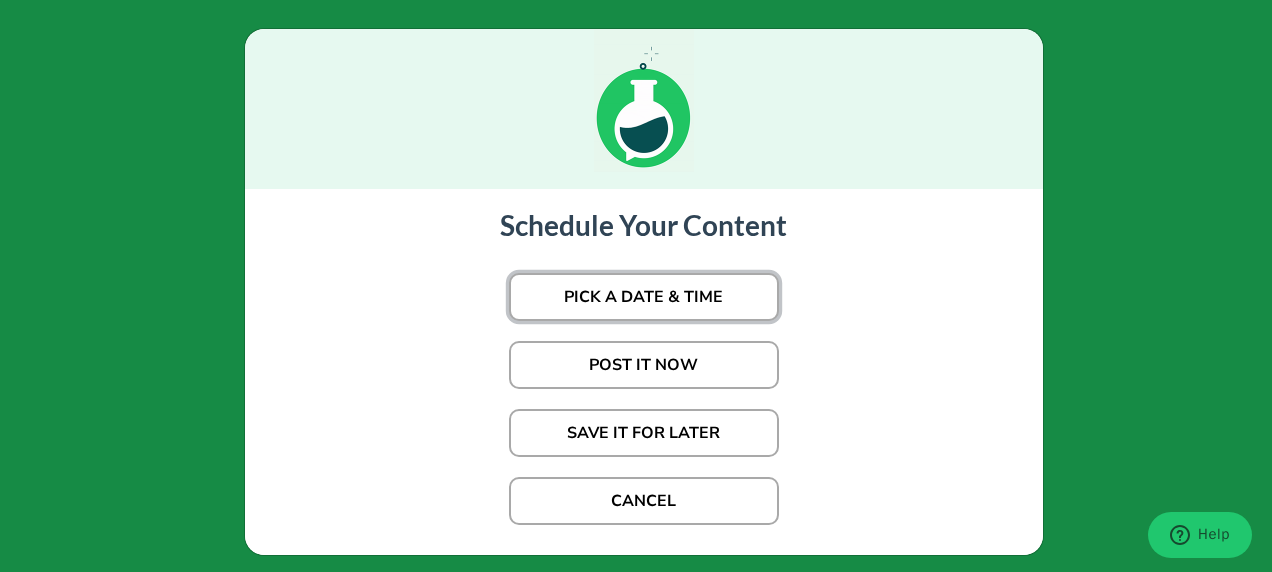 click on "PICK A DATE & TIME" at bounding box center [644, 297] 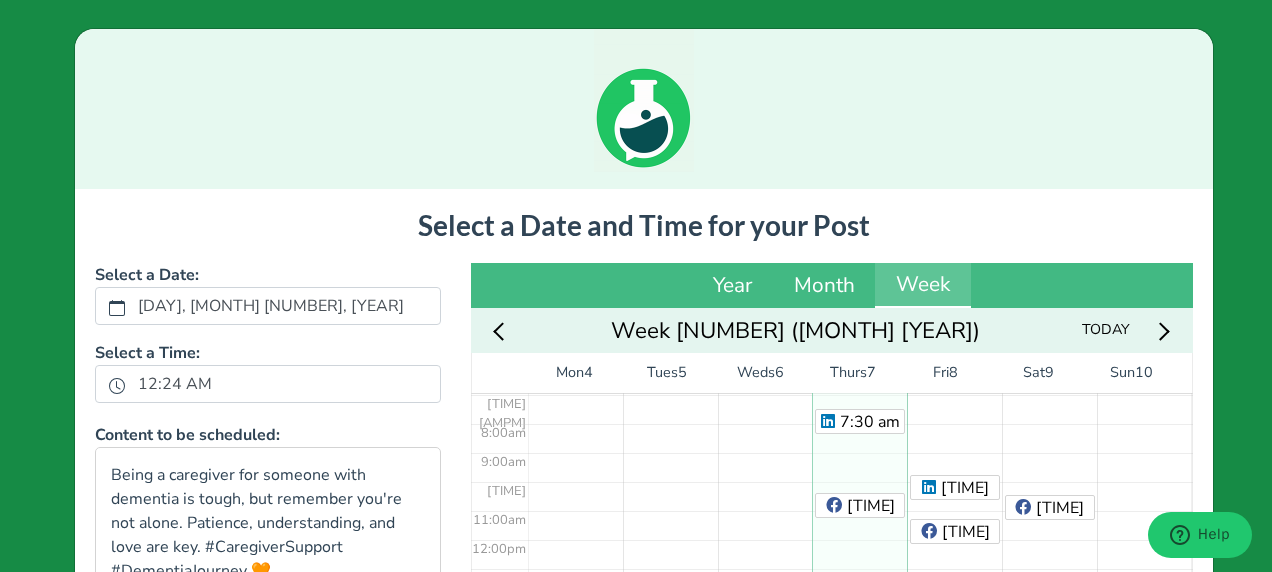 scroll, scrollTop: 278, scrollLeft: 0, axis: vertical 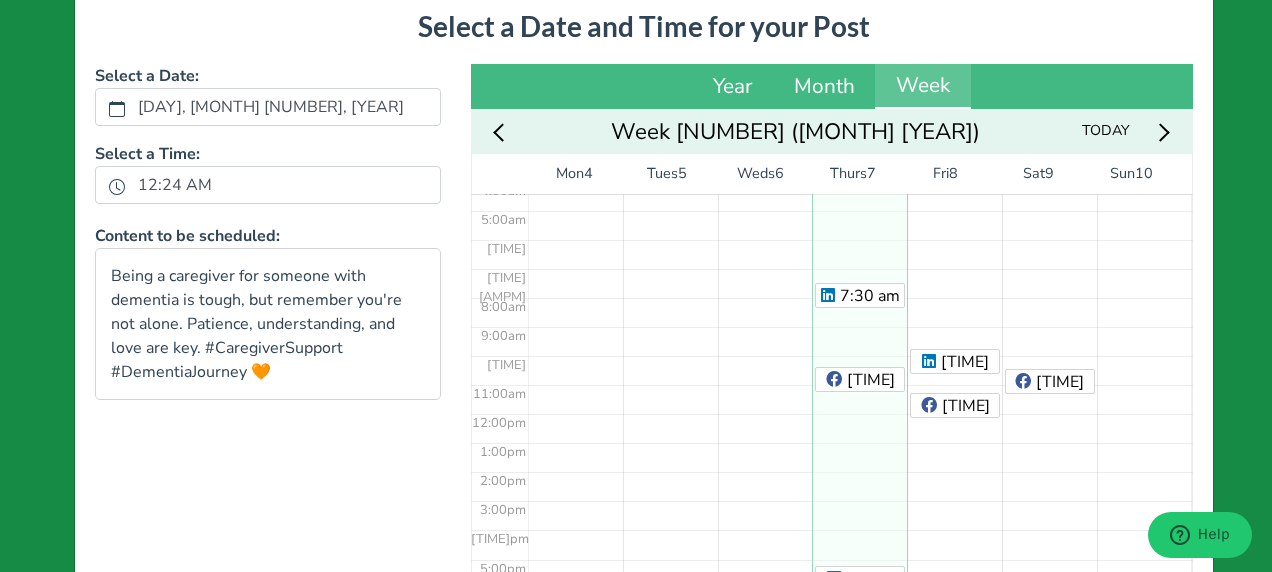 click on "[TIME] [TIME] [TIME] [TIME] [TIME] [TIME] [TIME]" at bounding box center [859, 413] 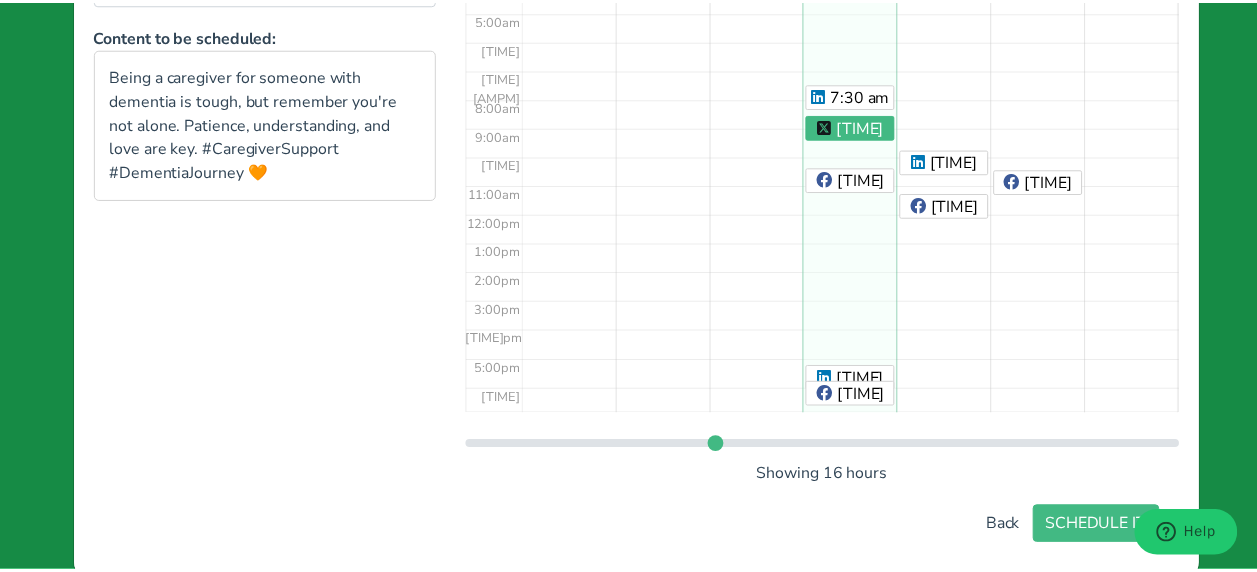 scroll, scrollTop: 439, scrollLeft: 0, axis: vertical 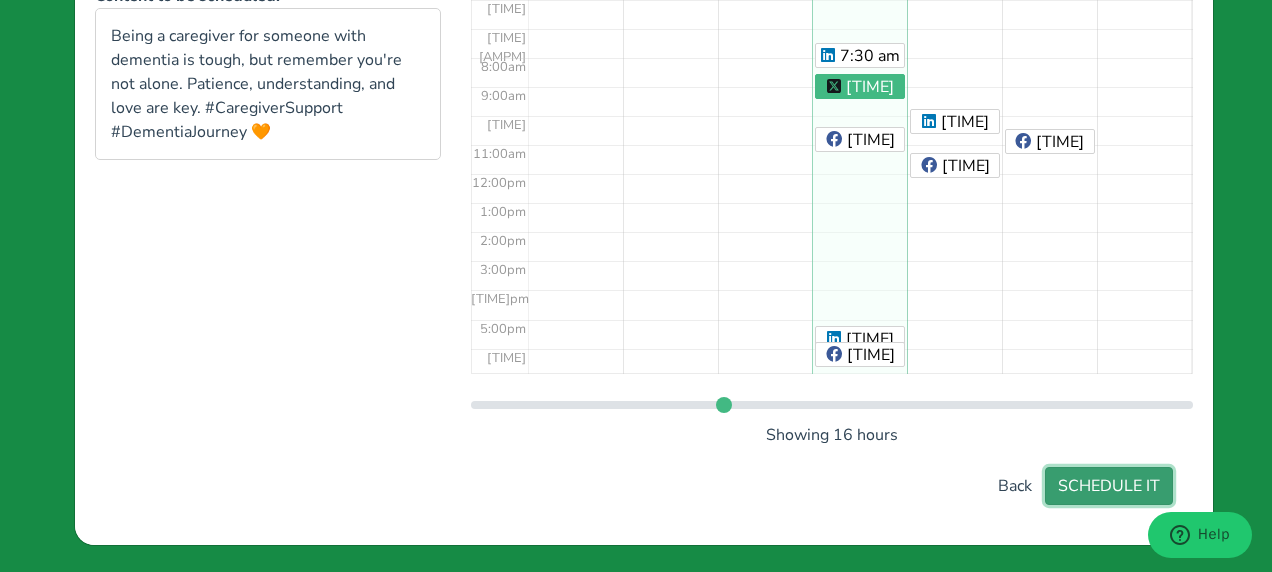 click on "SCHEDULE IT" at bounding box center (1109, 486) 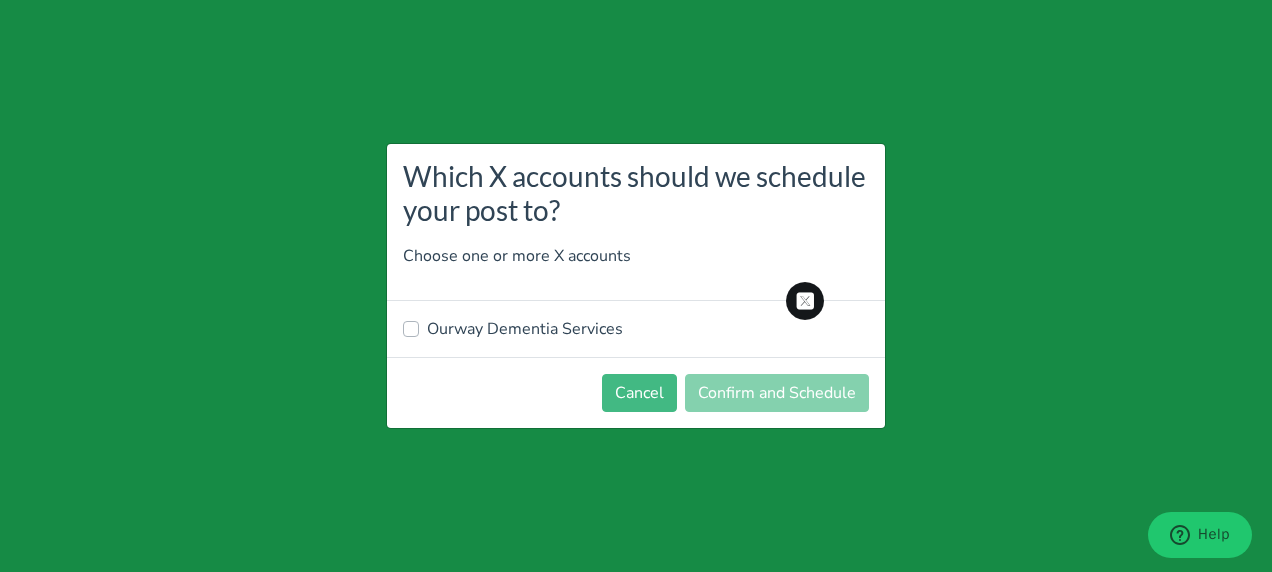 click on "Ourway Dementia Services" at bounding box center (525, 329) 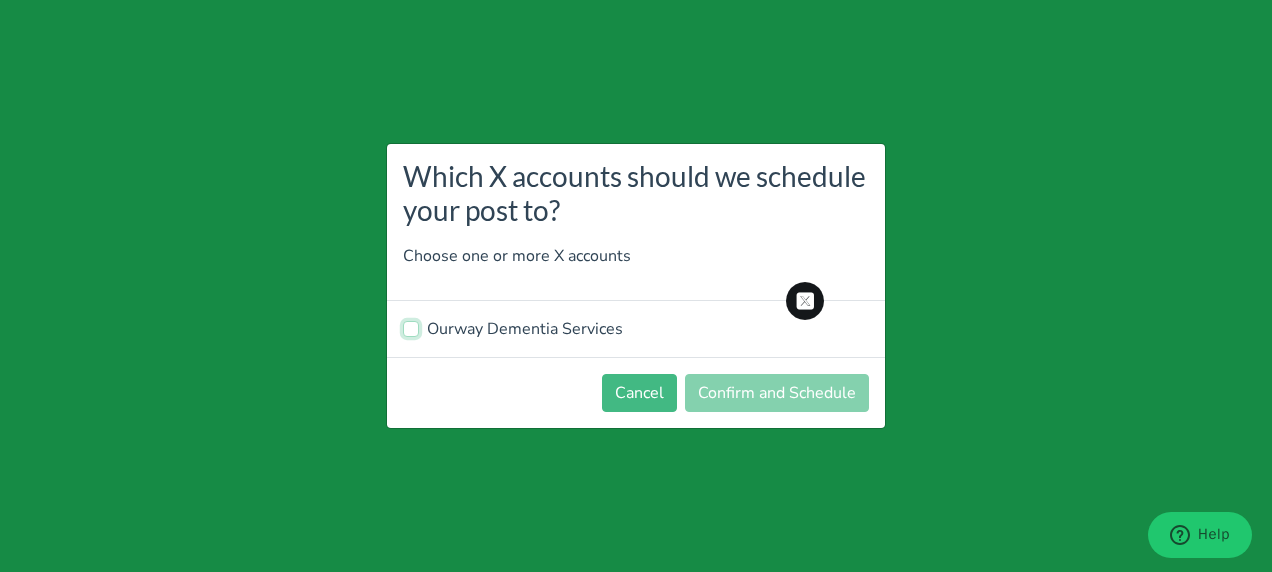click on "Ourway Dementia Services" at bounding box center (411, 327) 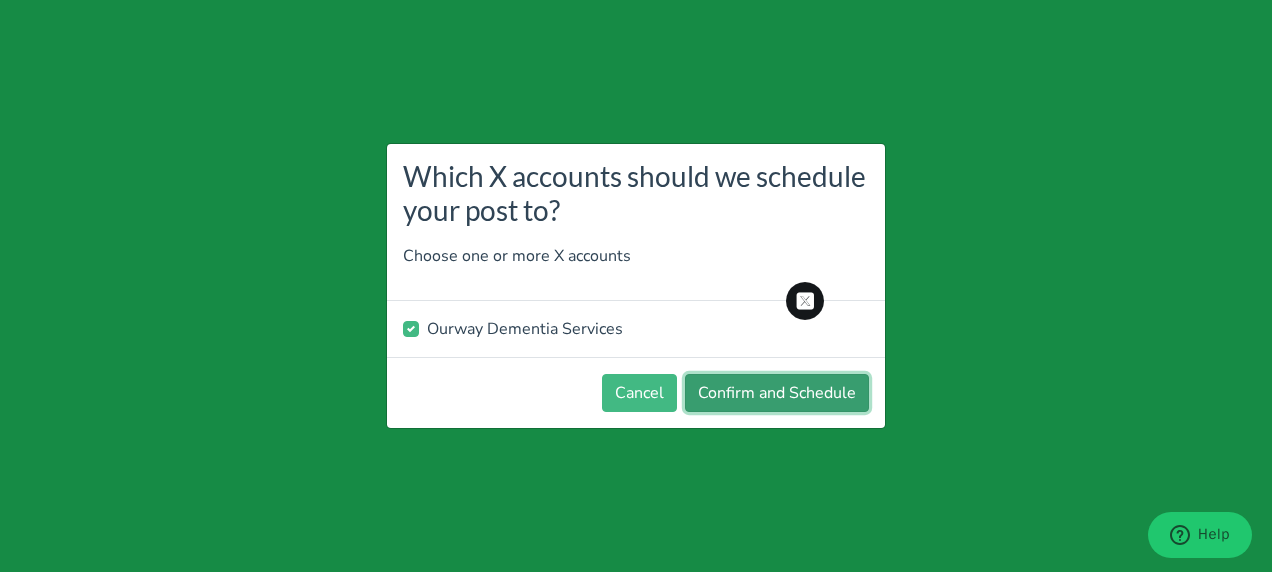 click on "Confirm and Schedule" at bounding box center [777, 393] 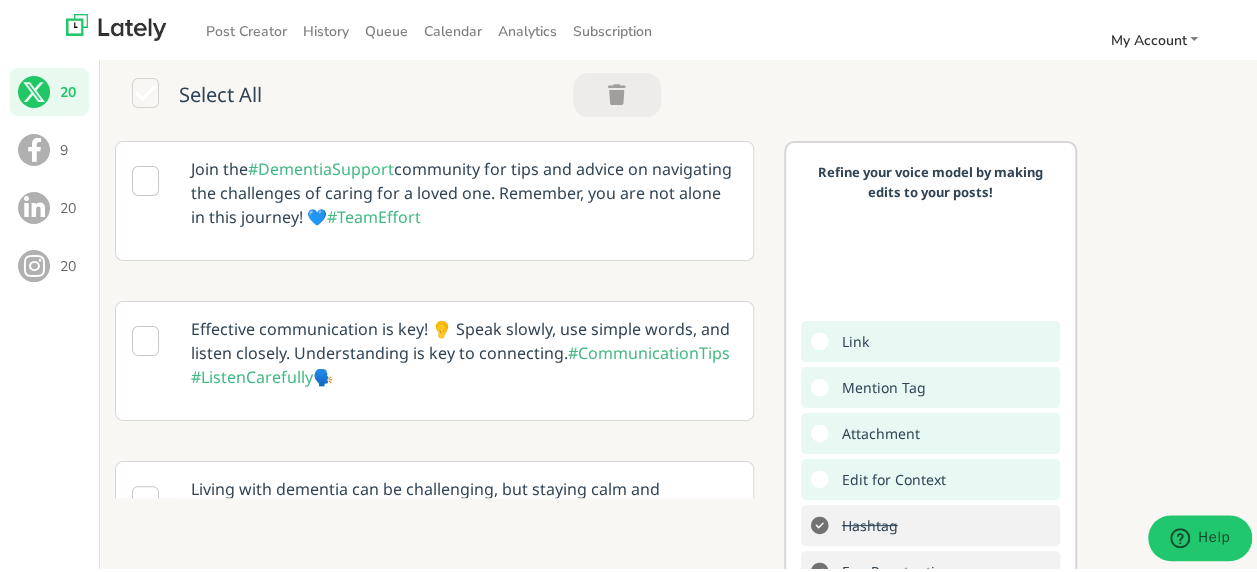 click at bounding box center (34, 263) 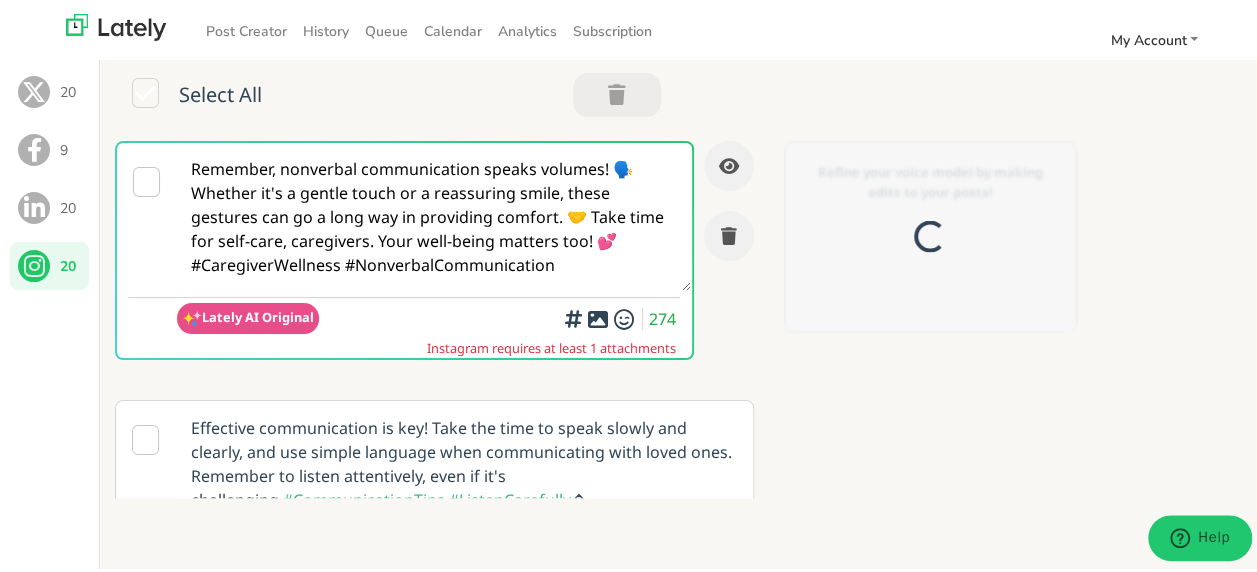 scroll, scrollTop: 0, scrollLeft: 0, axis: both 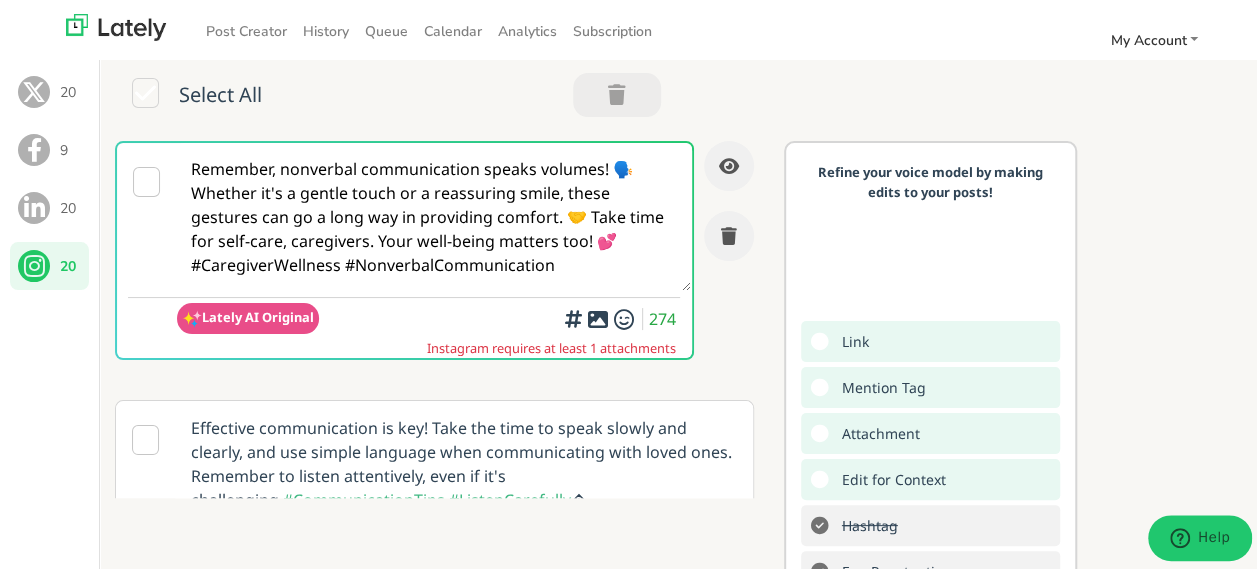 click at bounding box center (146, 179) 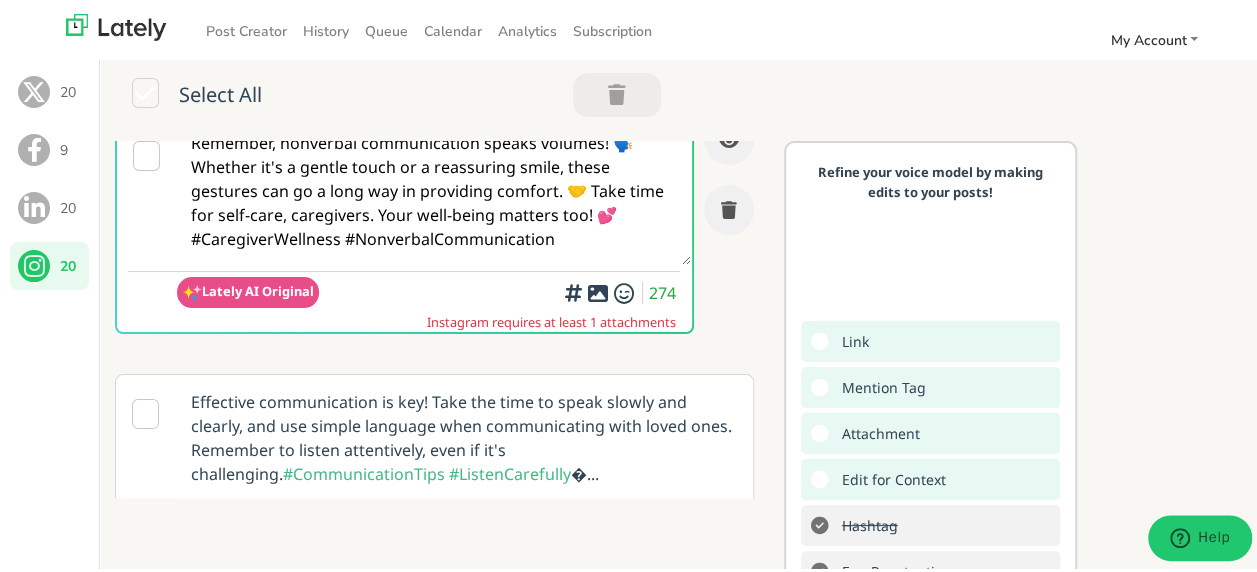 scroll, scrollTop: 0, scrollLeft: 0, axis: both 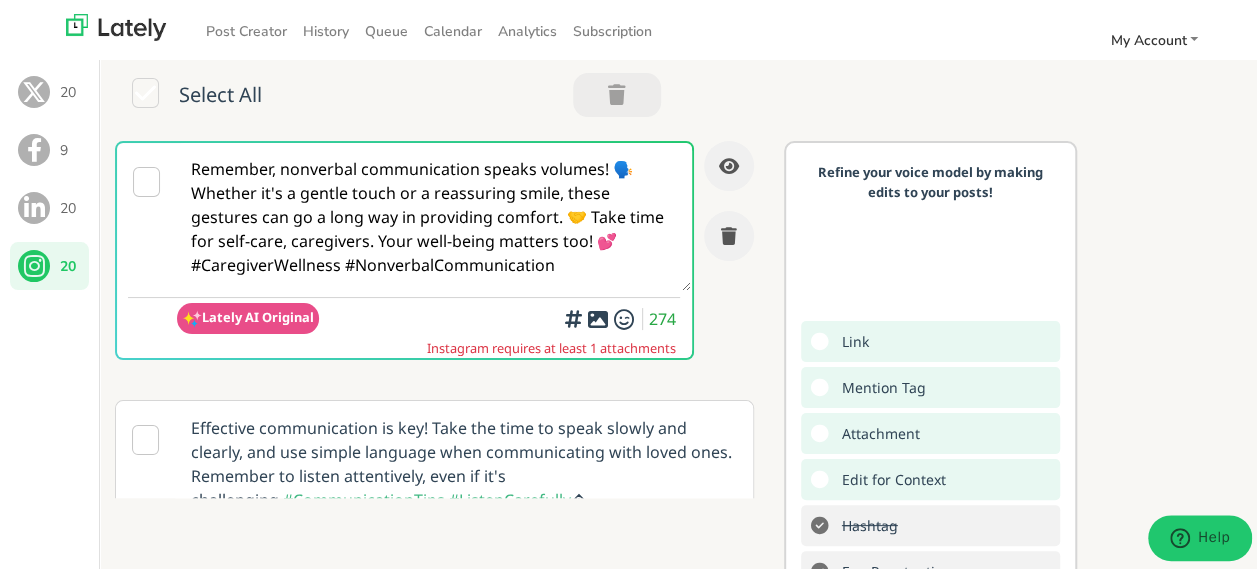click at bounding box center (573, 312) 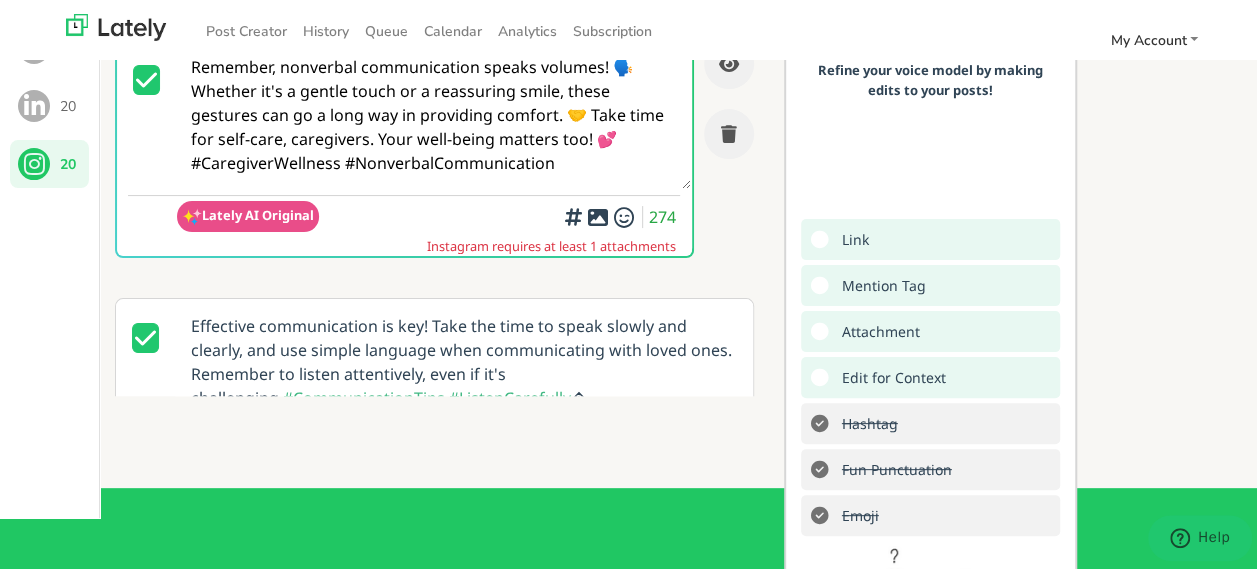 scroll, scrollTop: 96, scrollLeft: 0, axis: vertical 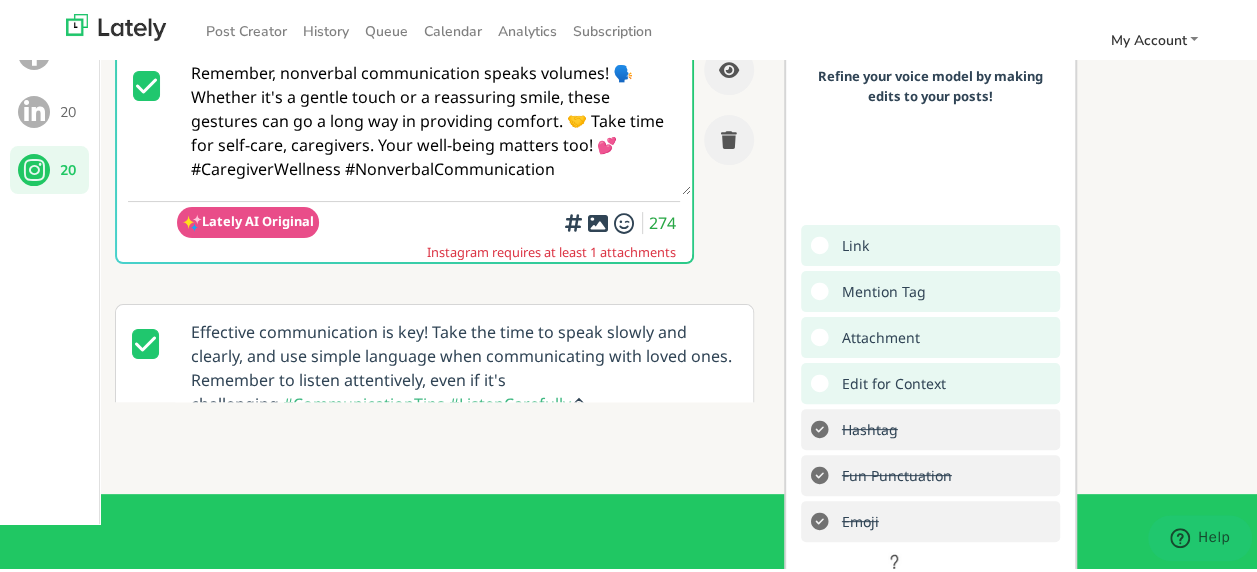 click at bounding box center (821, 334) 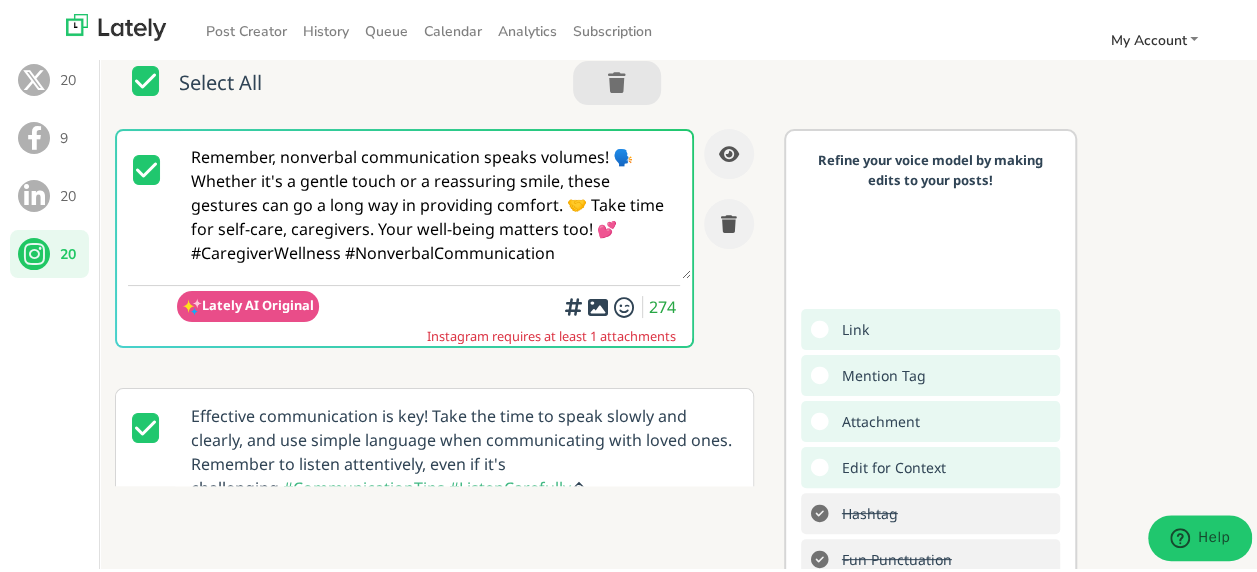 scroll, scrollTop: 0, scrollLeft: 0, axis: both 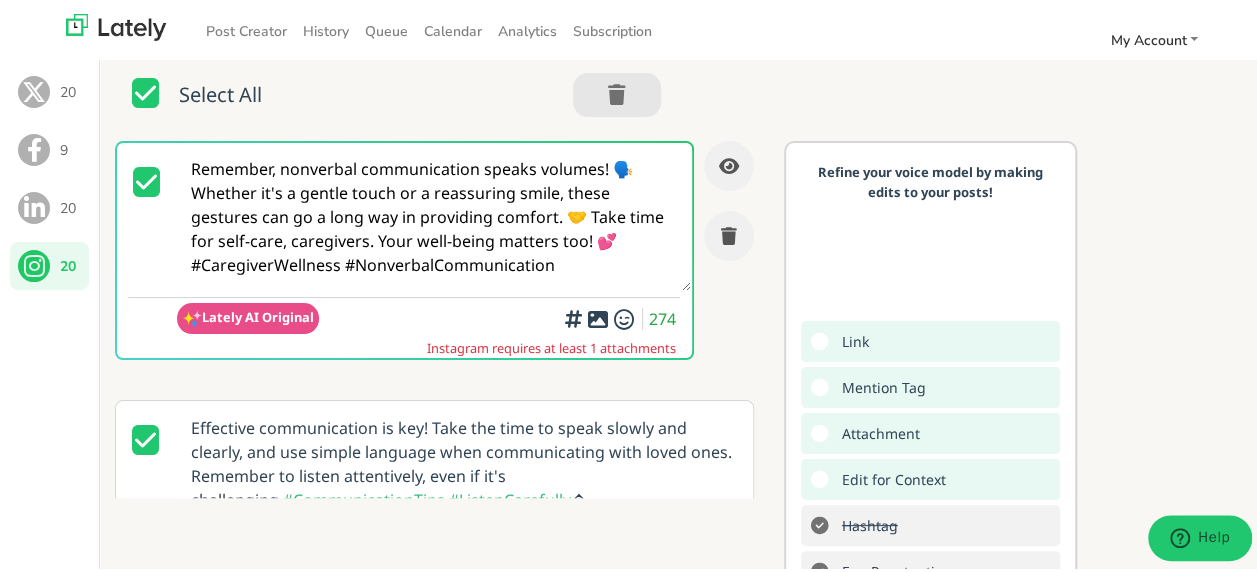 click at bounding box center [145, 437] 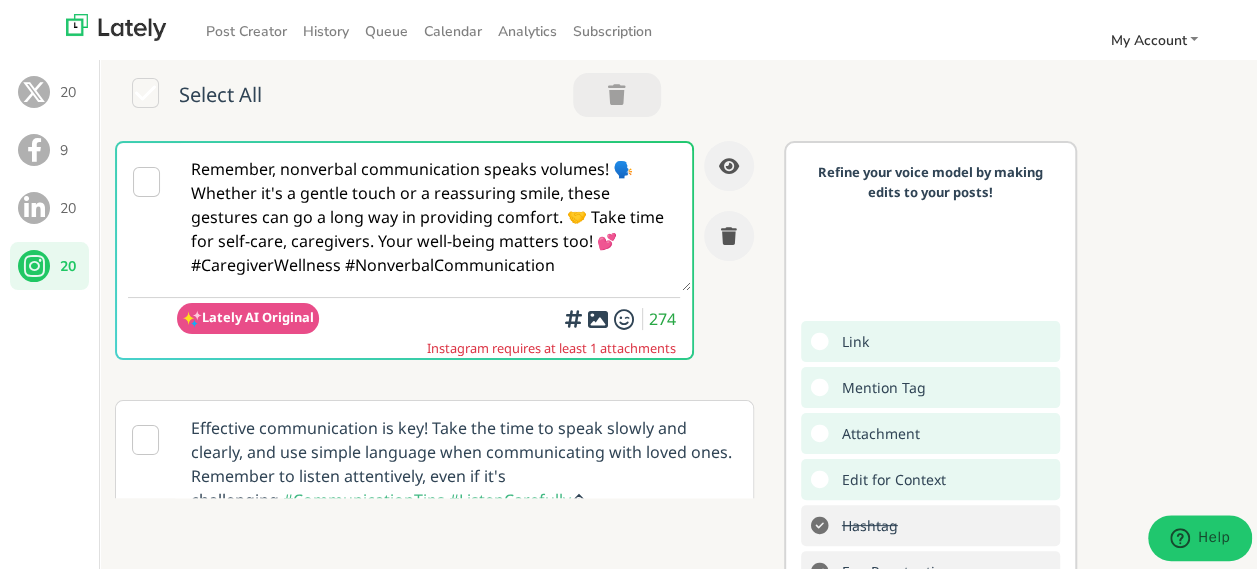 click at bounding box center [146, 179] 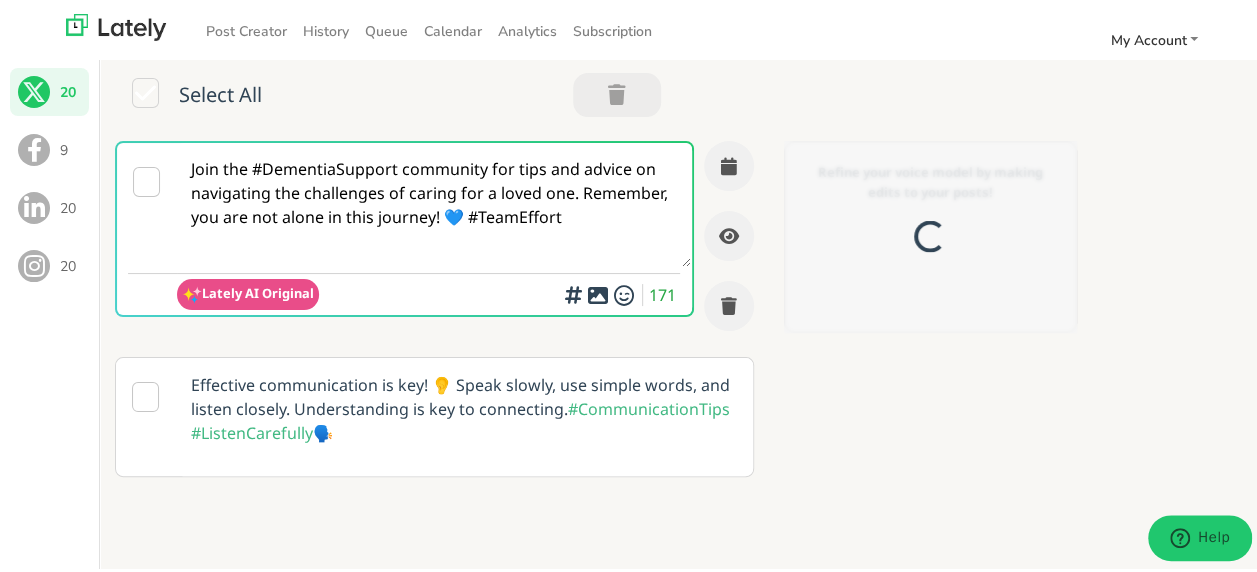 scroll, scrollTop: 0, scrollLeft: 0, axis: both 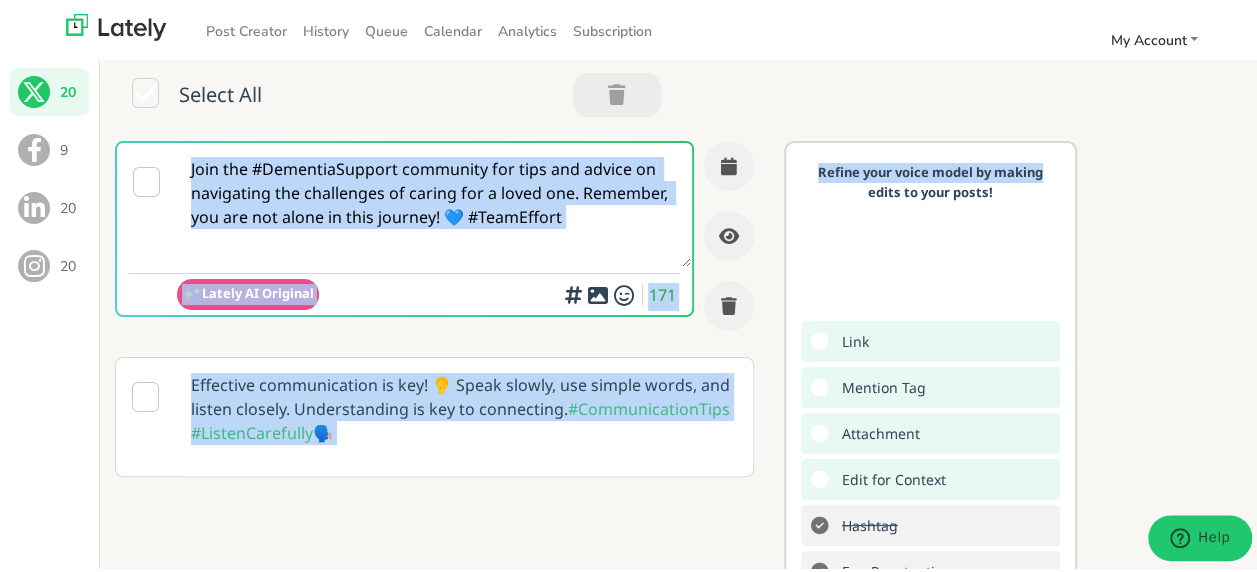 drag, startPoint x: 1247, startPoint y: 59, endPoint x: 1268, endPoint y: 177, distance: 119.85408 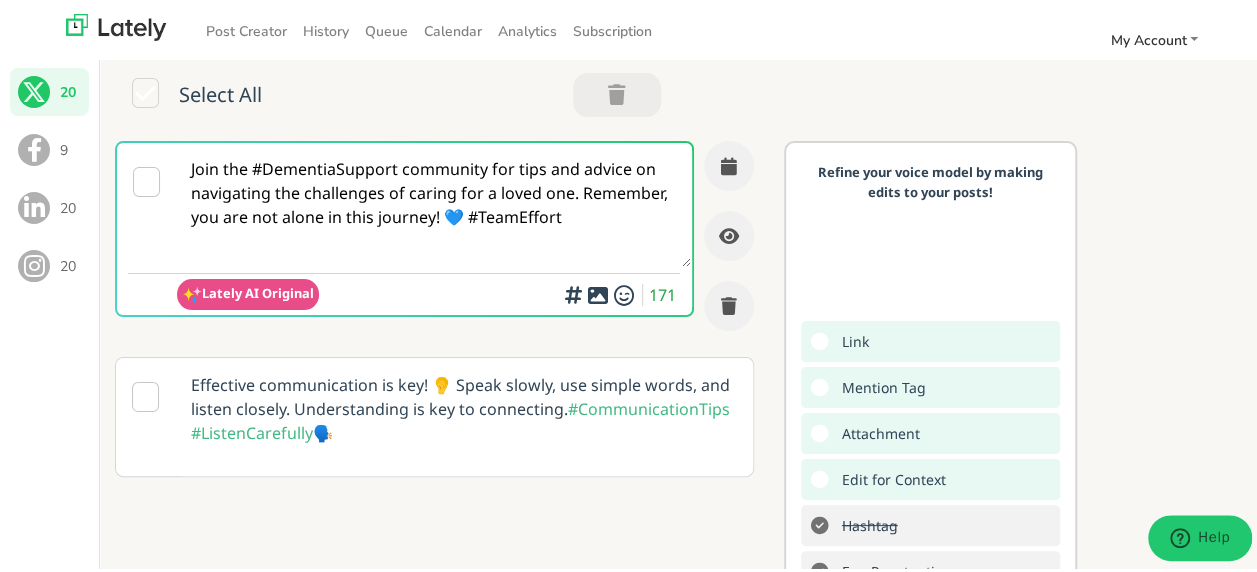 drag, startPoint x: 1268, startPoint y: 177, endPoint x: 1155, endPoint y: 212, distance: 118.29624 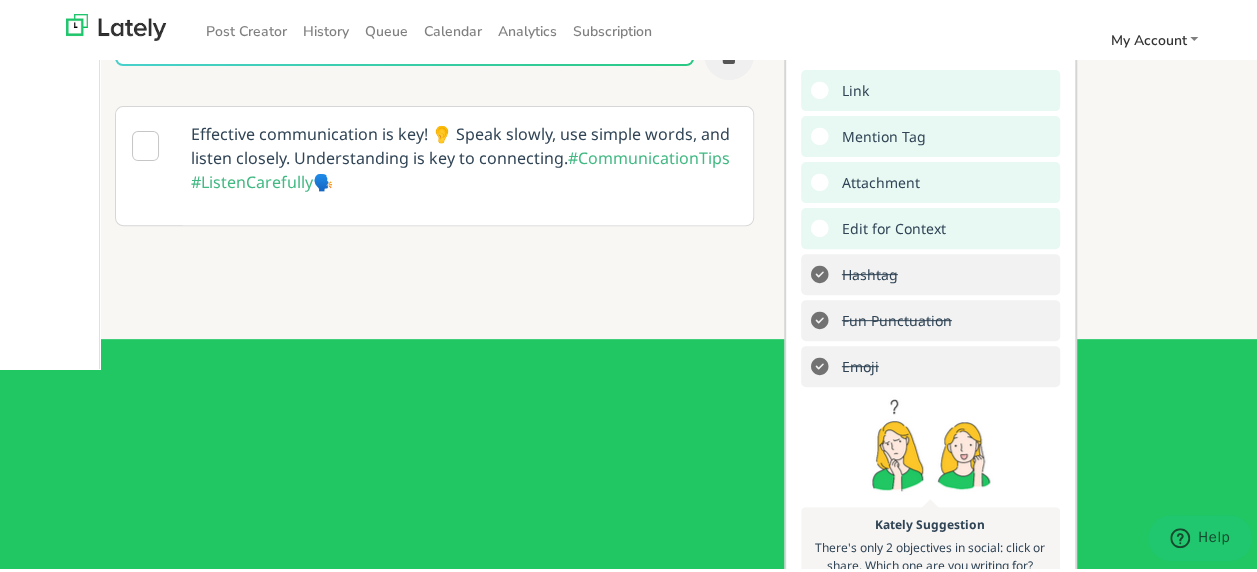 scroll, scrollTop: 268, scrollLeft: 0, axis: vertical 